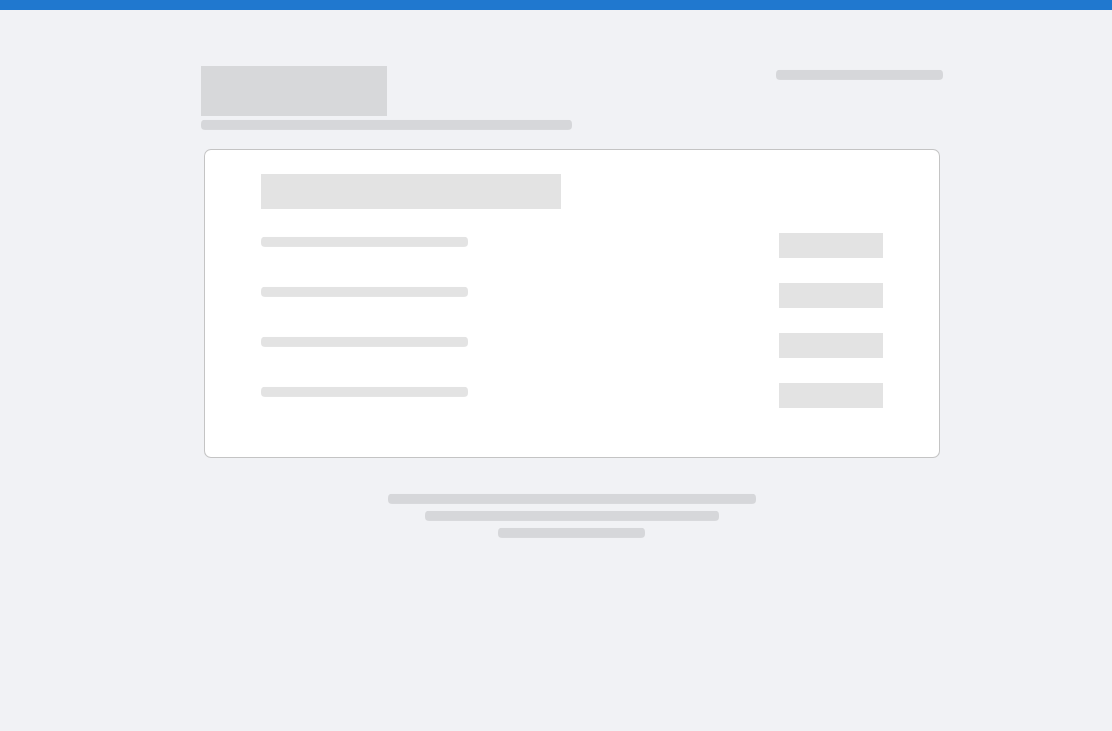 scroll, scrollTop: 64, scrollLeft: 0, axis: vertical 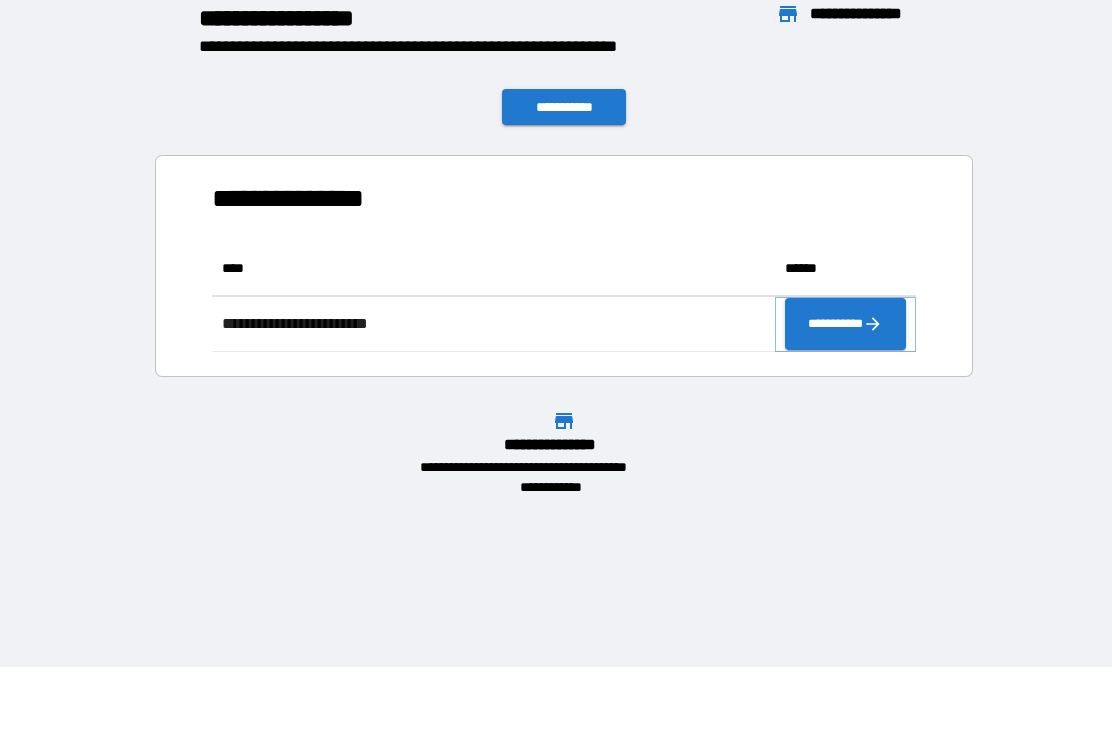 click on "**********" at bounding box center [845, 324] 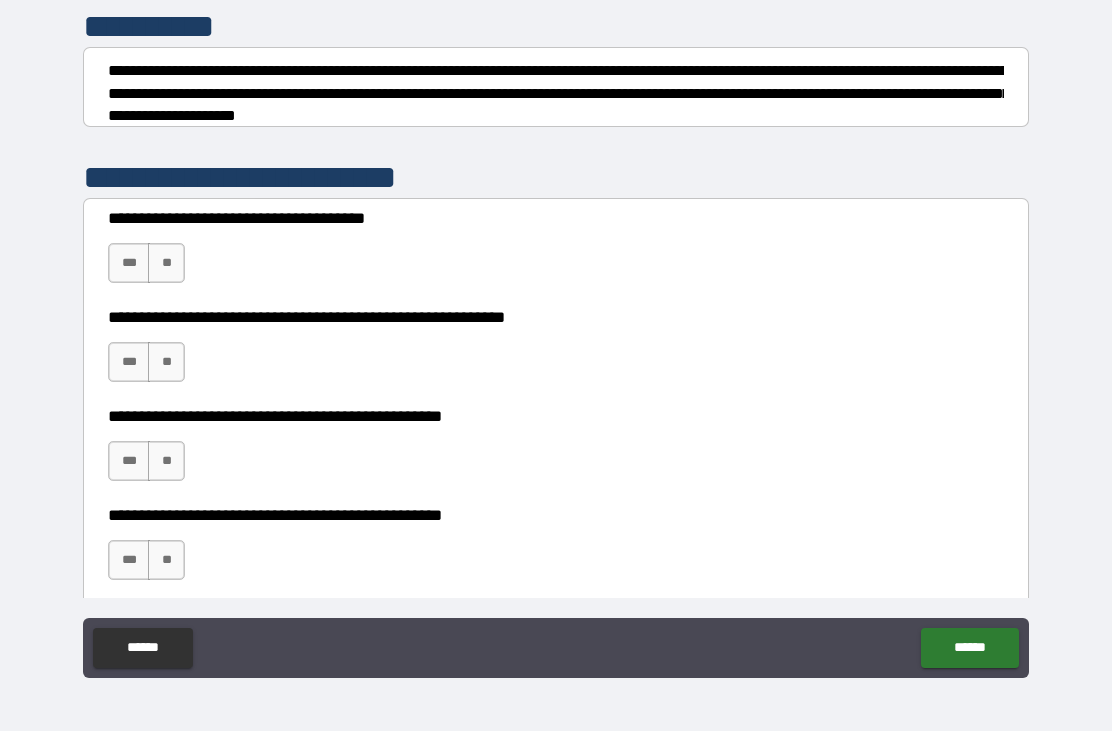 scroll, scrollTop: 254, scrollLeft: 0, axis: vertical 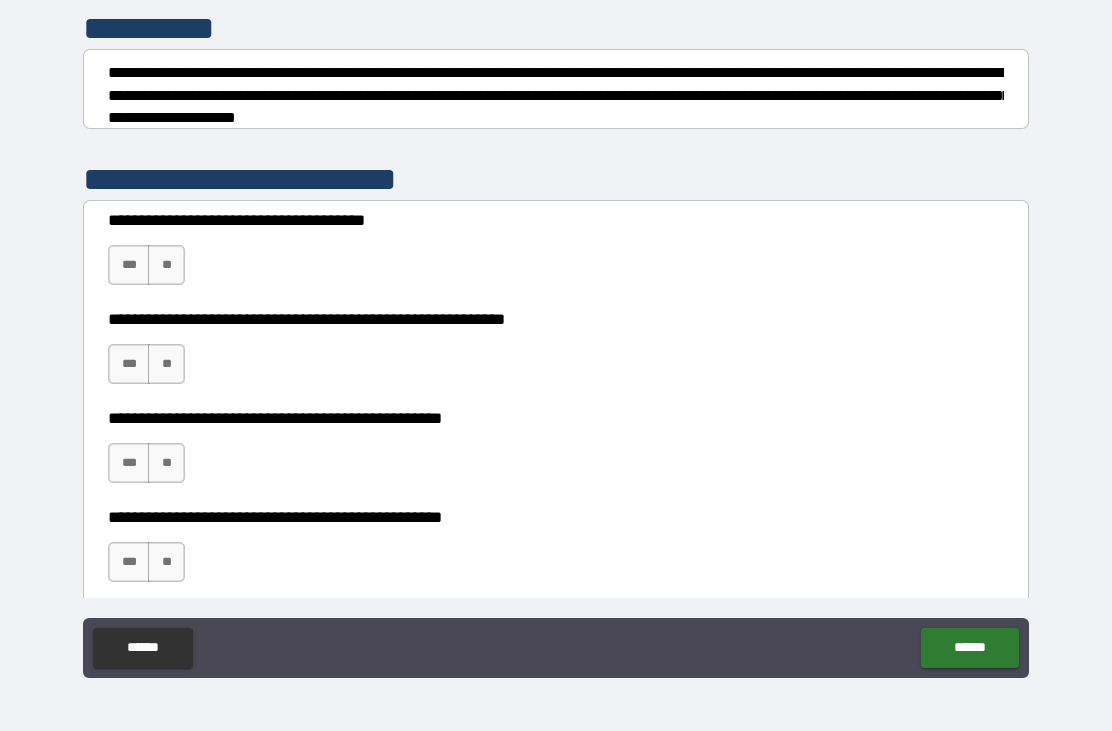 click on "***" at bounding box center [129, 265] 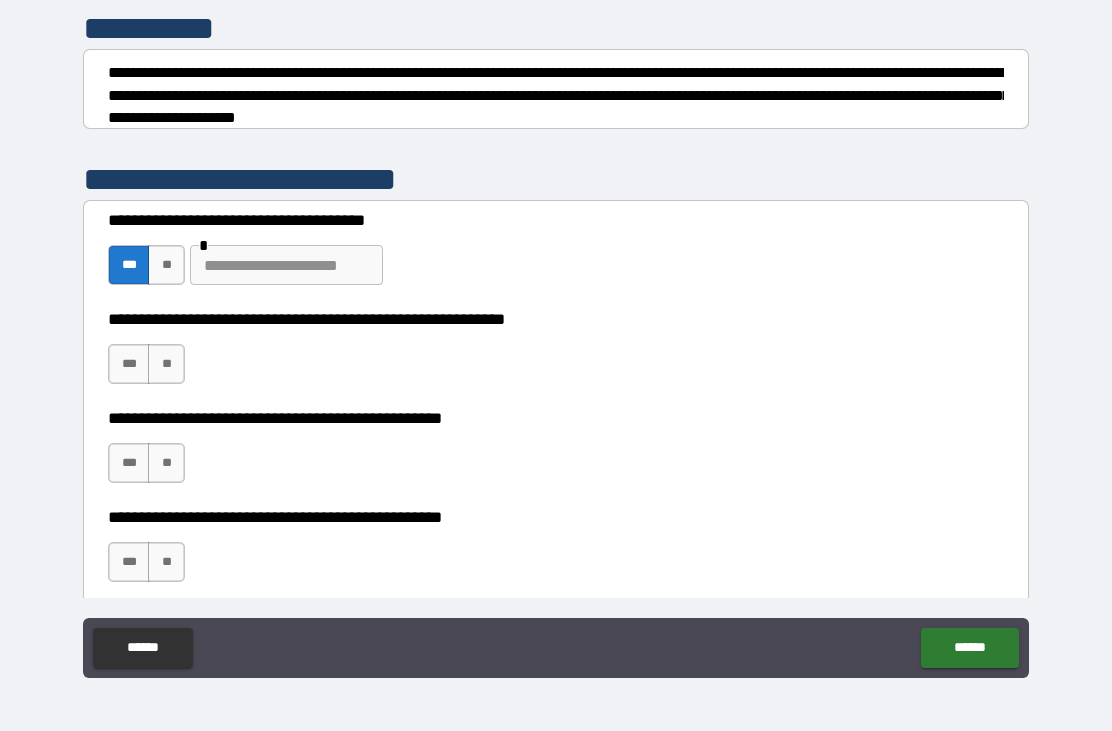 click on "**" at bounding box center (166, 265) 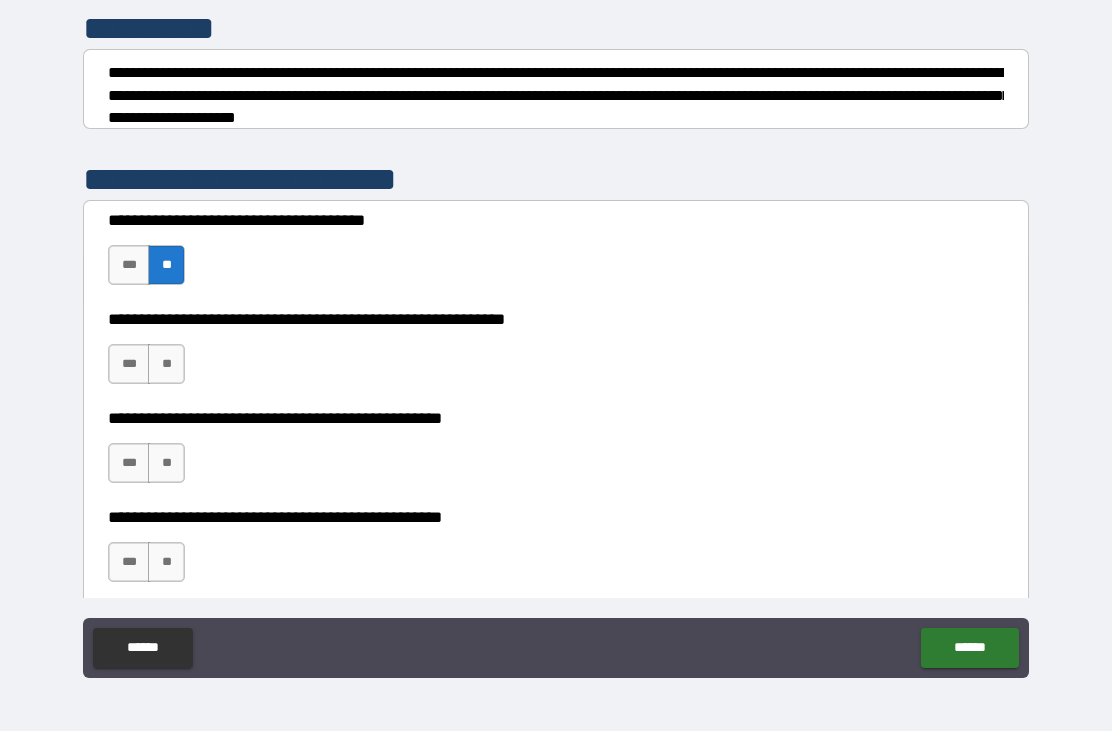 click on "**" at bounding box center (166, 364) 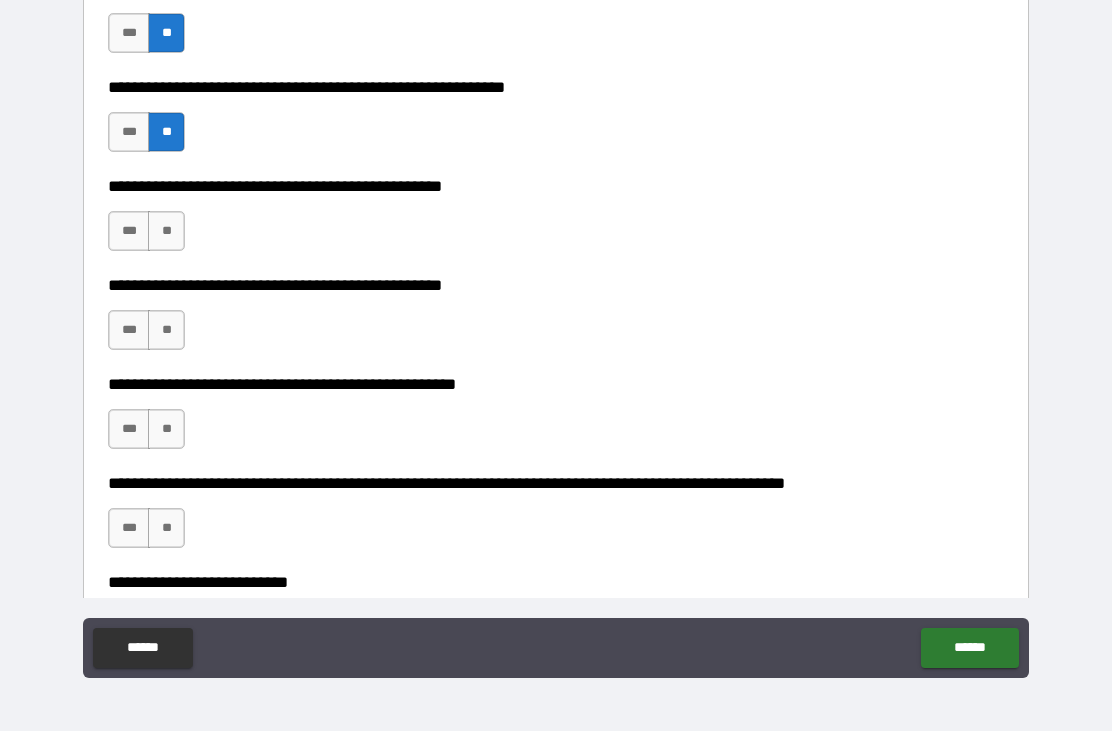 scroll, scrollTop: 488, scrollLeft: 0, axis: vertical 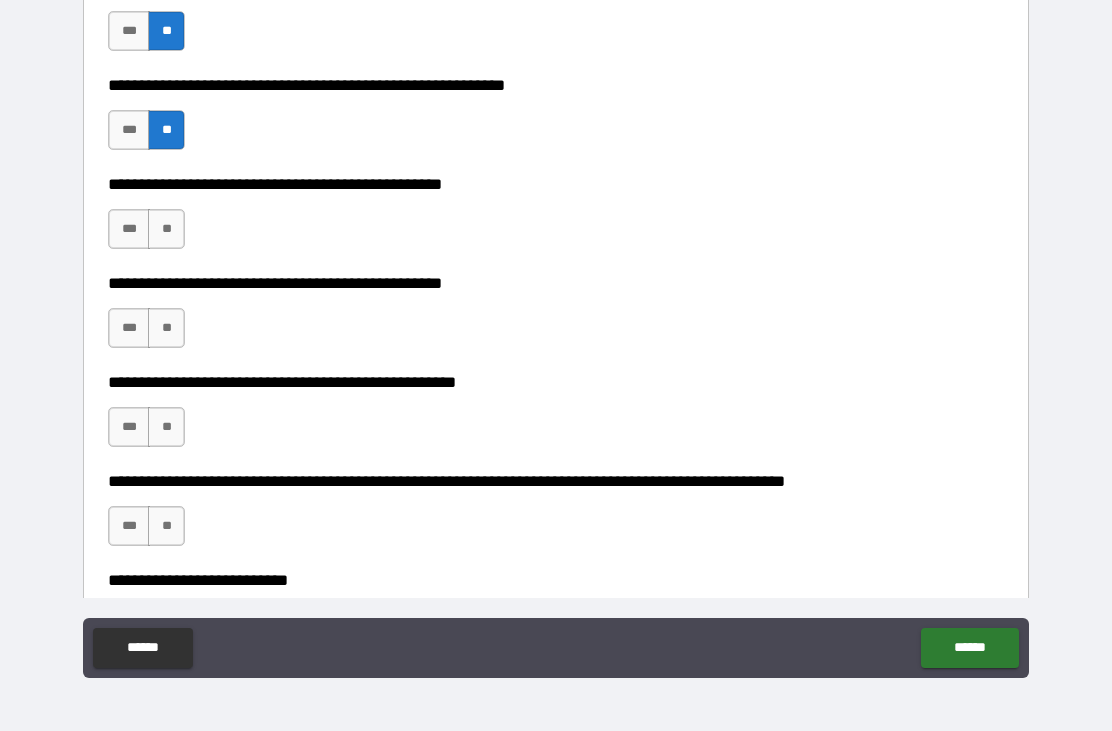 click on "**" at bounding box center [166, 229] 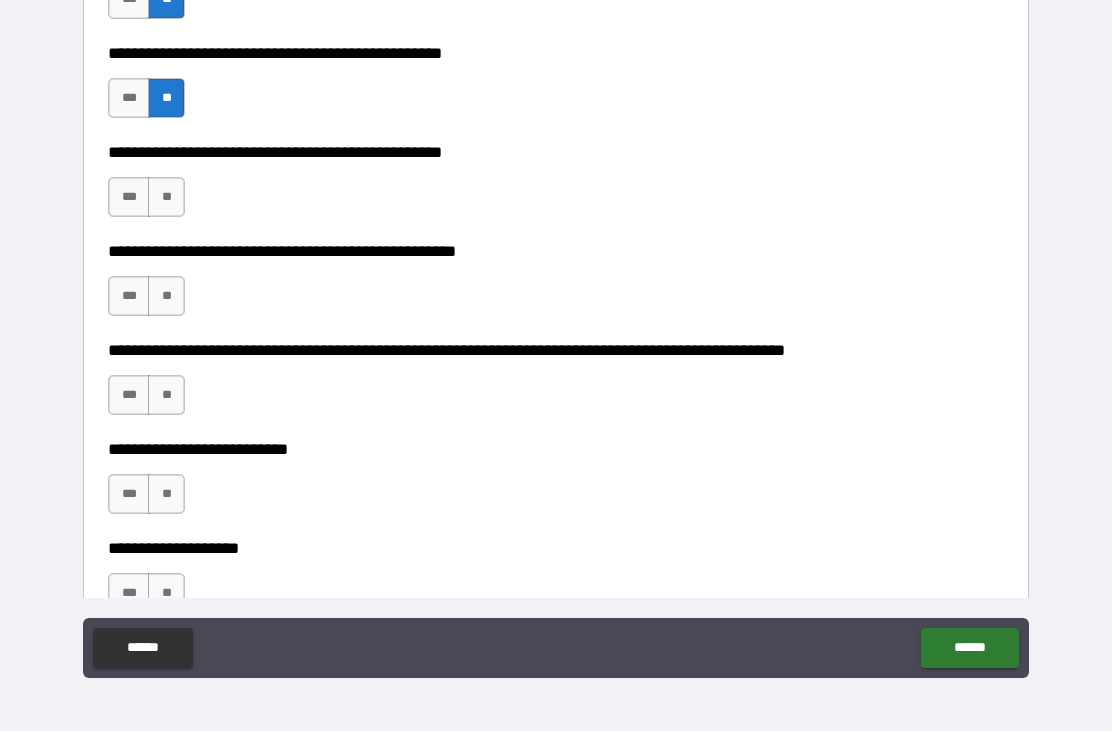 scroll, scrollTop: 622, scrollLeft: 0, axis: vertical 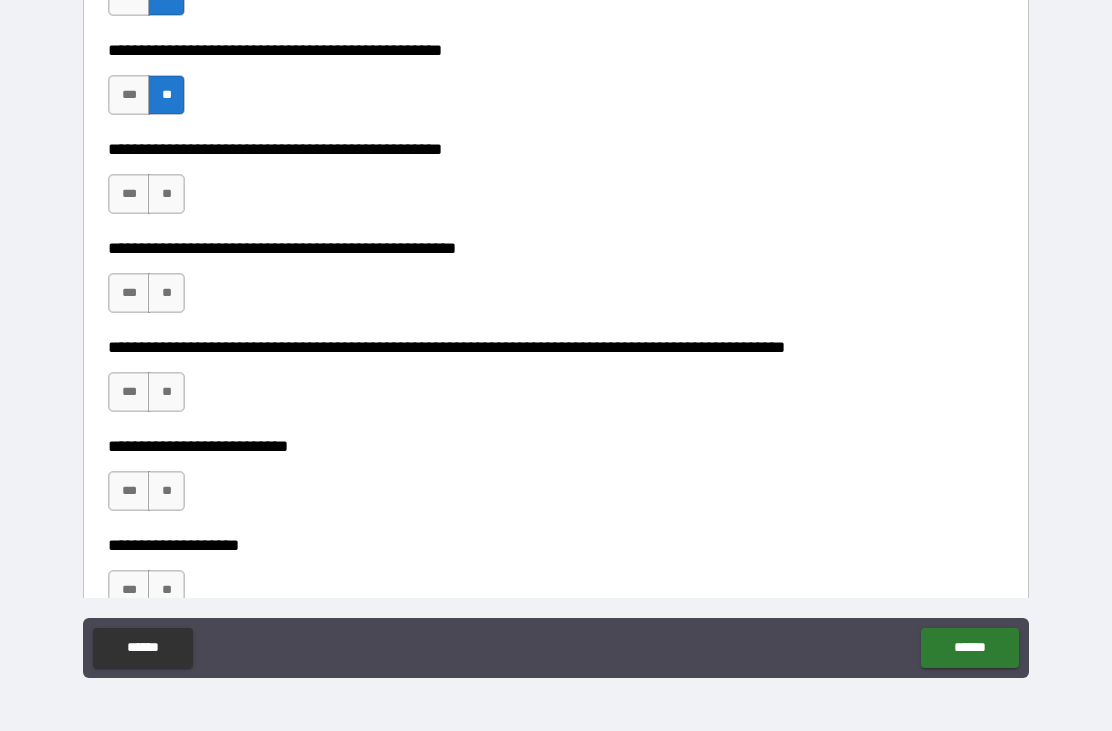 click on "**" at bounding box center [166, 293] 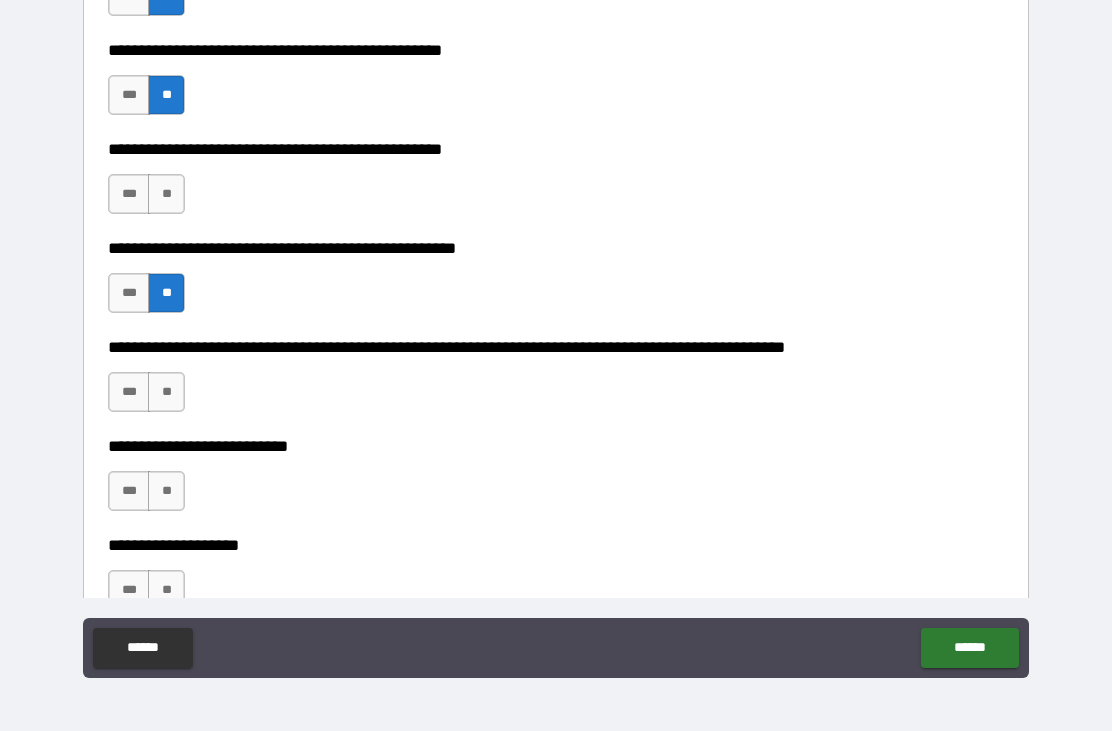 click on "**" at bounding box center [166, 194] 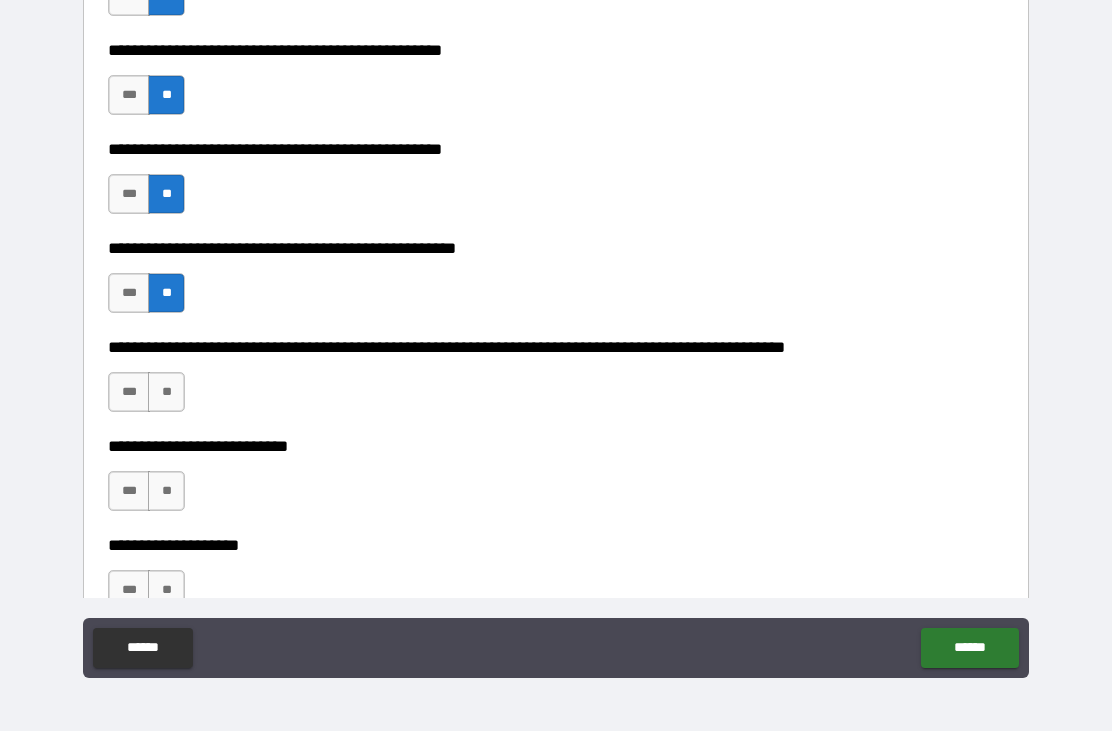 click on "**" at bounding box center (166, 392) 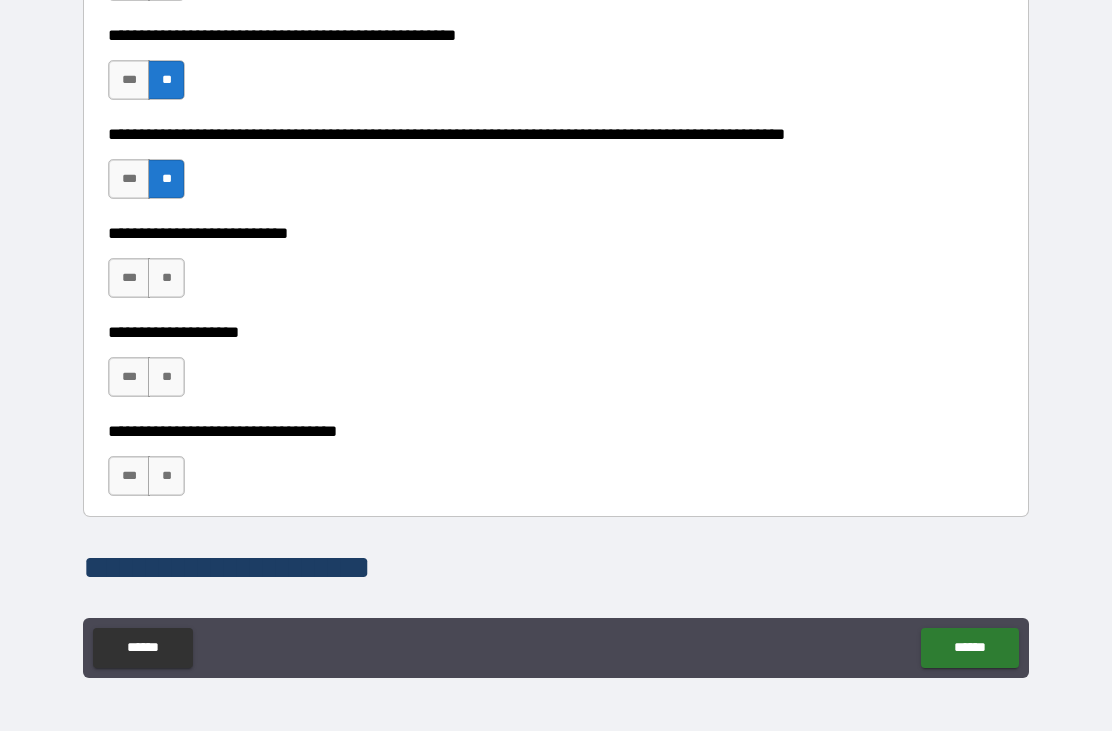 scroll, scrollTop: 837, scrollLeft: 0, axis: vertical 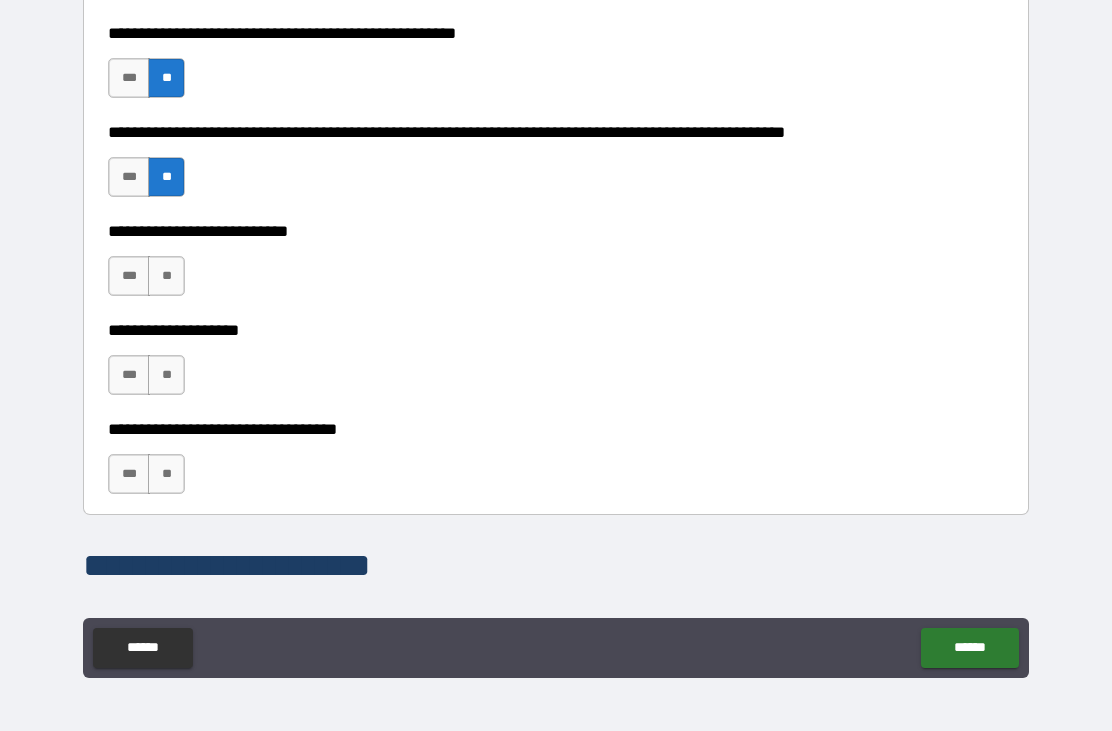 click on "**********" at bounding box center [556, 266] 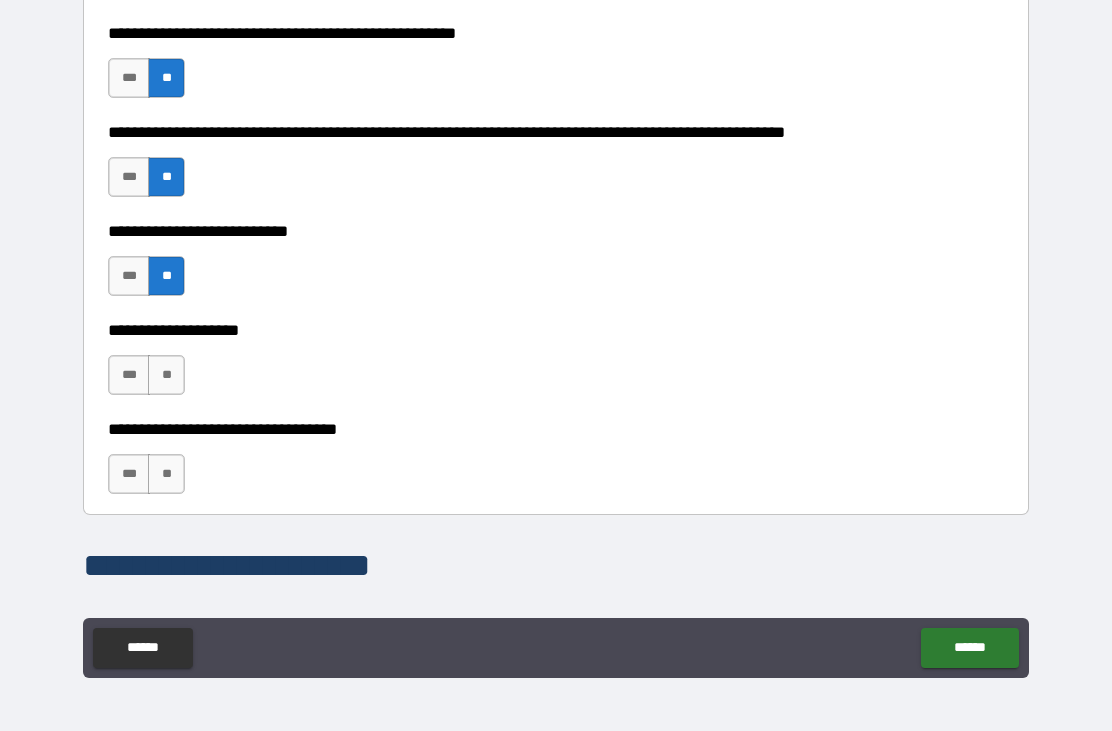 click on "**" at bounding box center [166, 375] 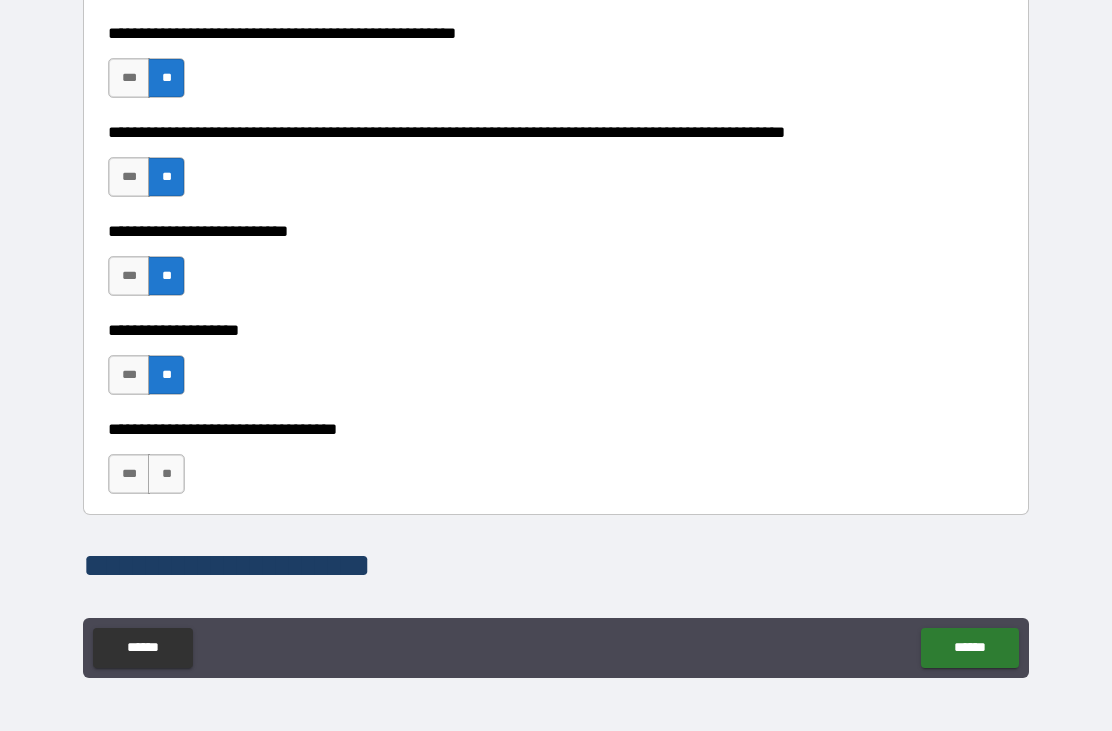 click on "**" at bounding box center [166, 474] 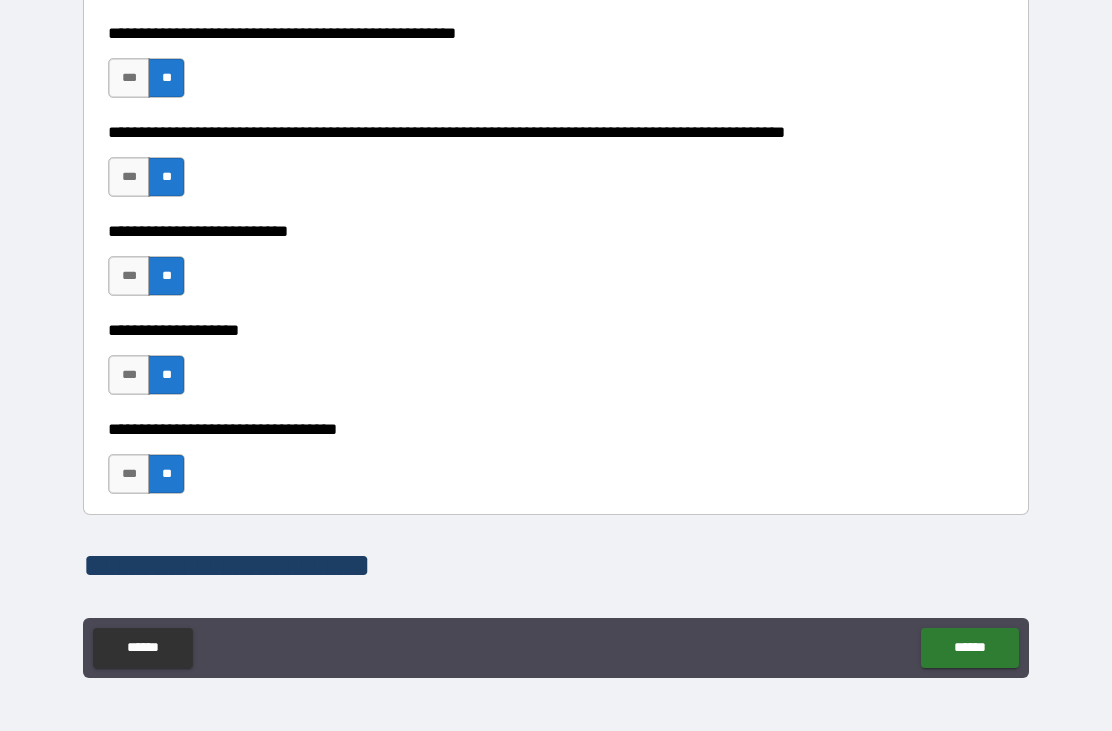 click on "******" at bounding box center (969, 648) 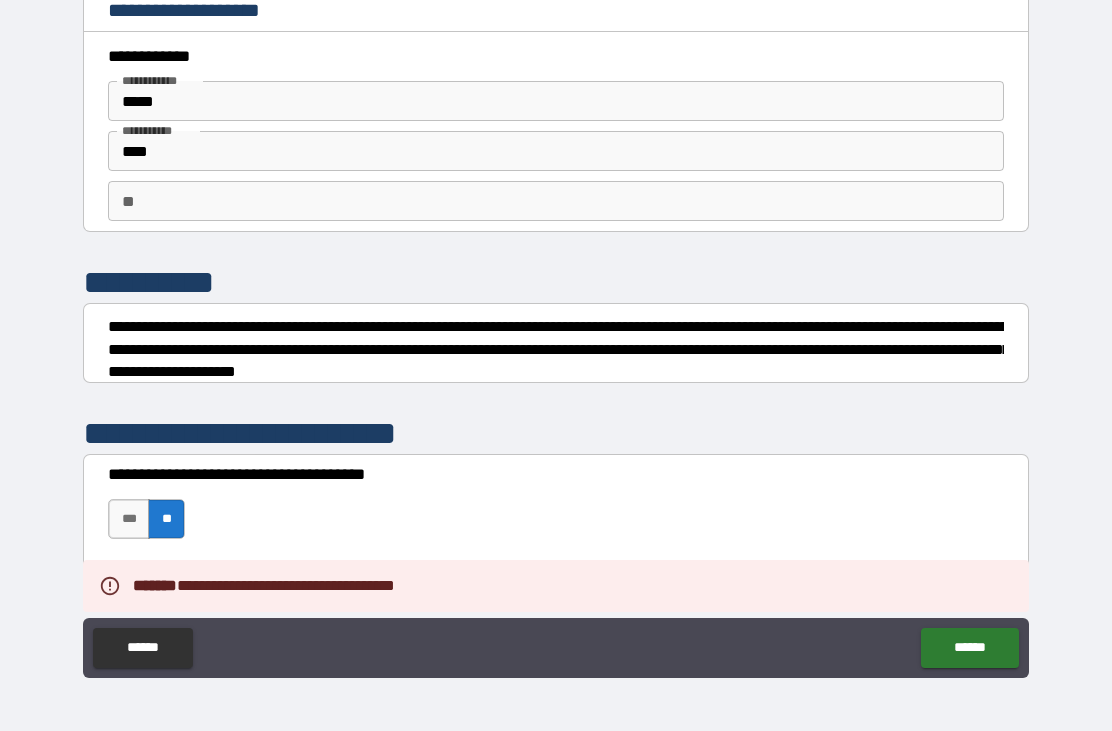 scroll, scrollTop: 0, scrollLeft: 0, axis: both 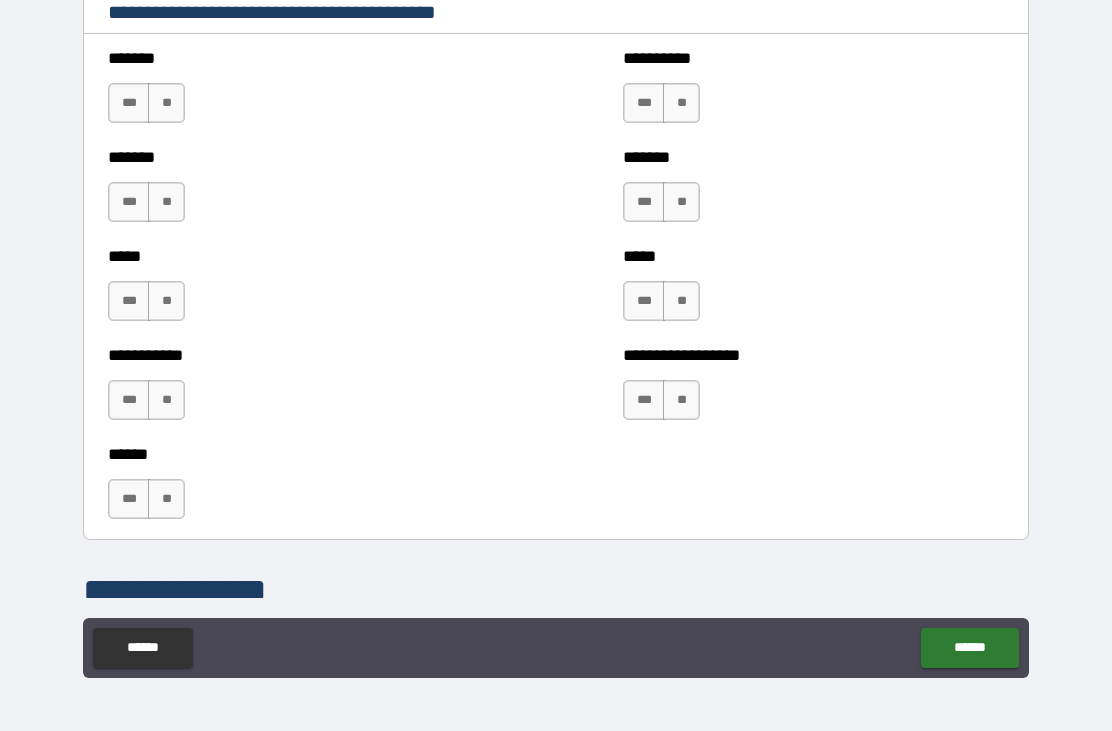 type on "*" 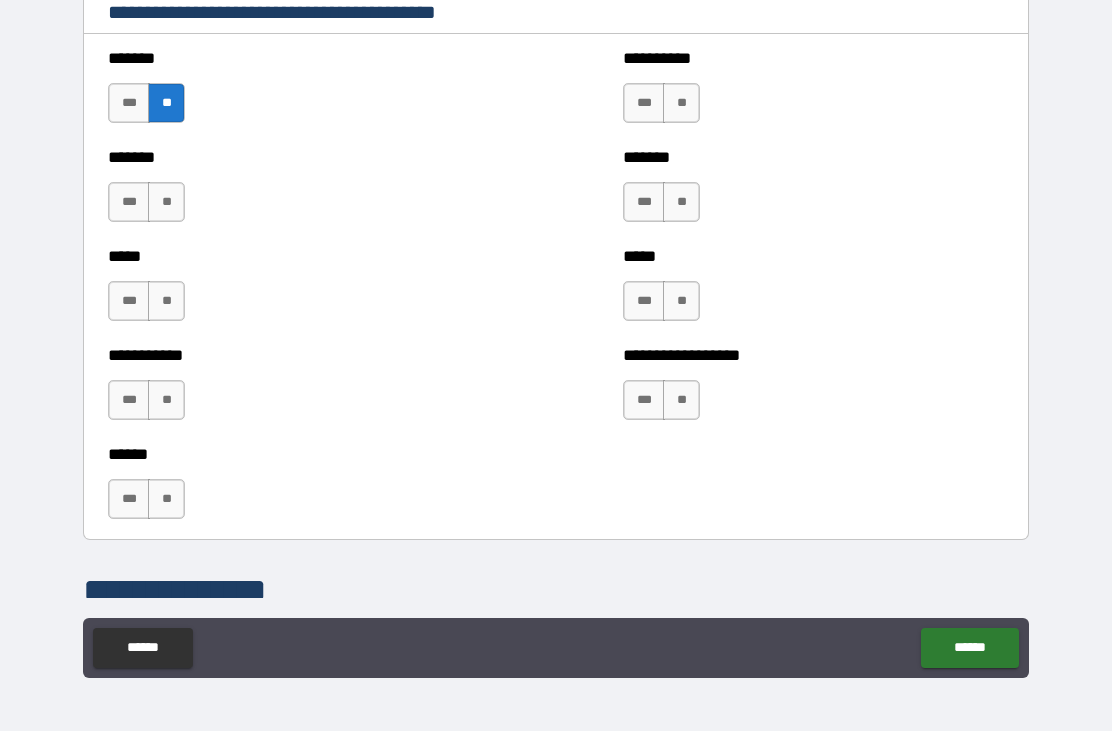 click on "**" at bounding box center [166, 202] 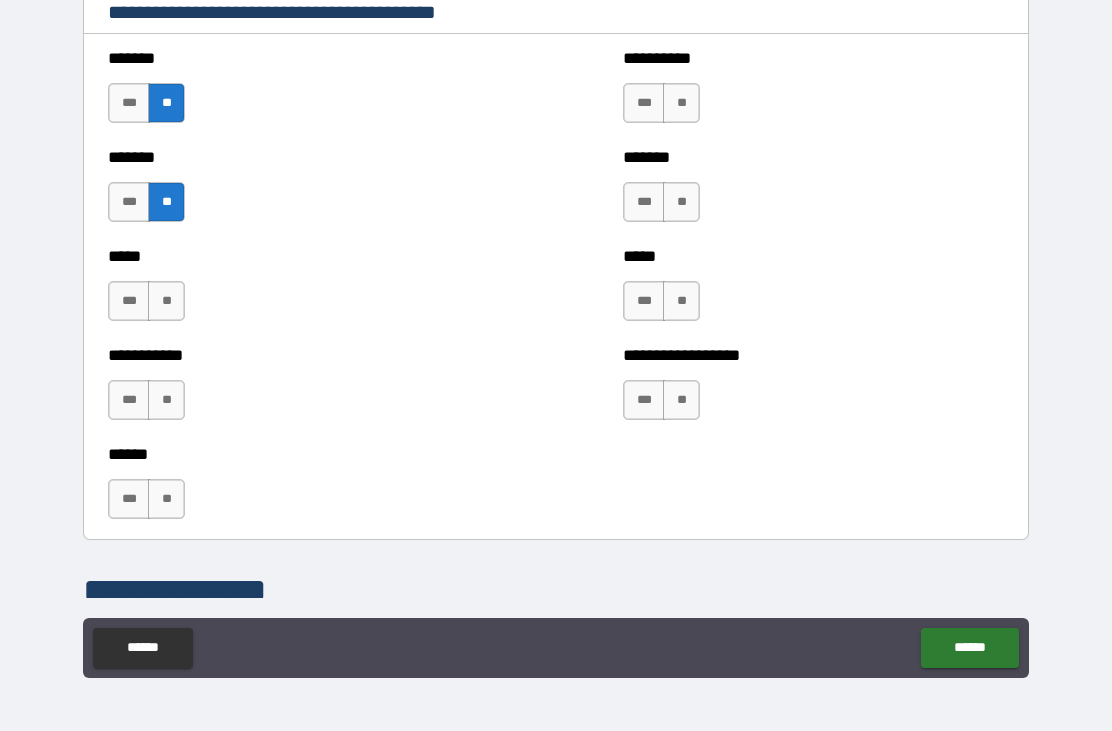 click on "**" at bounding box center [166, 301] 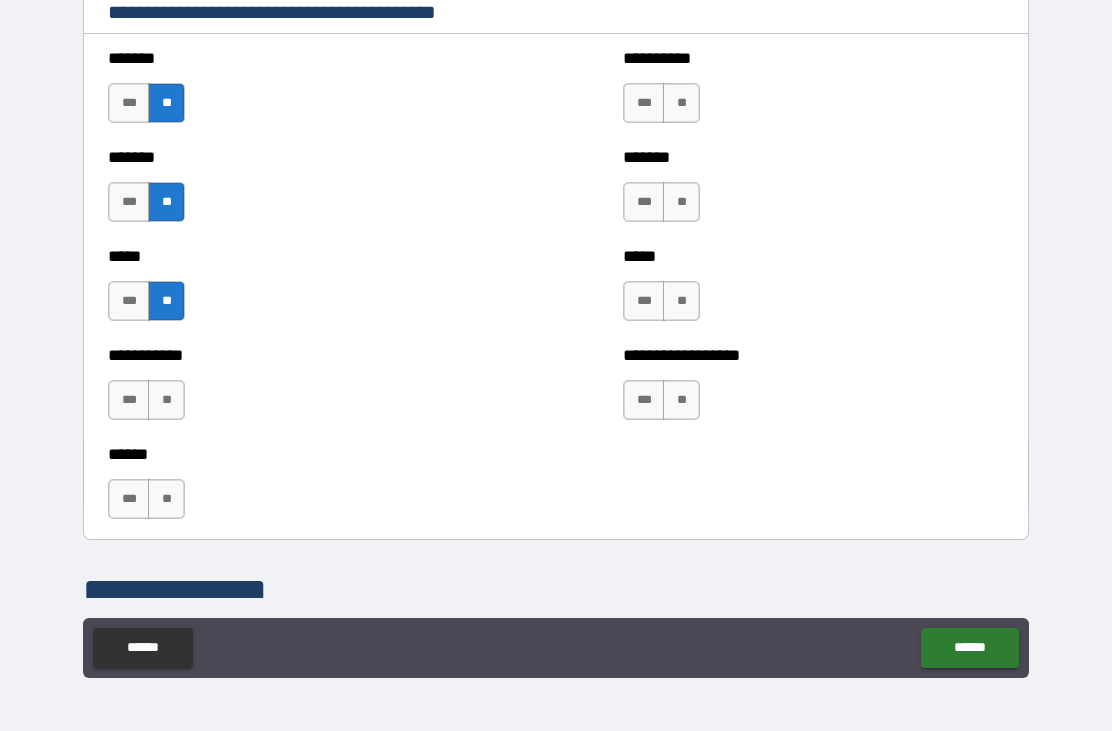 click on "**" at bounding box center (166, 400) 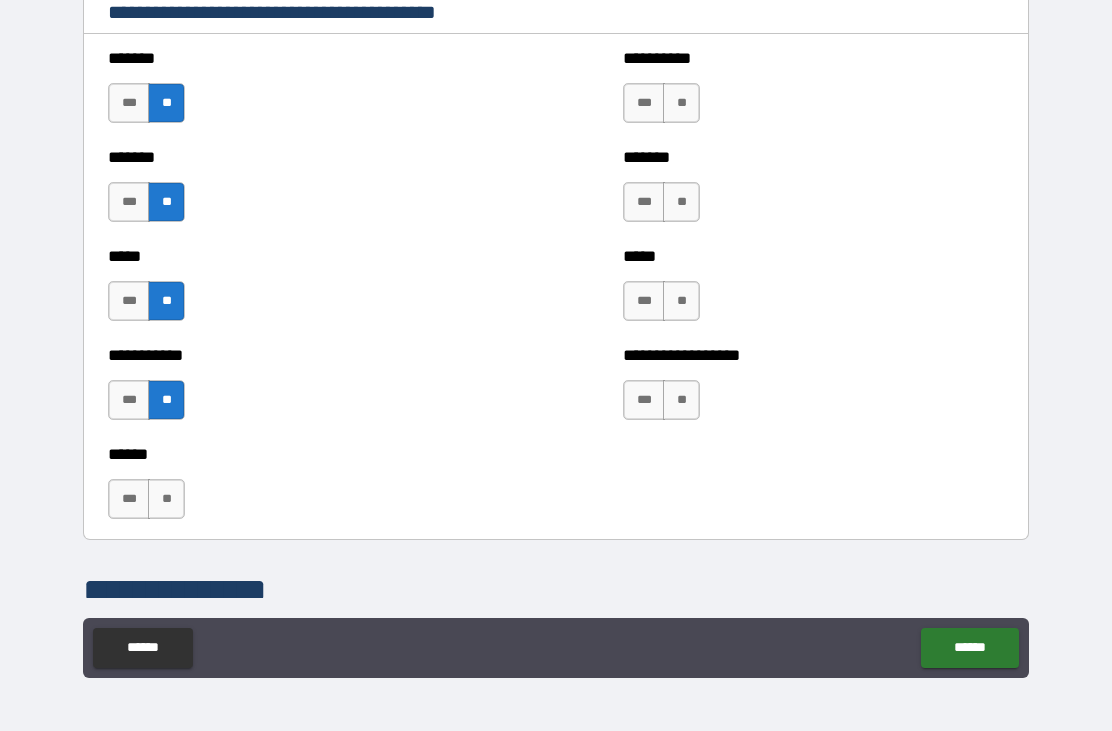 click on "**" at bounding box center (166, 499) 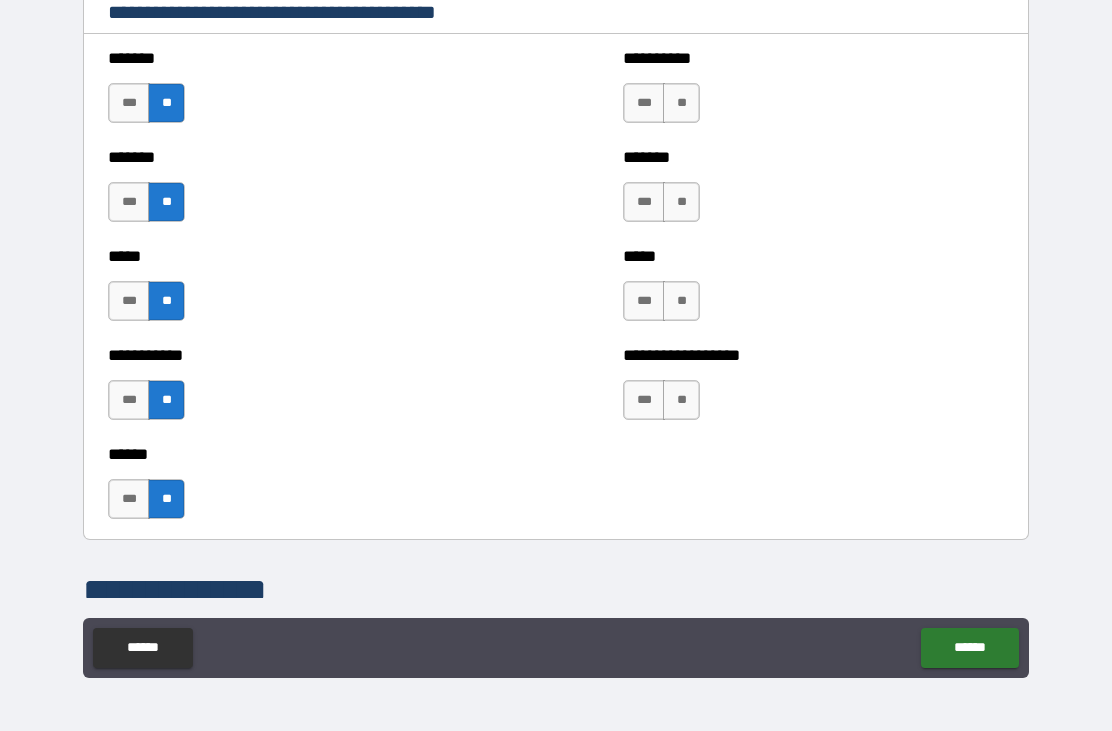 click on "**" at bounding box center [681, 400] 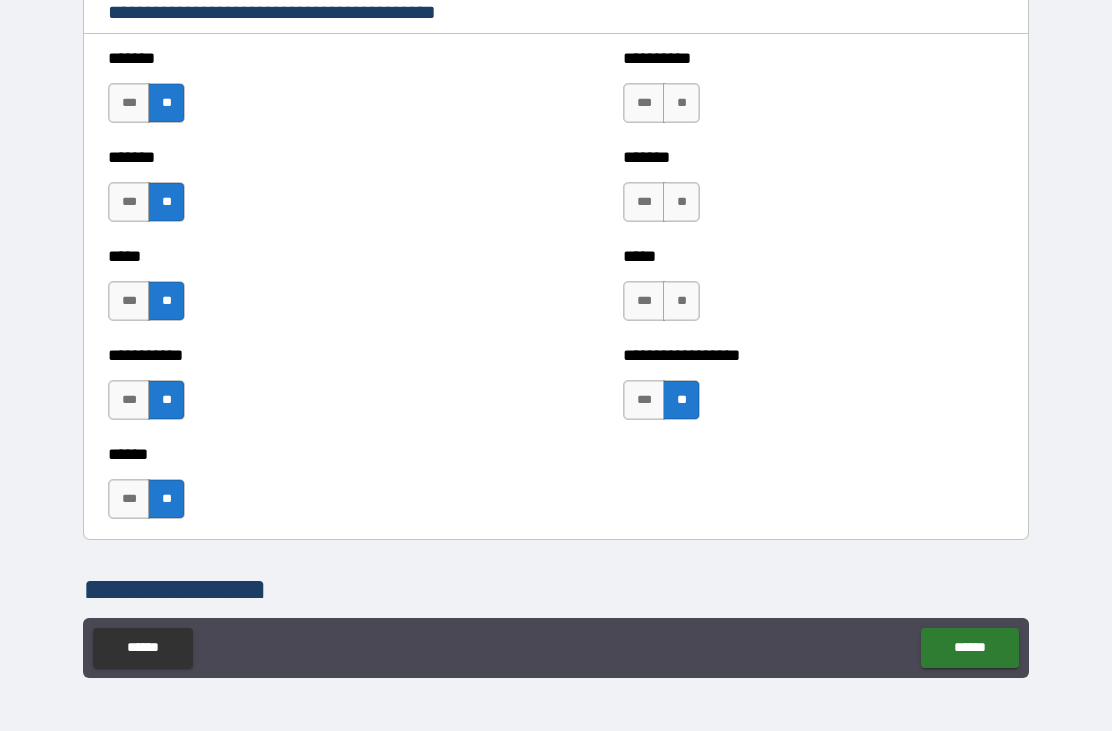 click on "**" at bounding box center (681, 301) 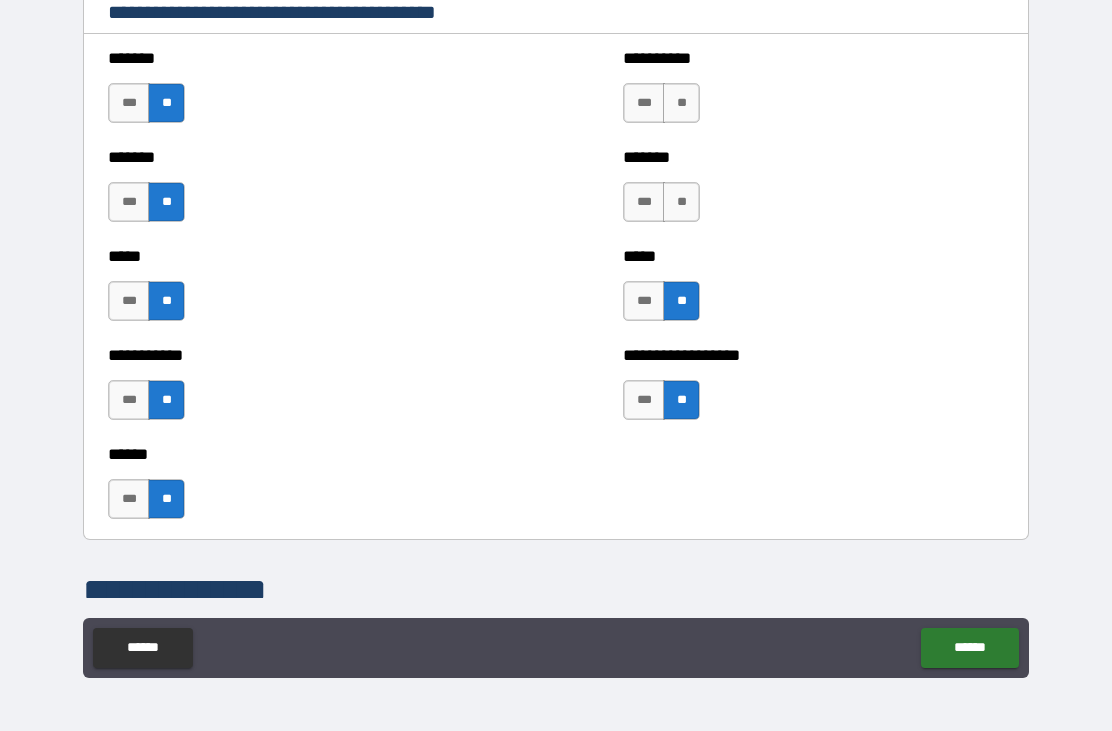 click on "**" at bounding box center [681, 202] 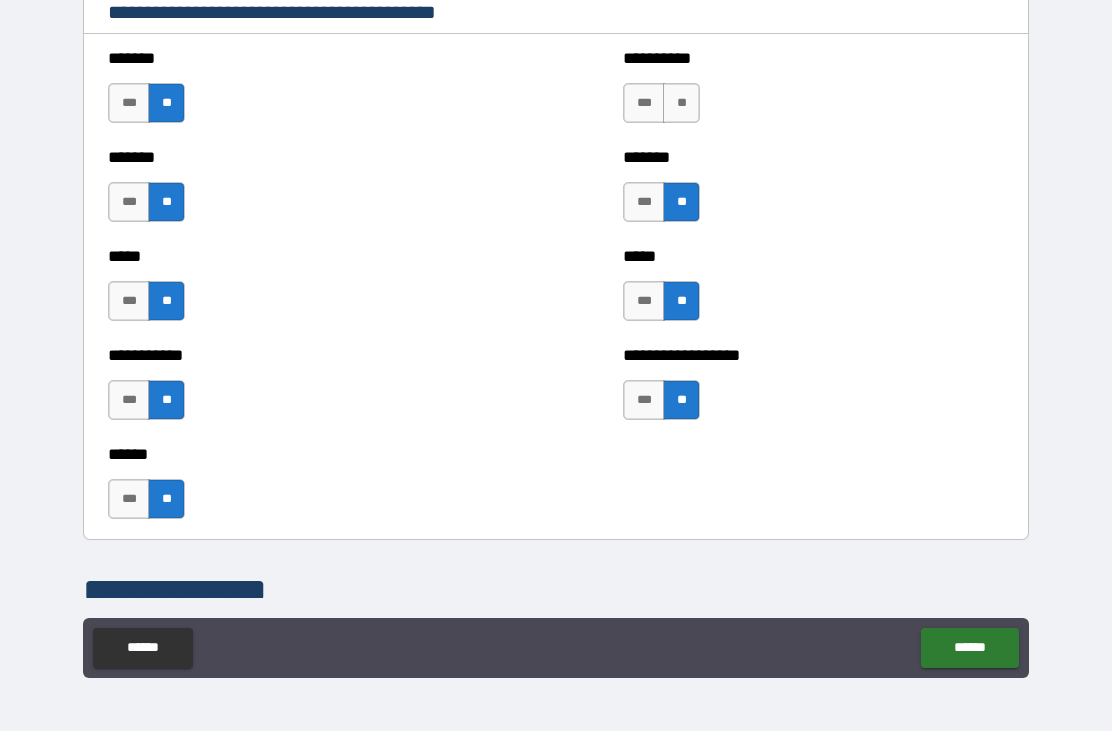 click on "**" at bounding box center [681, 103] 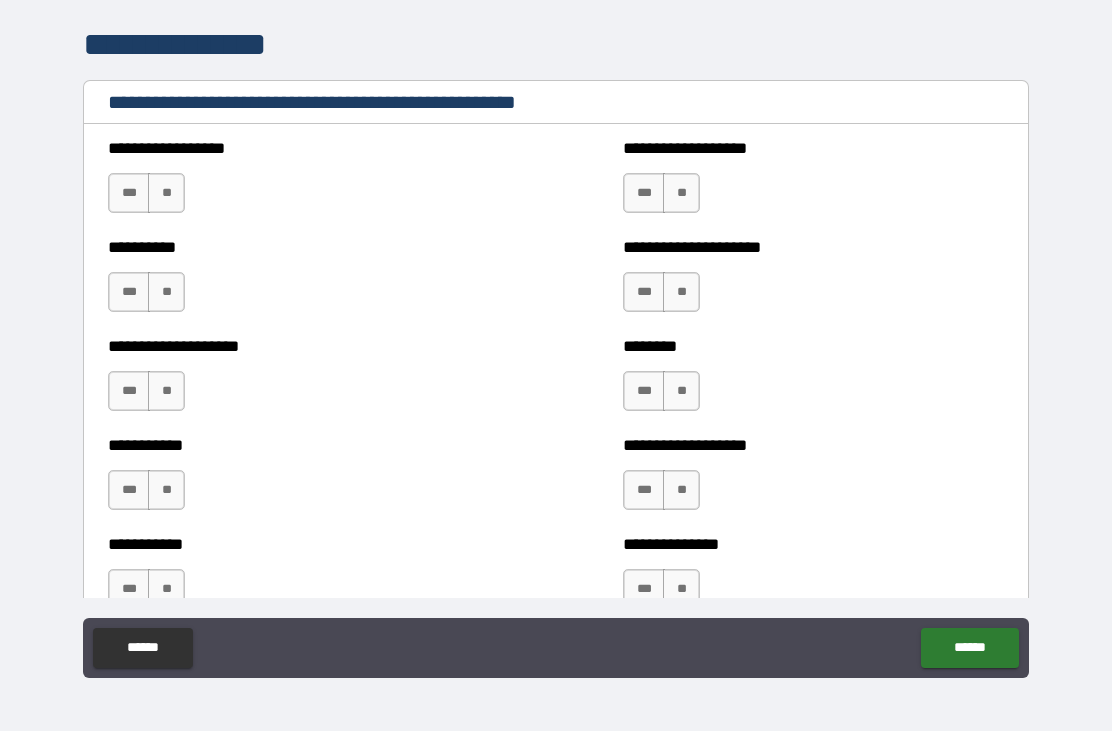 scroll, scrollTop: 2272, scrollLeft: 0, axis: vertical 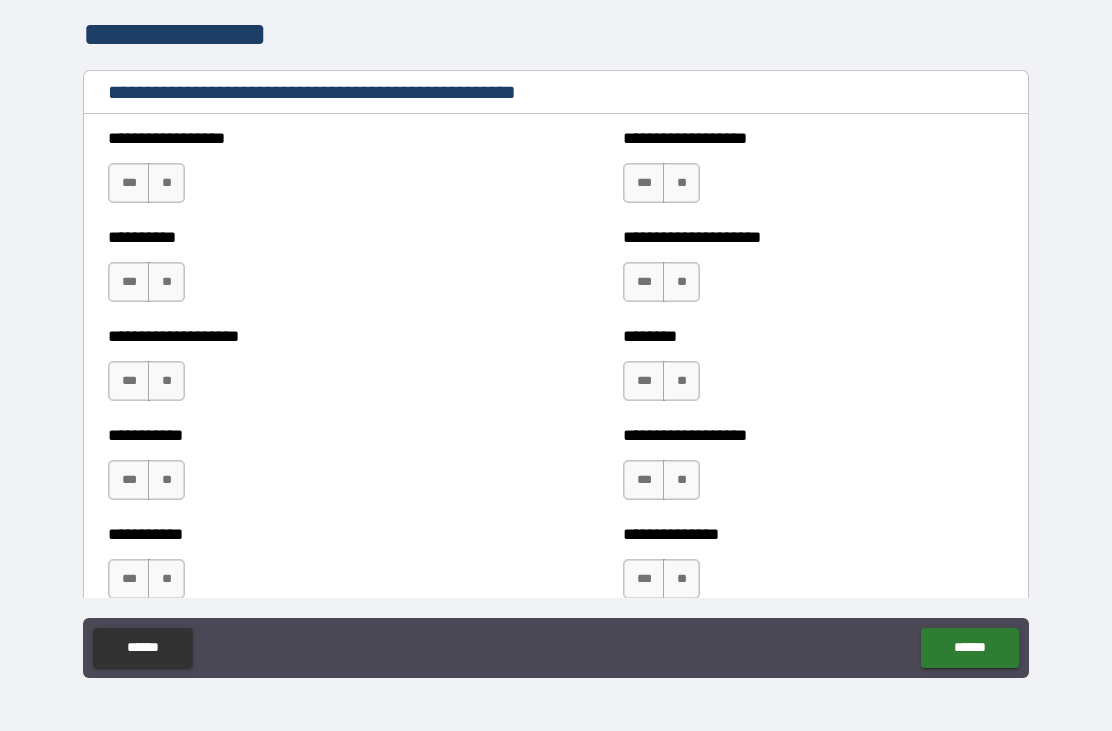 click on "**" at bounding box center [166, 183] 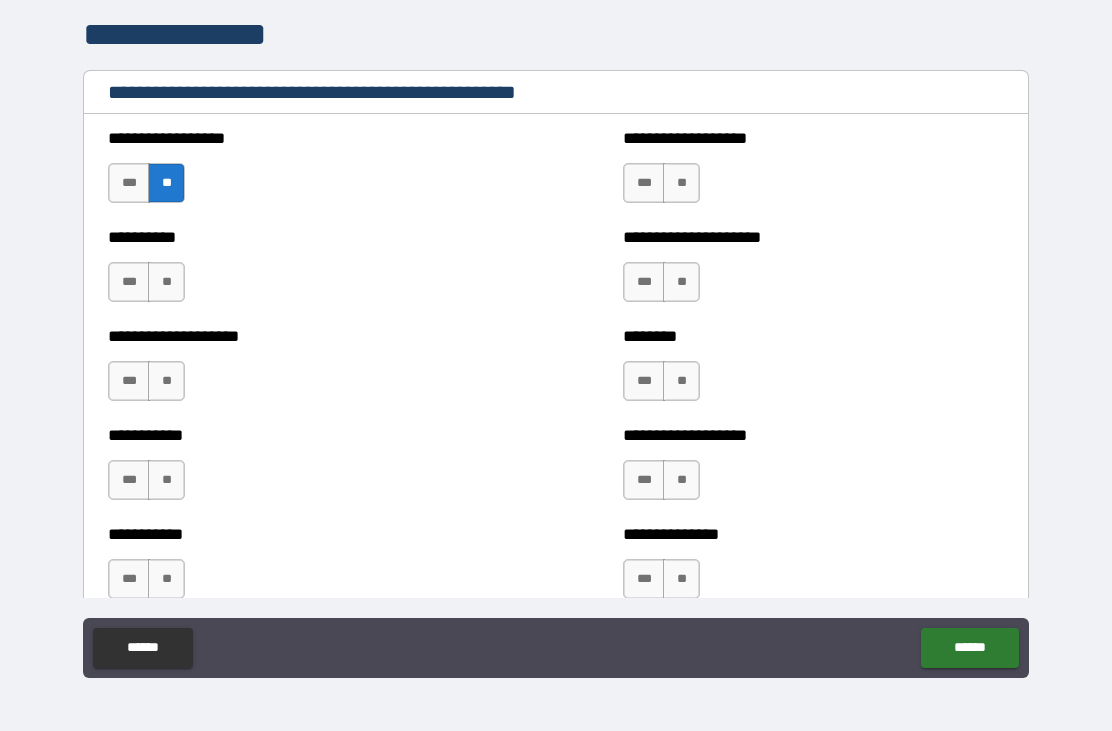 click on "**" at bounding box center (166, 282) 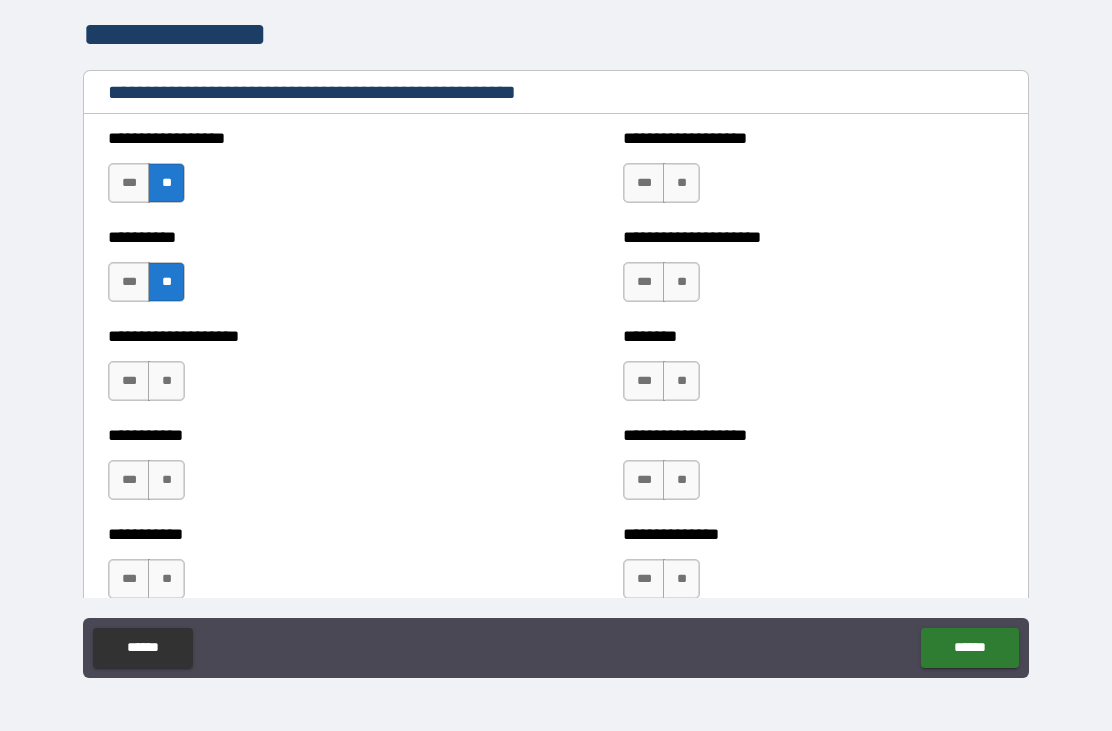 click on "**" at bounding box center (166, 381) 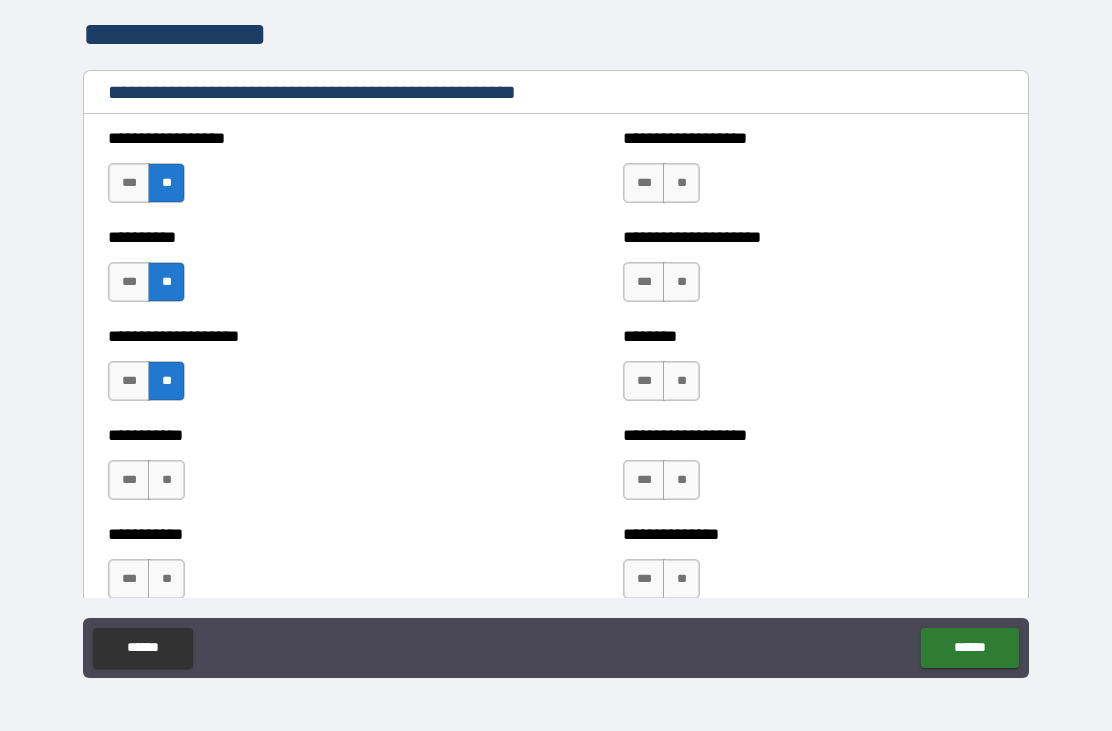 click on "**" at bounding box center (166, 480) 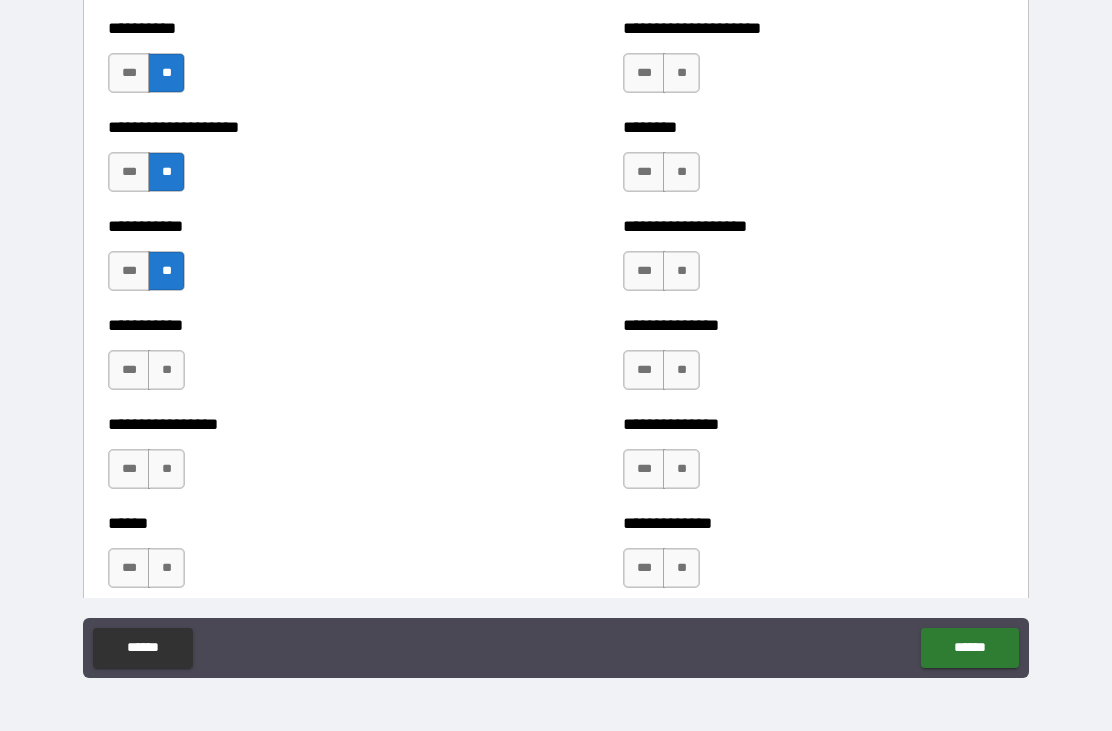 scroll, scrollTop: 2488, scrollLeft: 0, axis: vertical 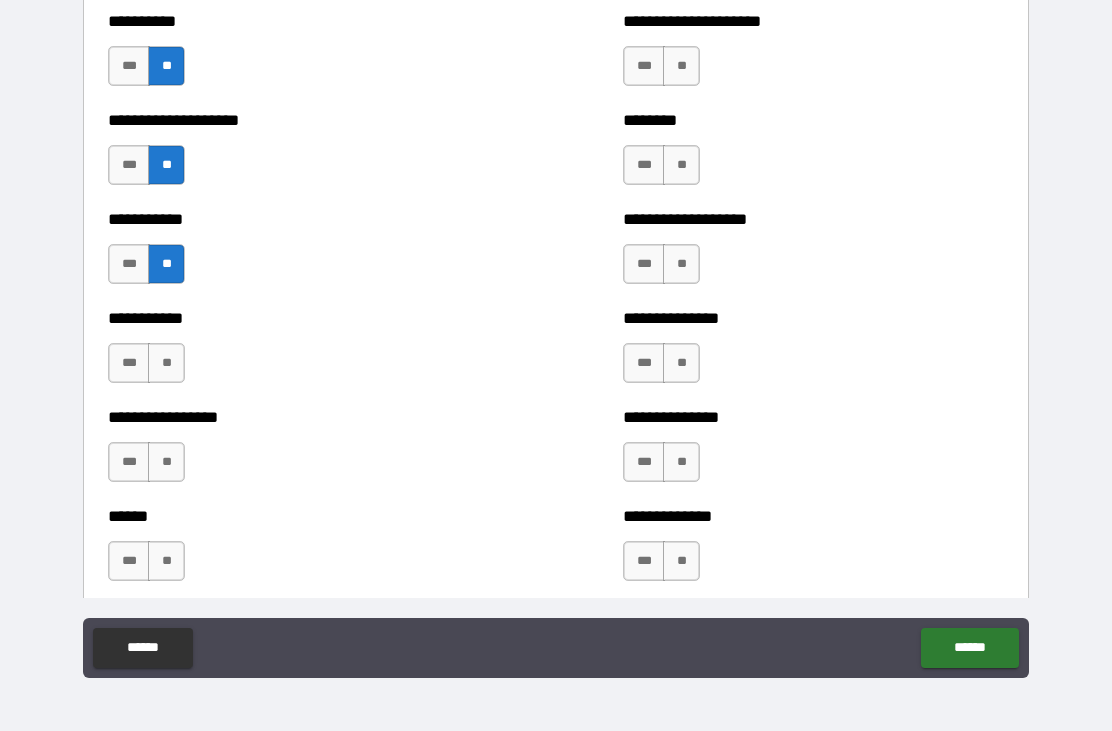 click on "**" at bounding box center [166, 363] 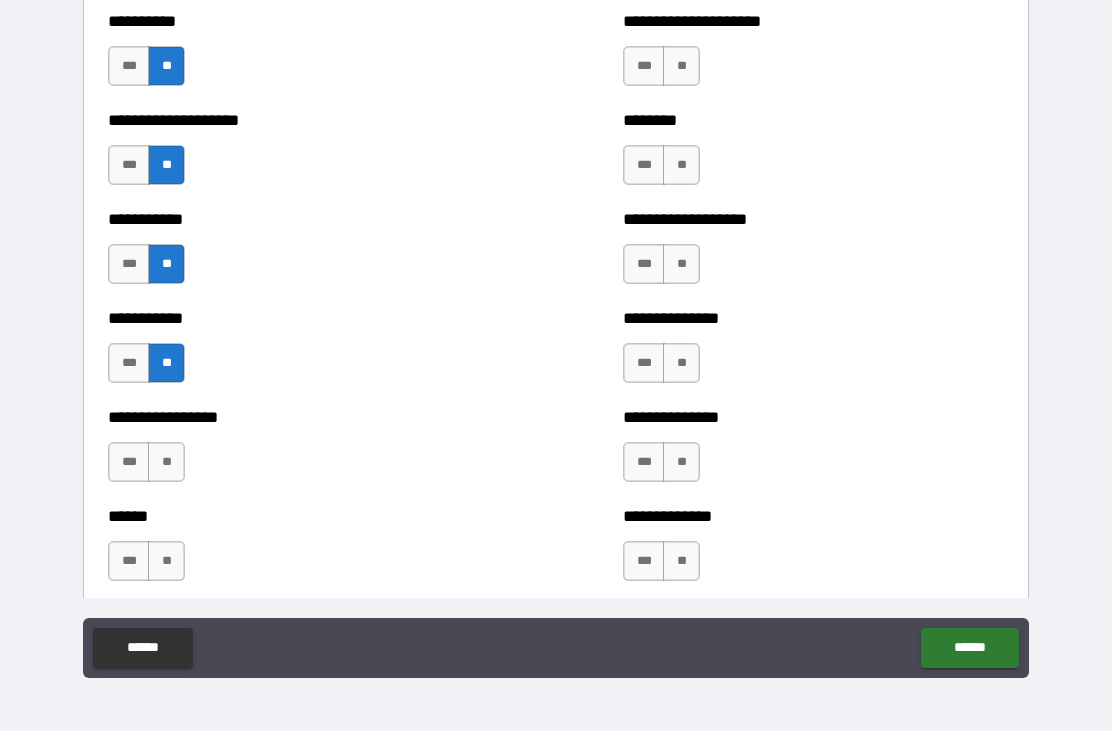 click on "**" at bounding box center [166, 462] 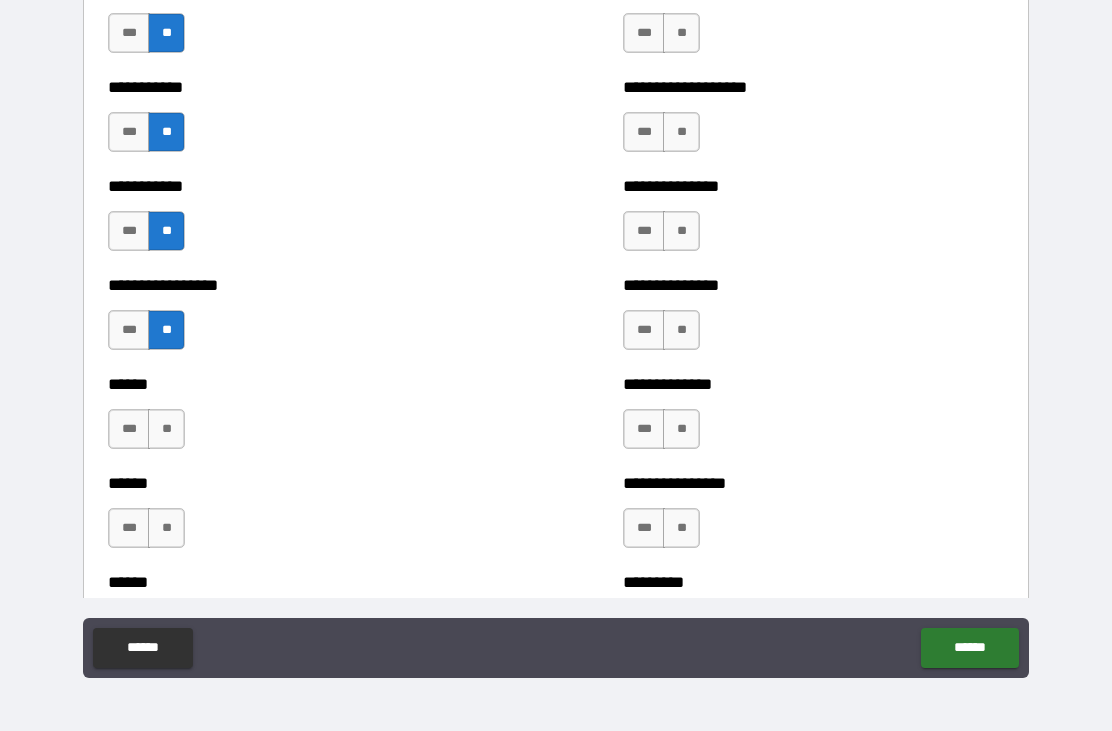 scroll, scrollTop: 2621, scrollLeft: 0, axis: vertical 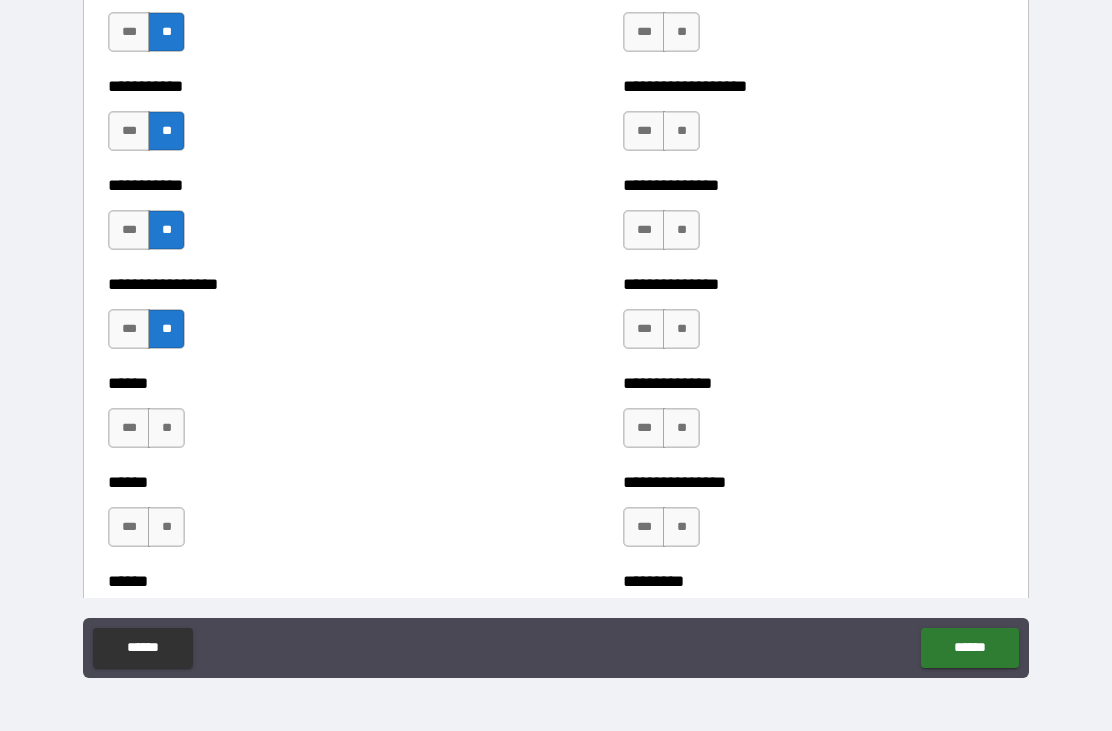 click on "**" at bounding box center [166, 428] 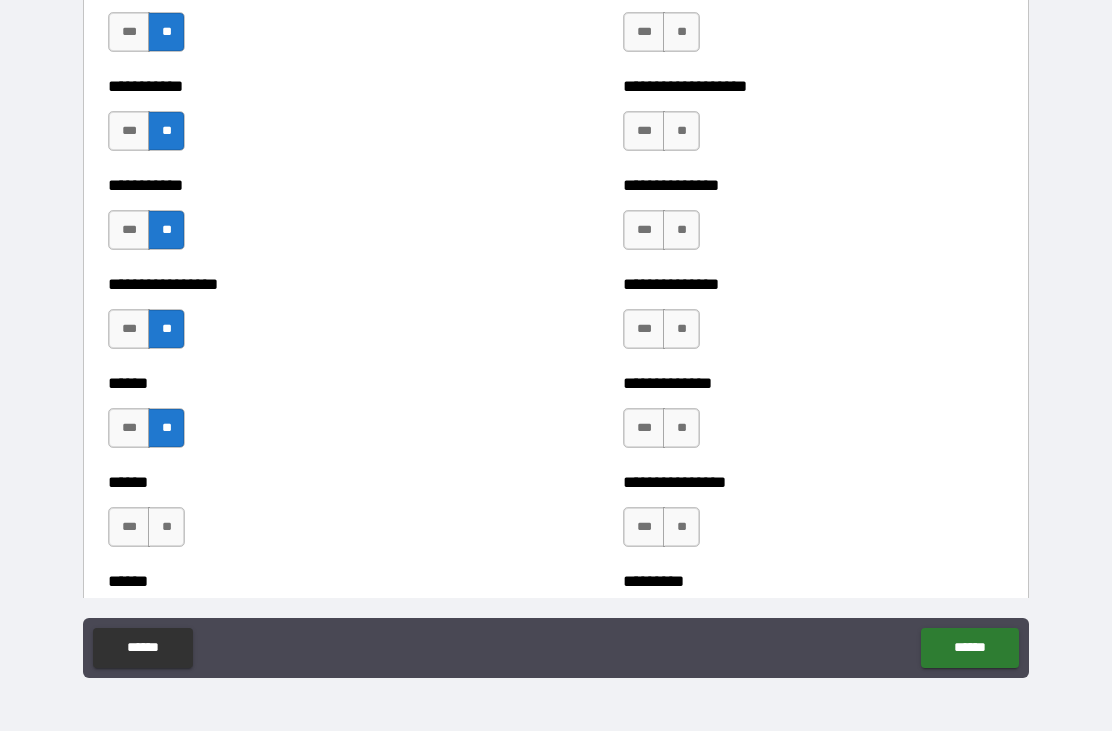 click on "**" at bounding box center [166, 527] 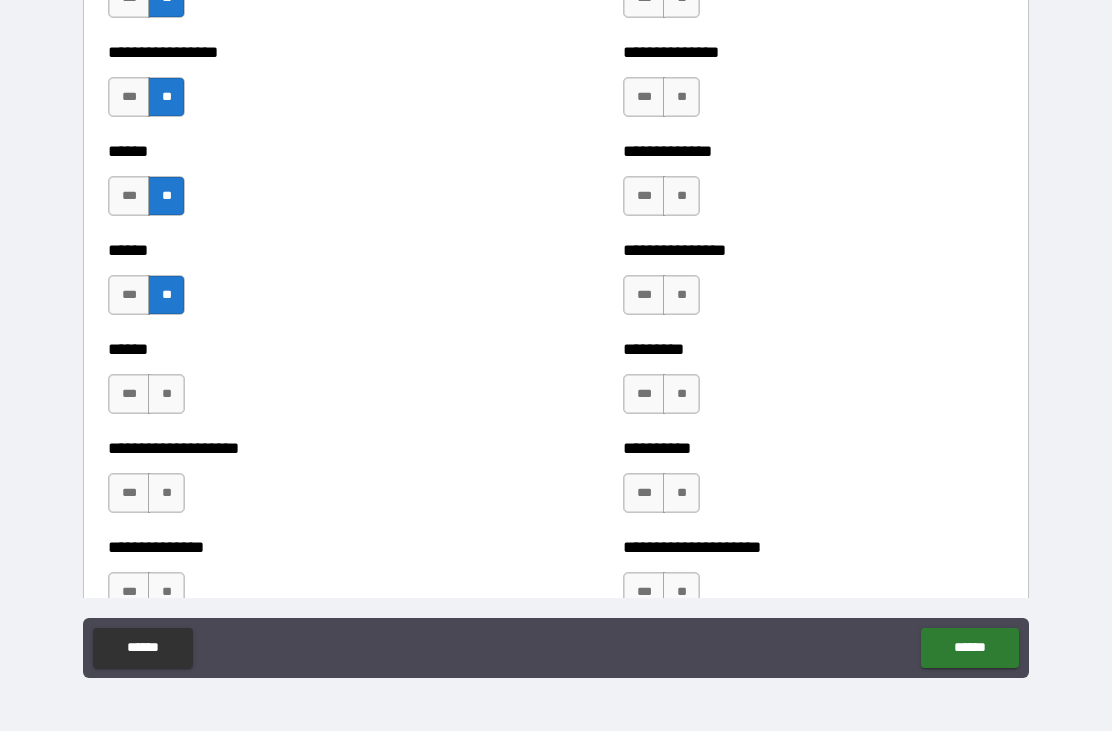 scroll, scrollTop: 2868, scrollLeft: 0, axis: vertical 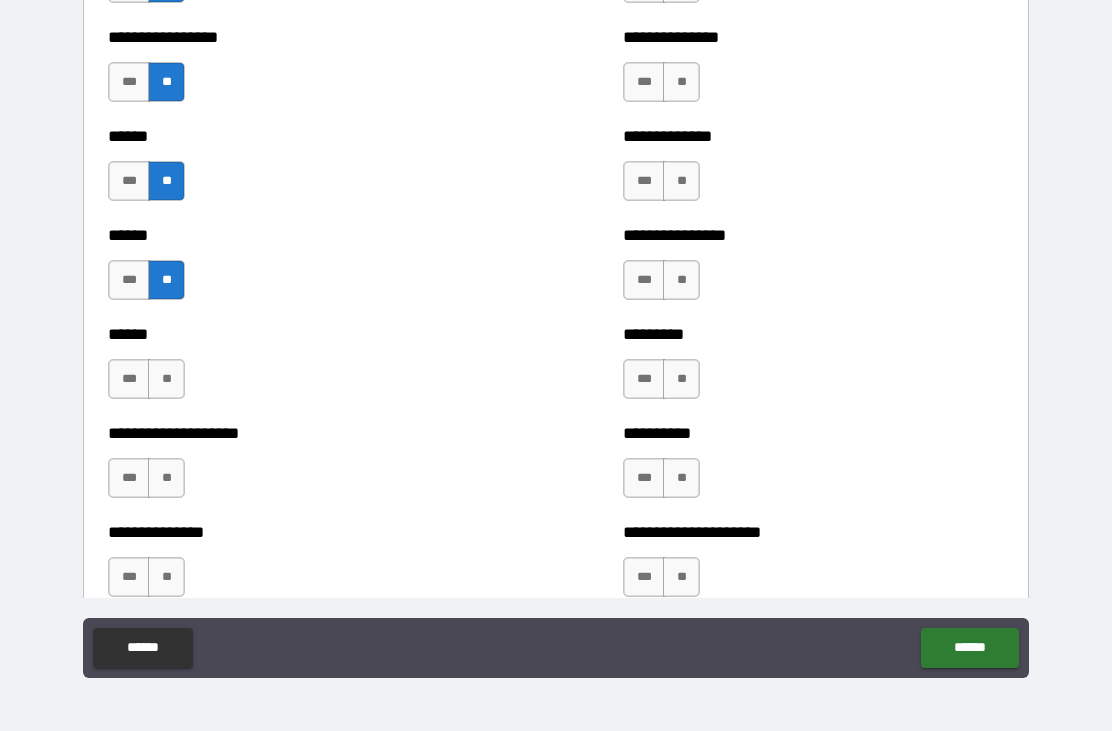 click on "**" at bounding box center (166, 379) 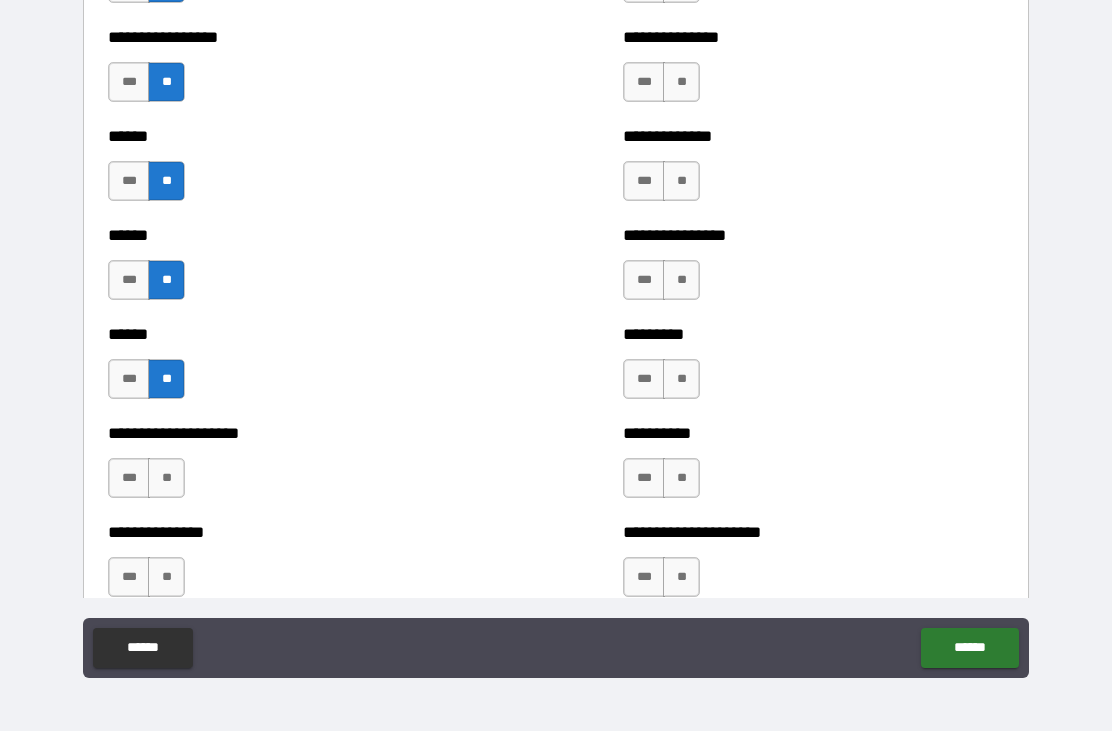 click on "**" at bounding box center [166, 478] 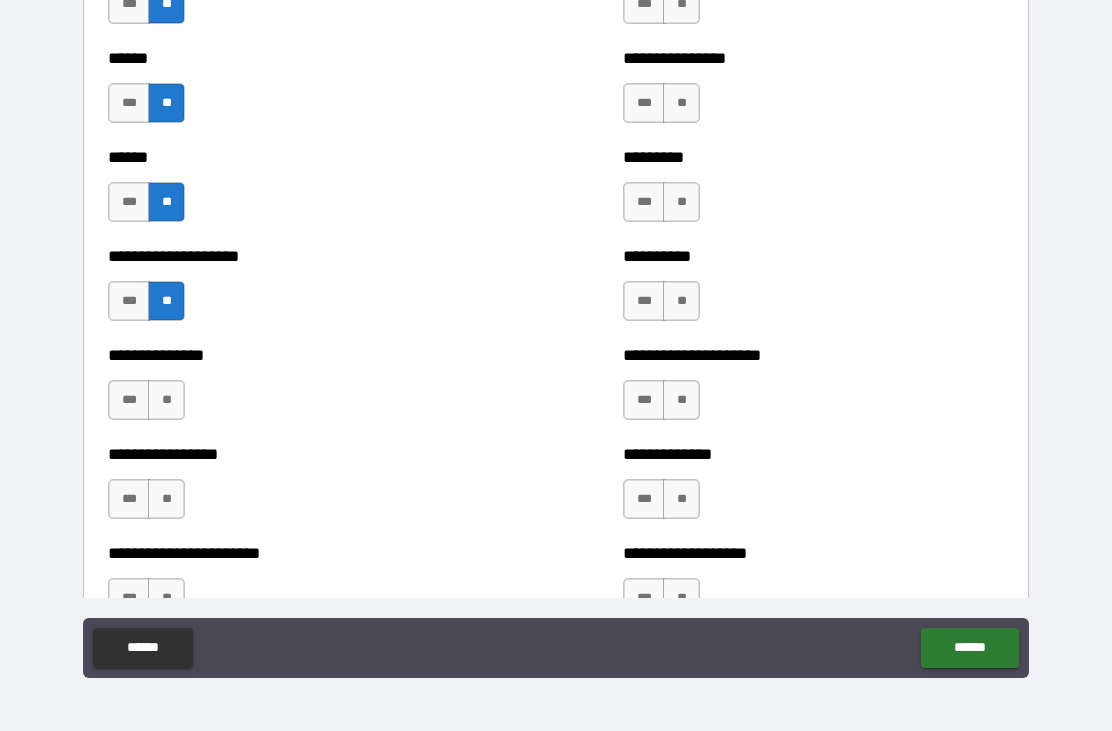 scroll, scrollTop: 3047, scrollLeft: 0, axis: vertical 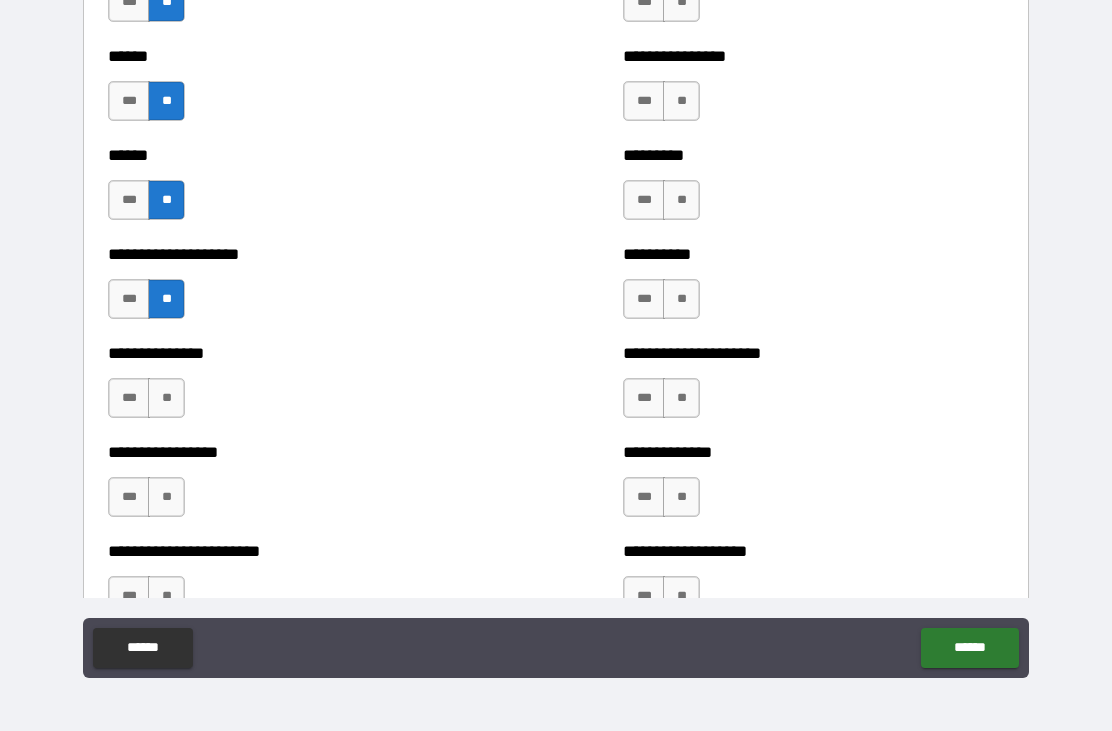 click on "**" at bounding box center (166, 398) 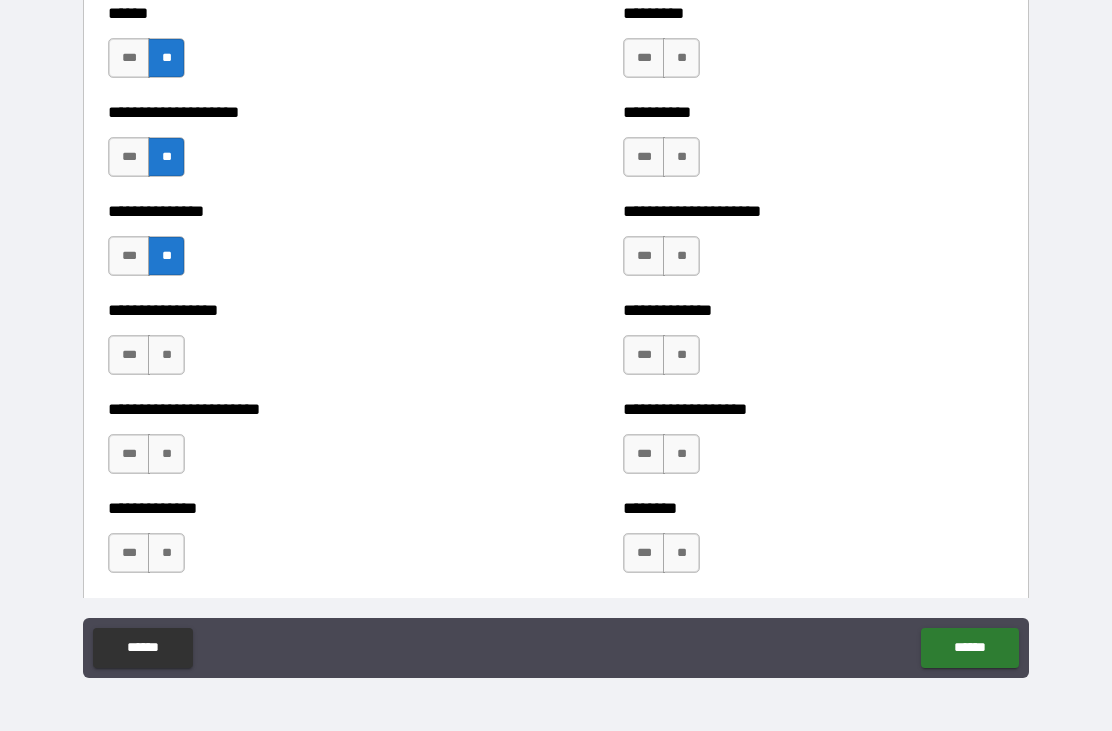 scroll, scrollTop: 3213, scrollLeft: 0, axis: vertical 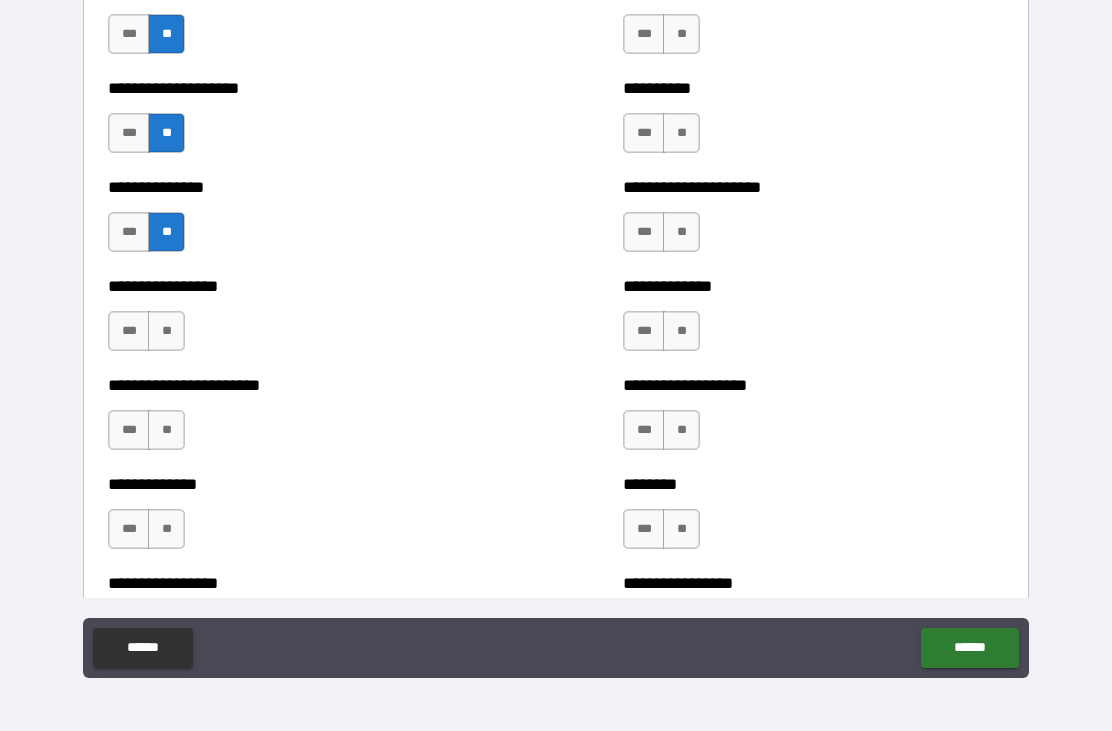 click on "**" at bounding box center (166, 331) 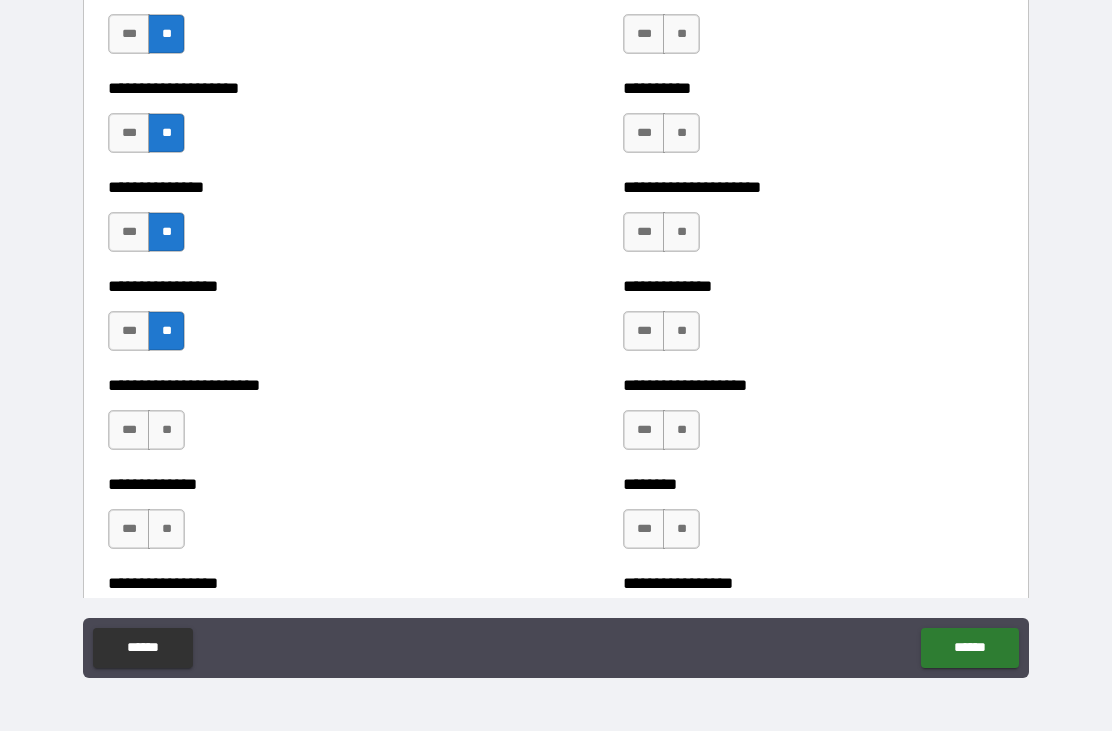 click on "**" at bounding box center (166, 430) 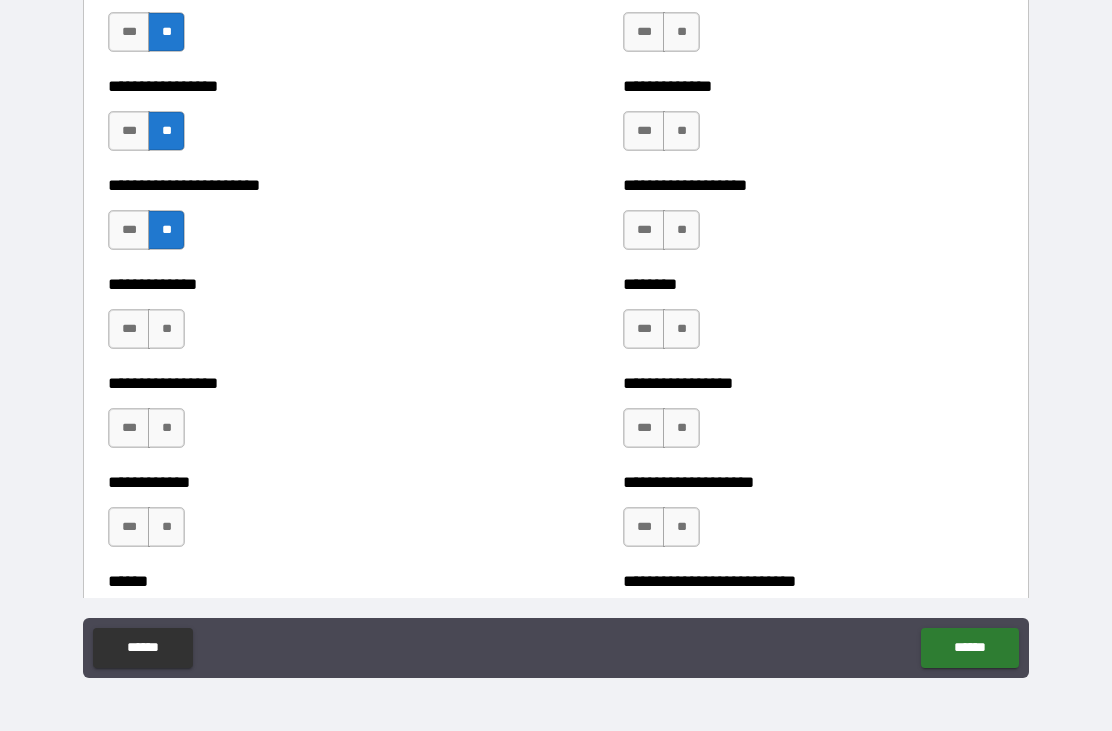 scroll, scrollTop: 3414, scrollLeft: 0, axis: vertical 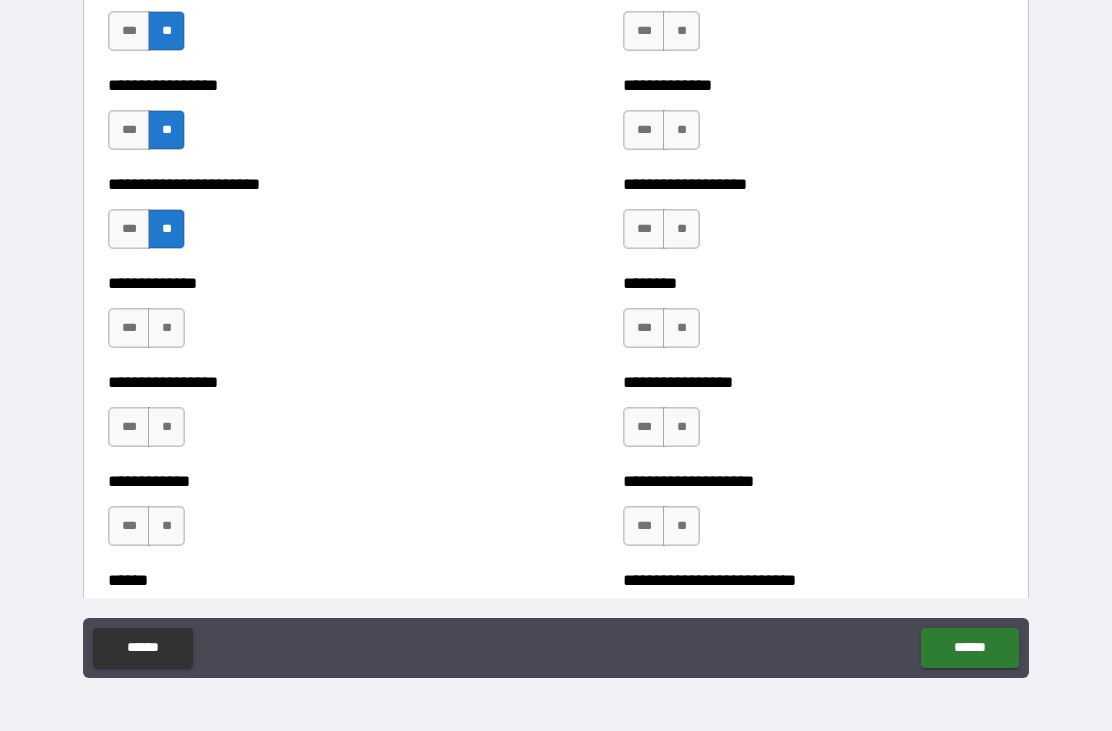 click on "**" at bounding box center (166, 328) 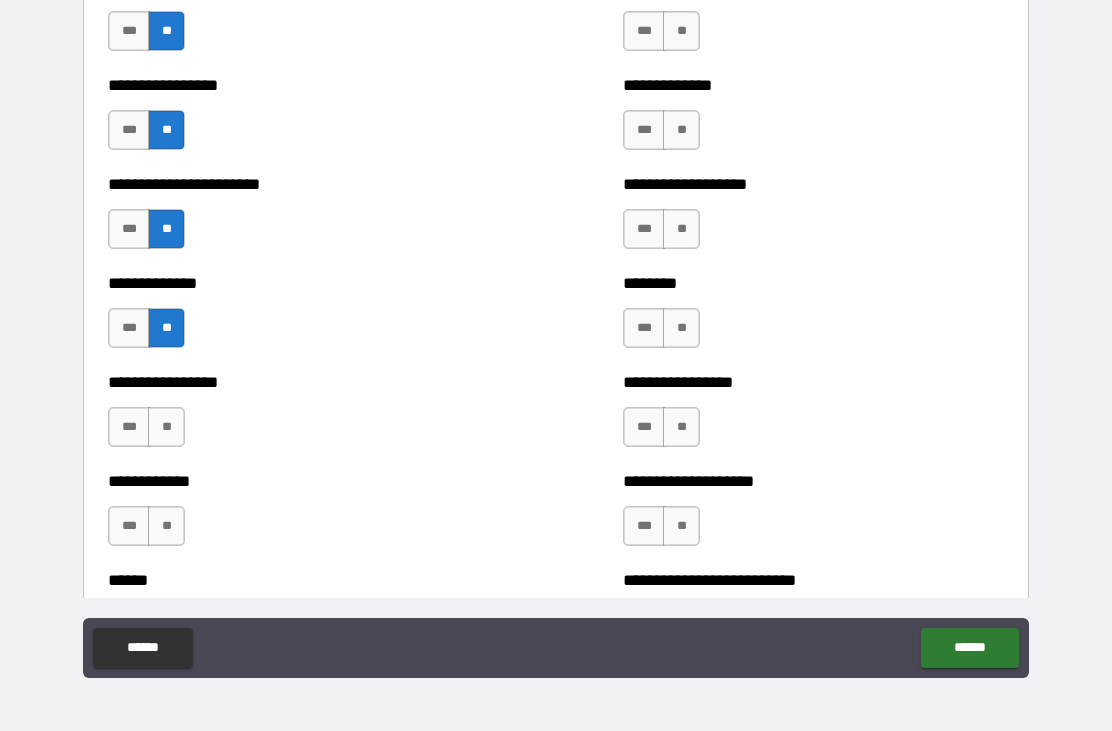 click on "**" at bounding box center [166, 427] 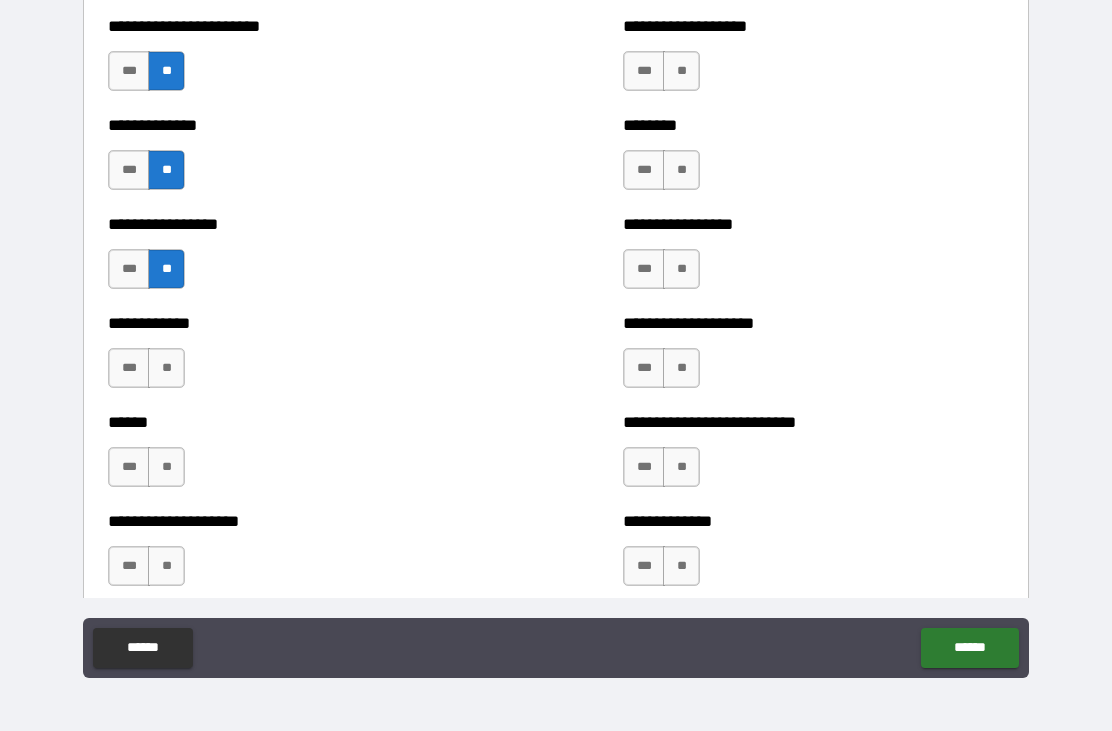 scroll, scrollTop: 3574, scrollLeft: 0, axis: vertical 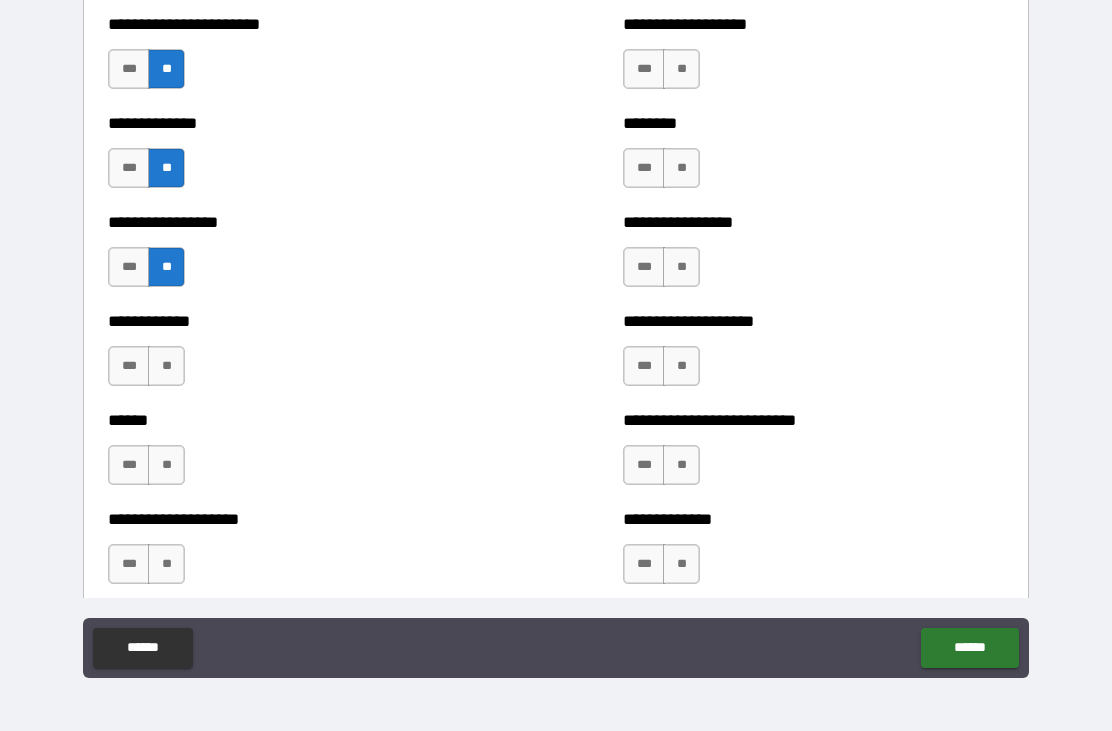 click on "**" at bounding box center [166, 366] 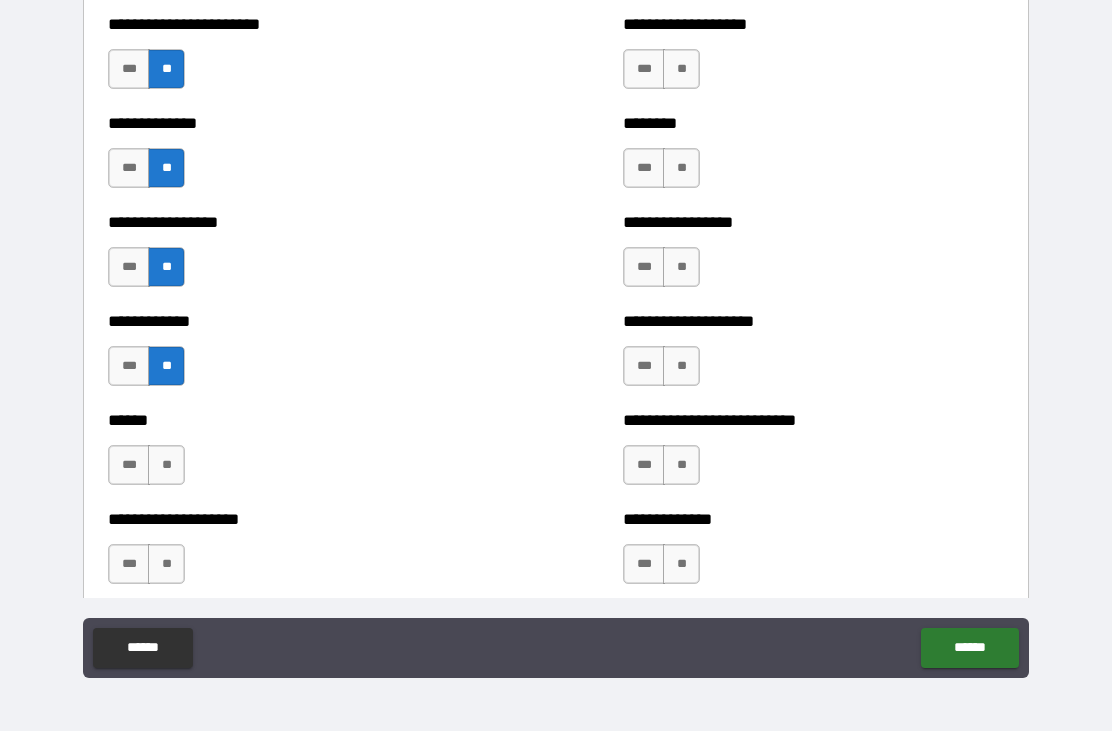 click on "**" at bounding box center (166, 465) 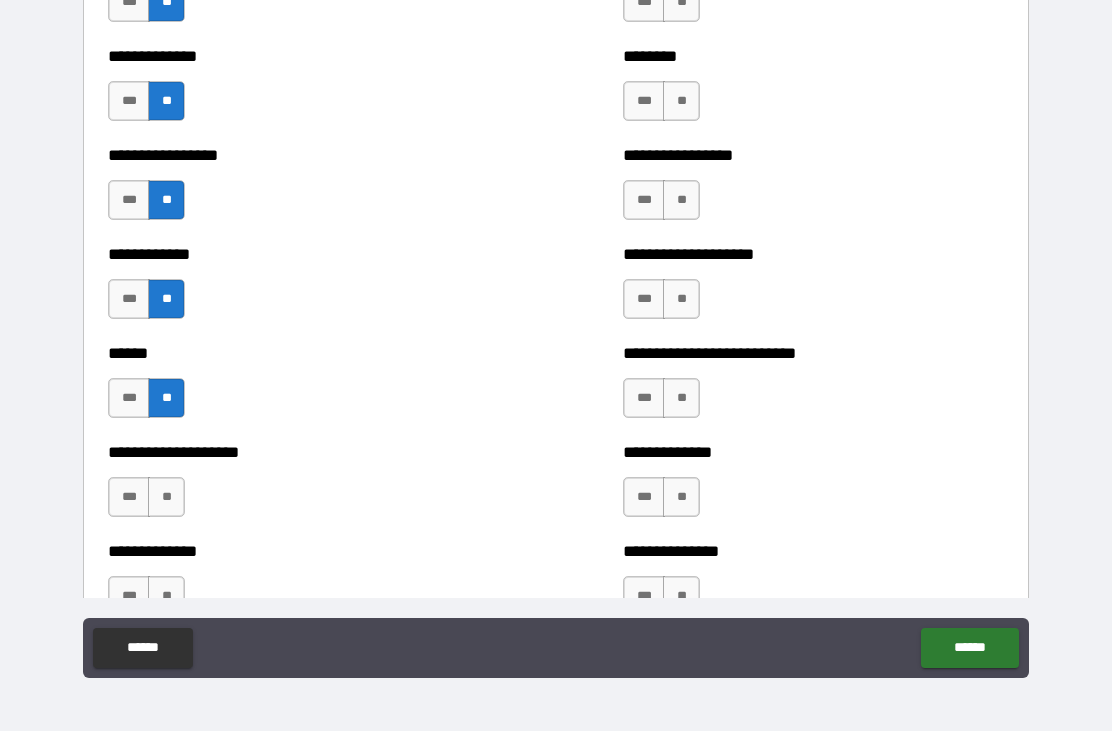 scroll, scrollTop: 3771, scrollLeft: 0, axis: vertical 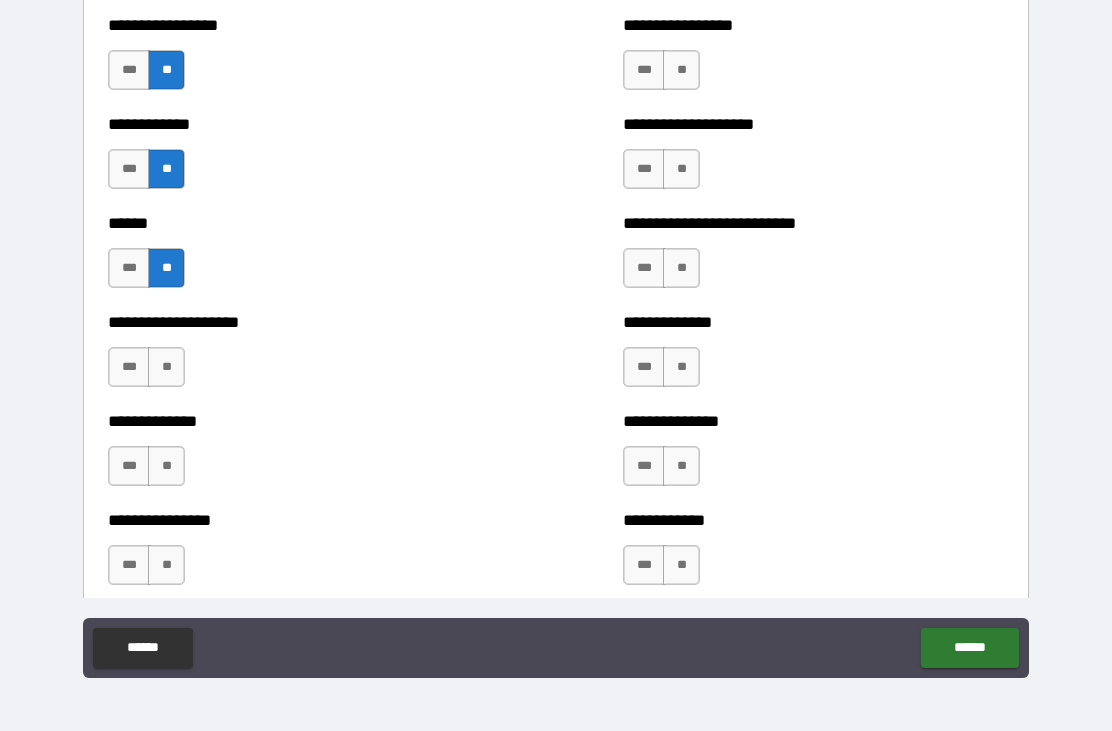 click on "**" at bounding box center [166, 367] 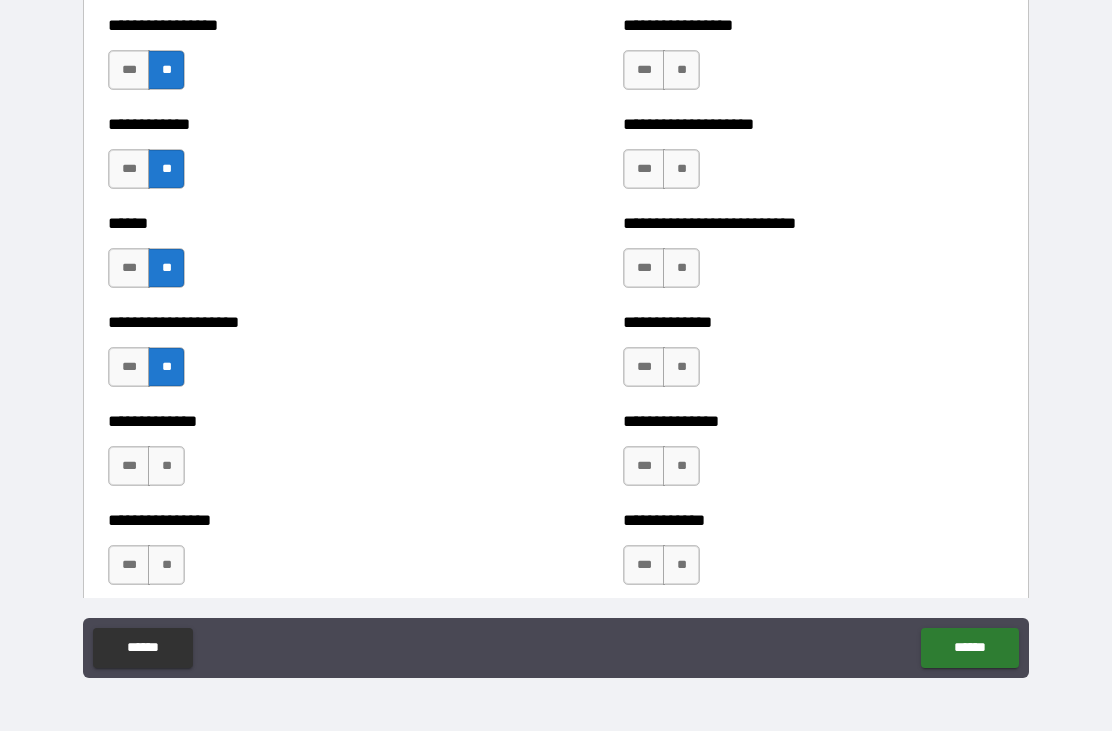 click on "**" at bounding box center (166, 466) 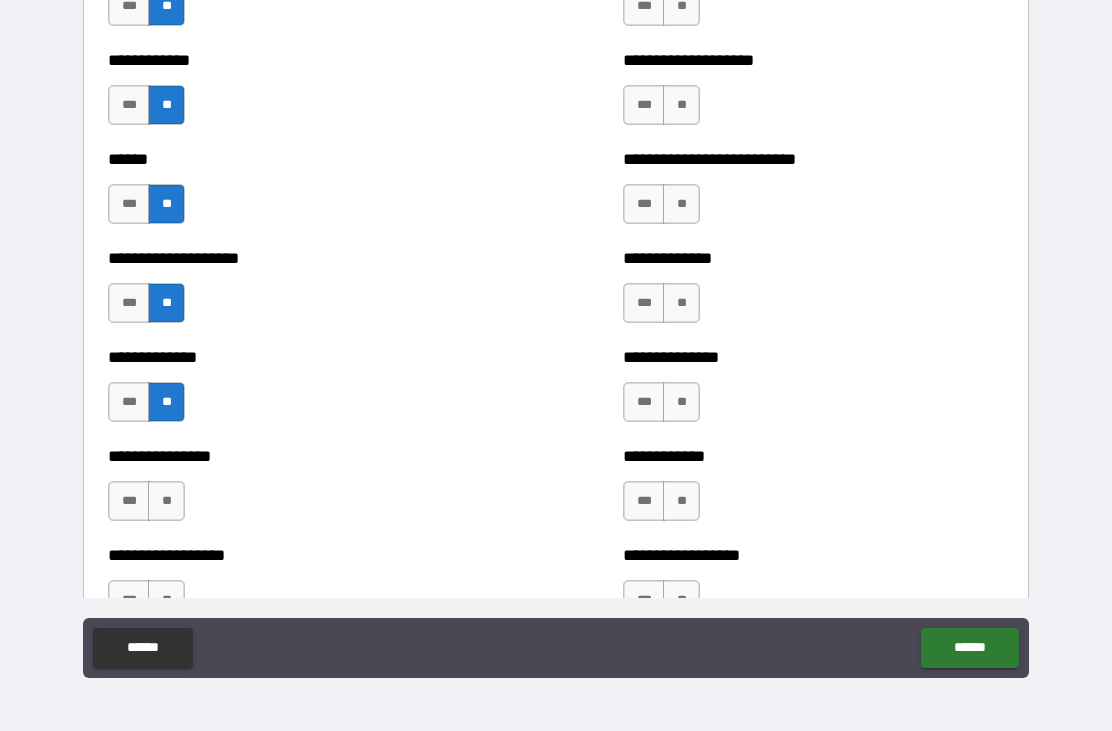 scroll, scrollTop: 3977, scrollLeft: 0, axis: vertical 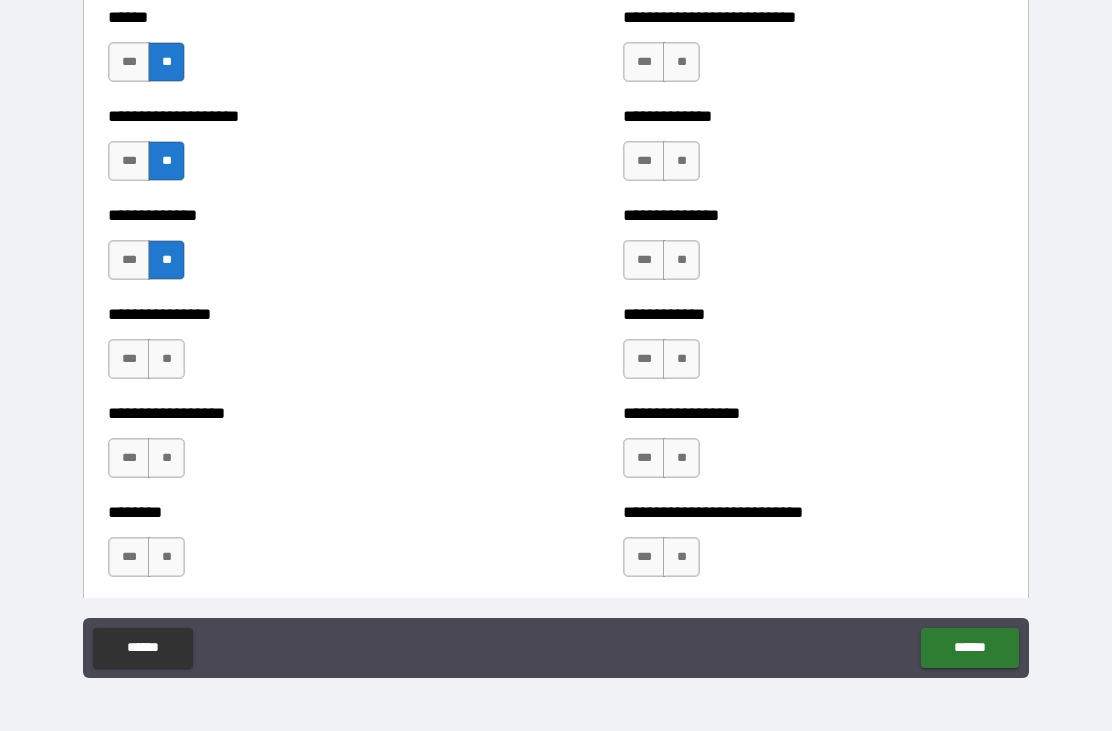 click on "**" at bounding box center [166, 359] 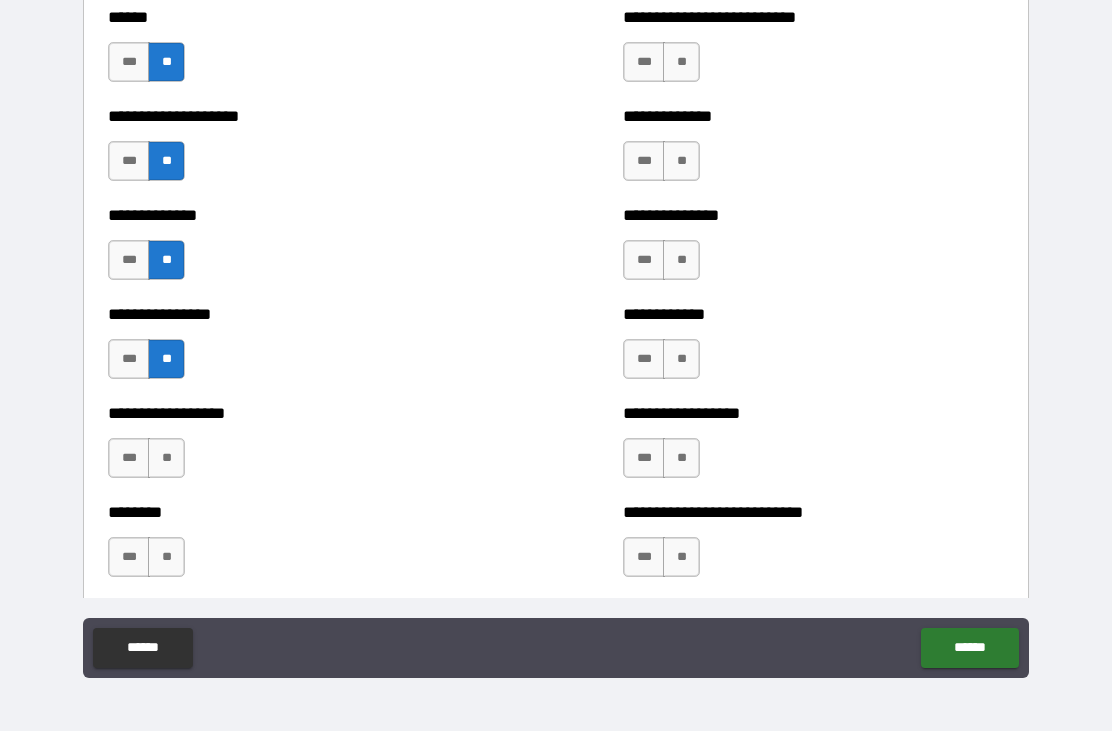 click on "**" at bounding box center [166, 458] 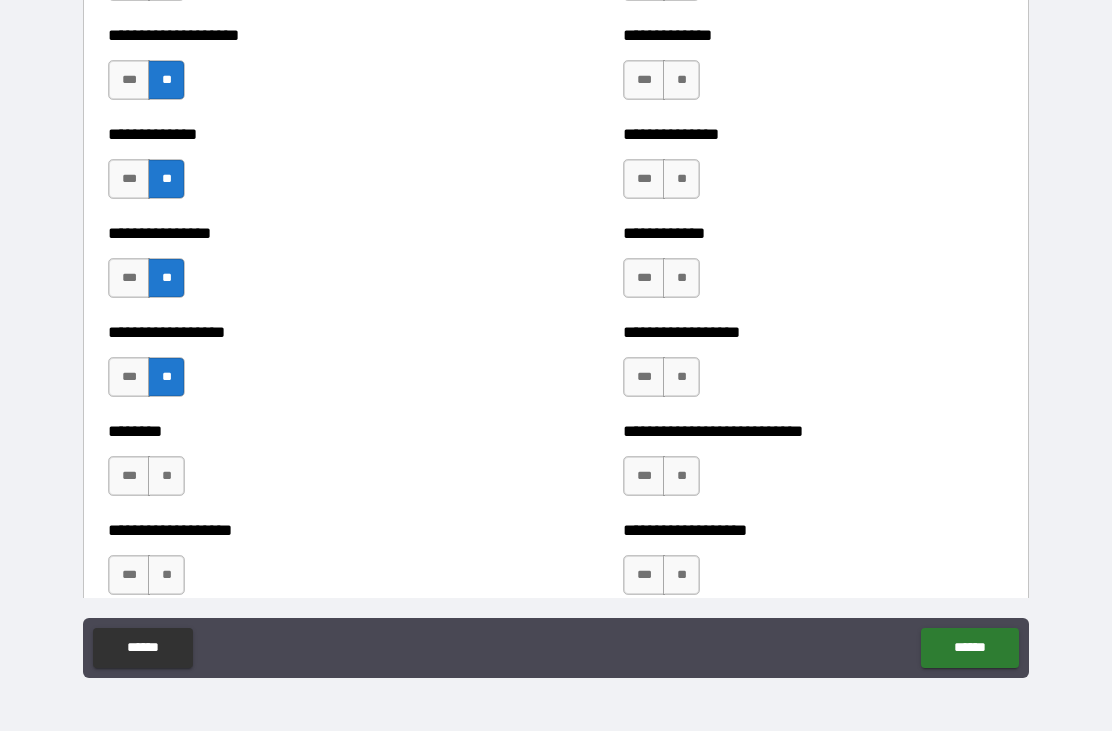 scroll, scrollTop: 4172, scrollLeft: 0, axis: vertical 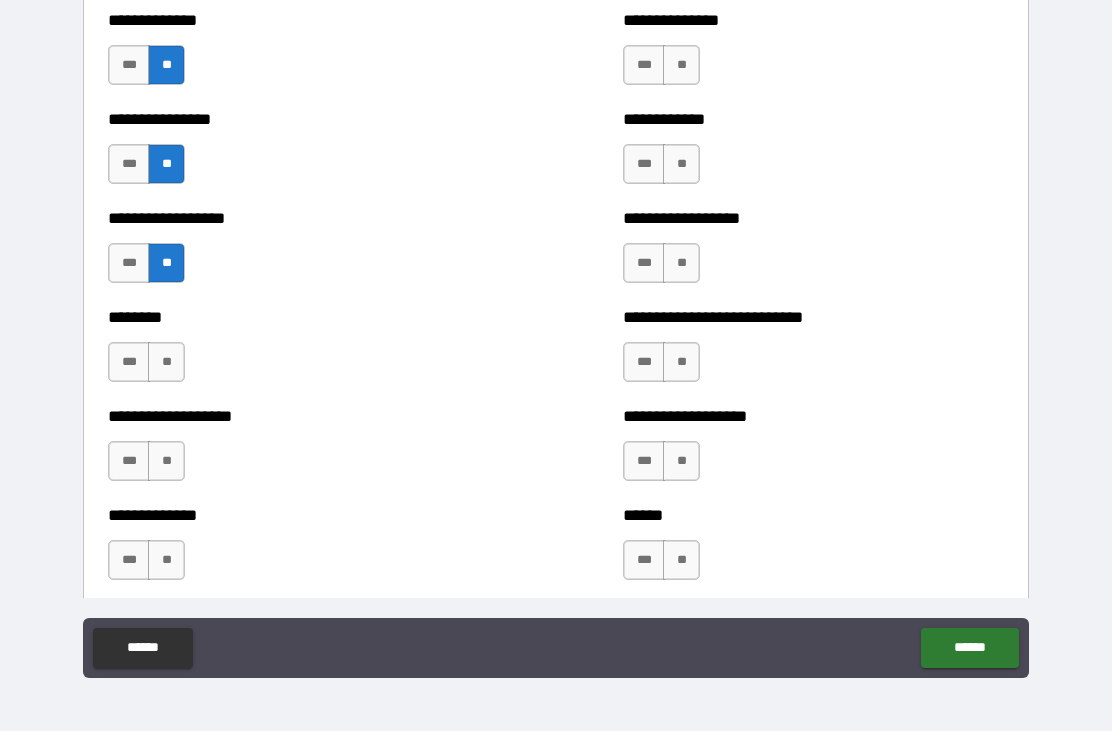 click on "**" at bounding box center (166, 362) 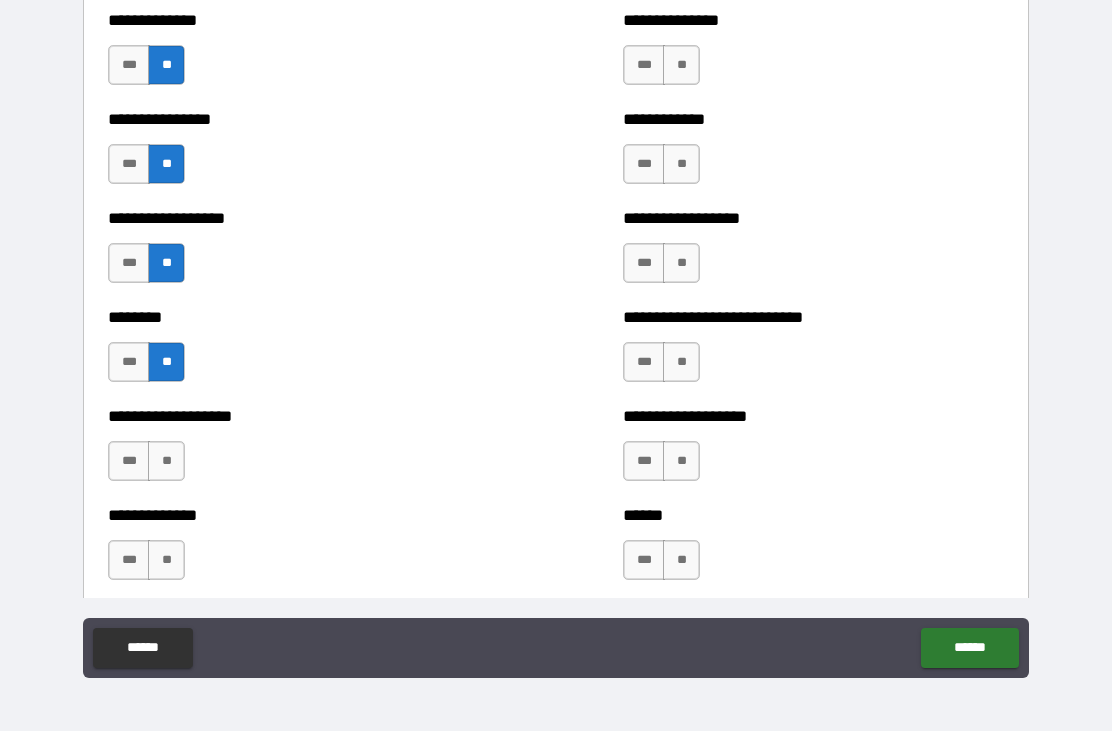 click on "**" at bounding box center (166, 461) 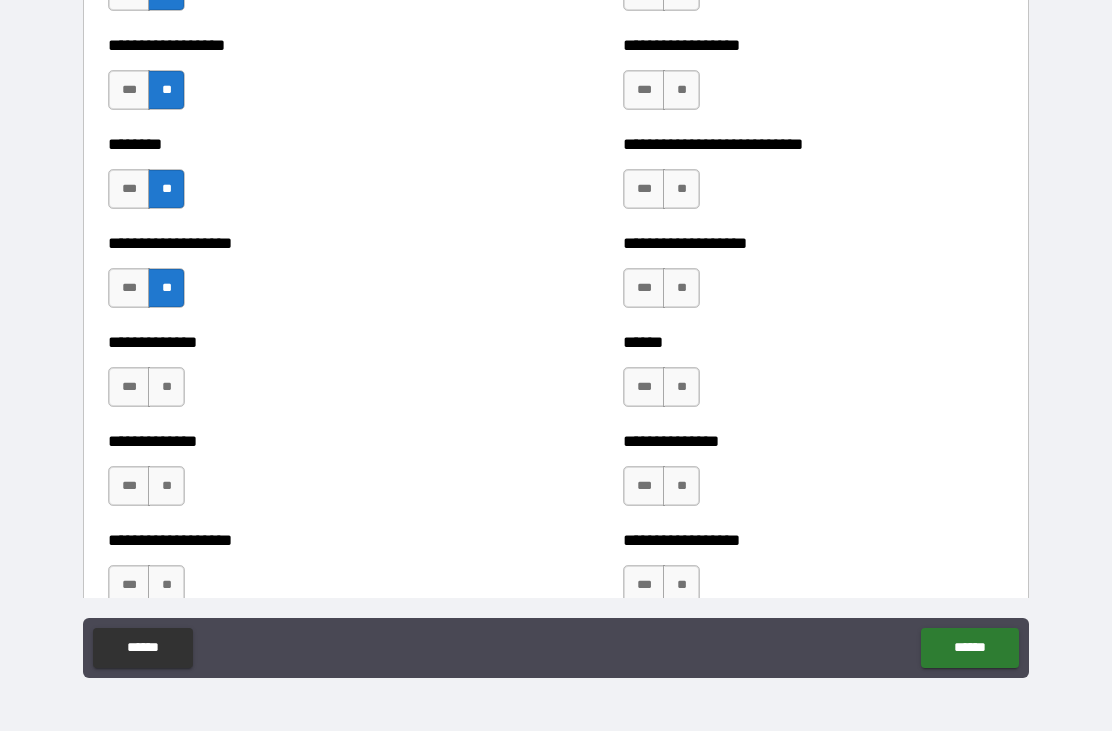 scroll, scrollTop: 4360, scrollLeft: 0, axis: vertical 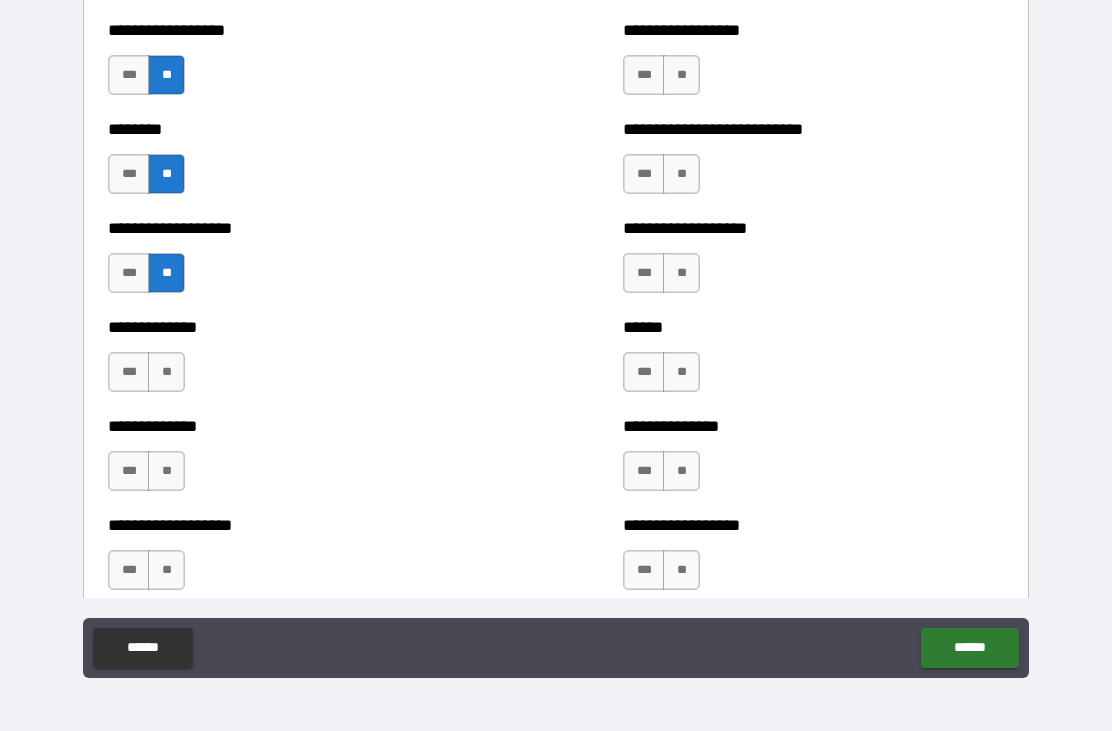 click on "**********" at bounding box center [298, 362] 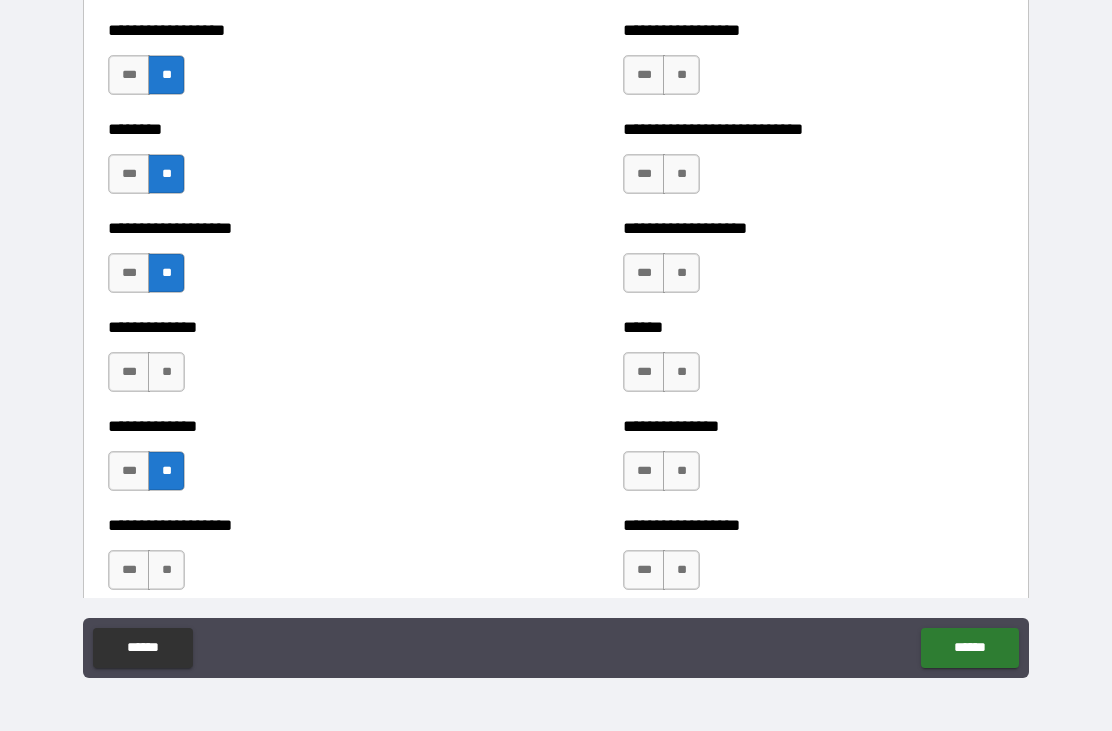 click on "**" at bounding box center [166, 372] 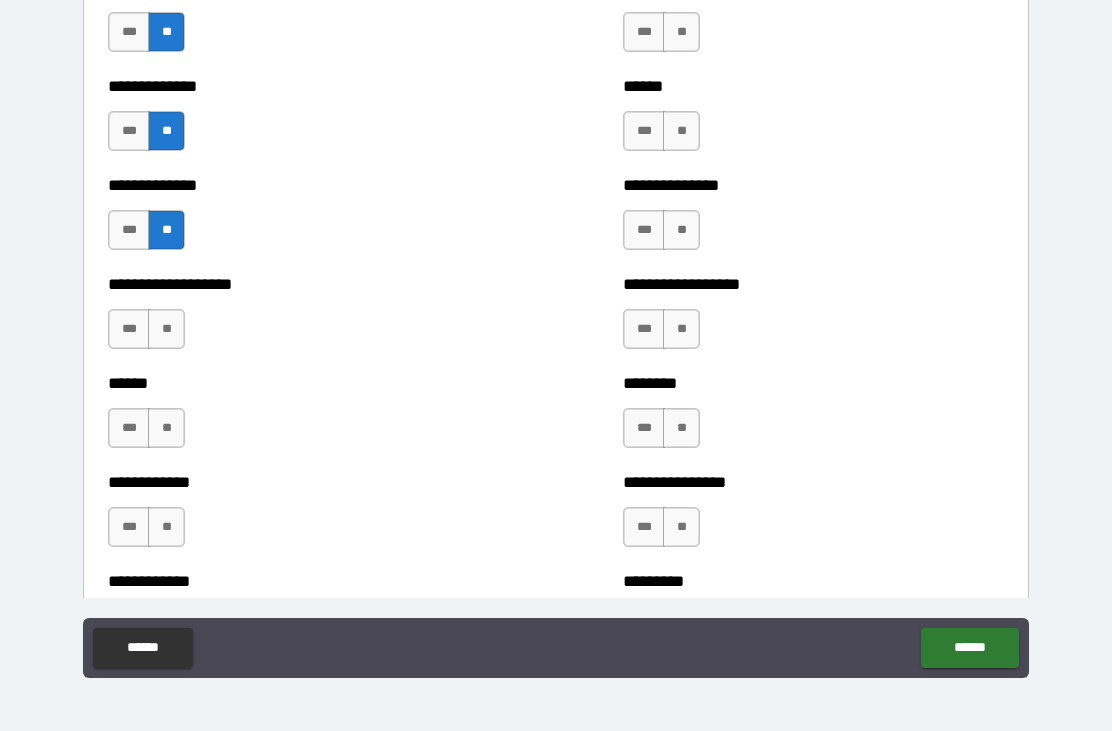 scroll, scrollTop: 4609, scrollLeft: 0, axis: vertical 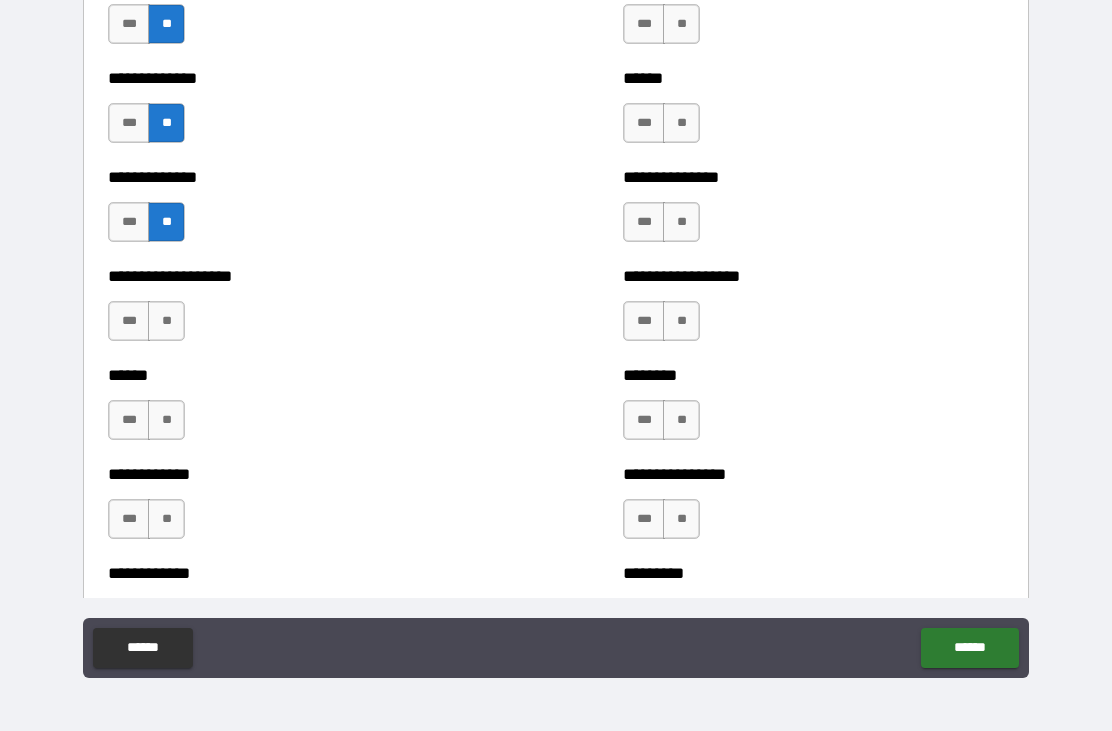 click on "**********" at bounding box center (298, 311) 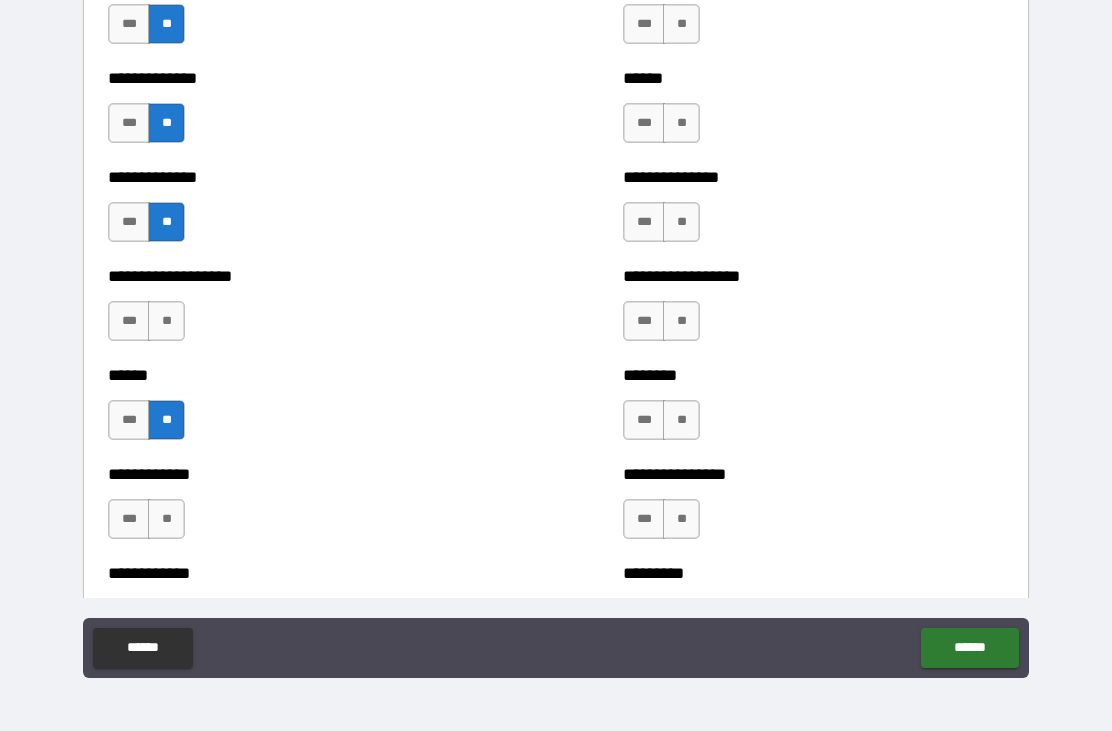 click on "**" at bounding box center (166, 321) 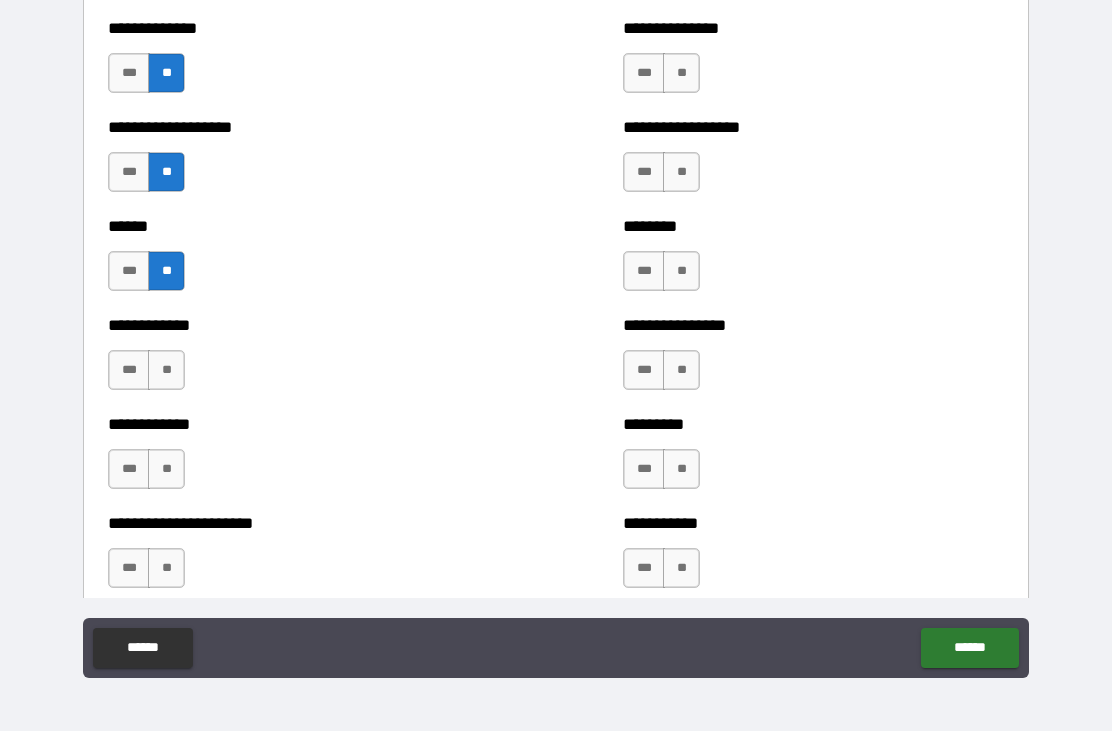 scroll, scrollTop: 4776, scrollLeft: 0, axis: vertical 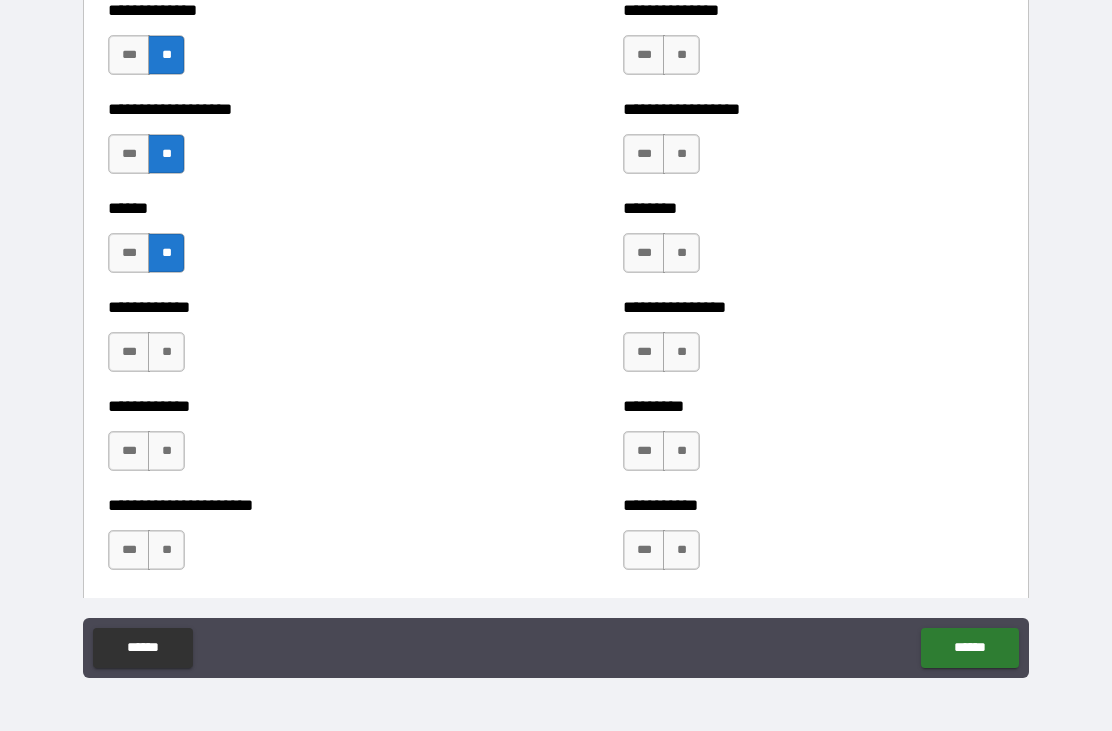 click on "**" at bounding box center [166, 352] 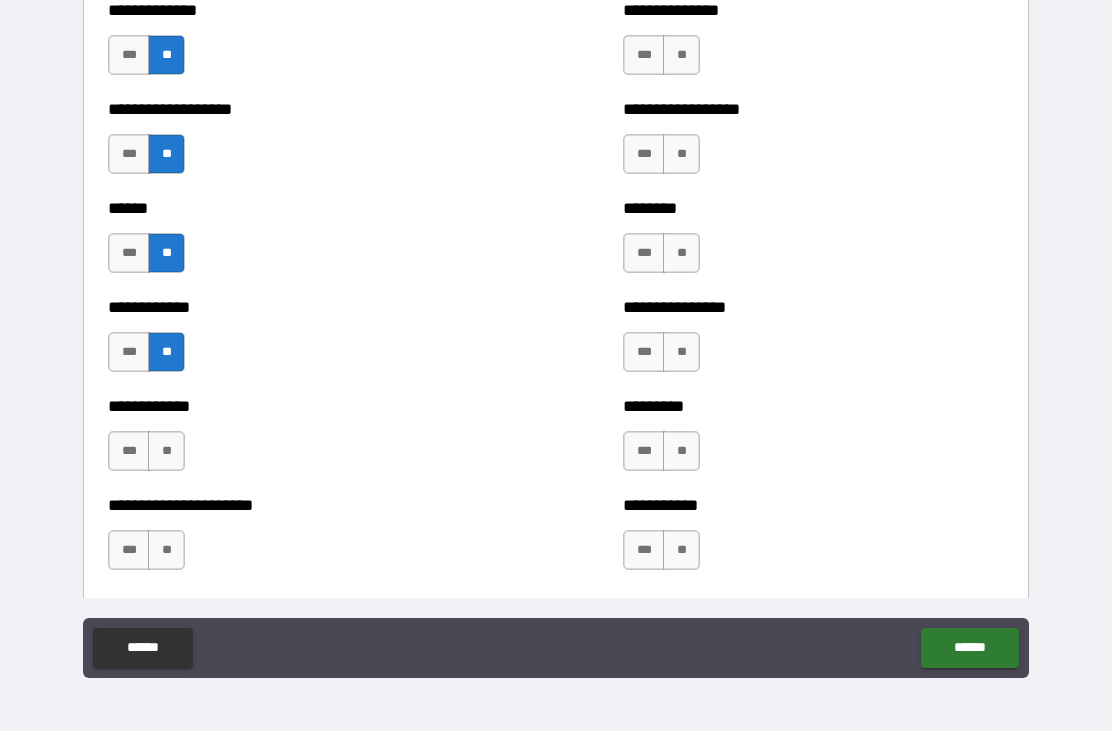 click on "**" at bounding box center (166, 451) 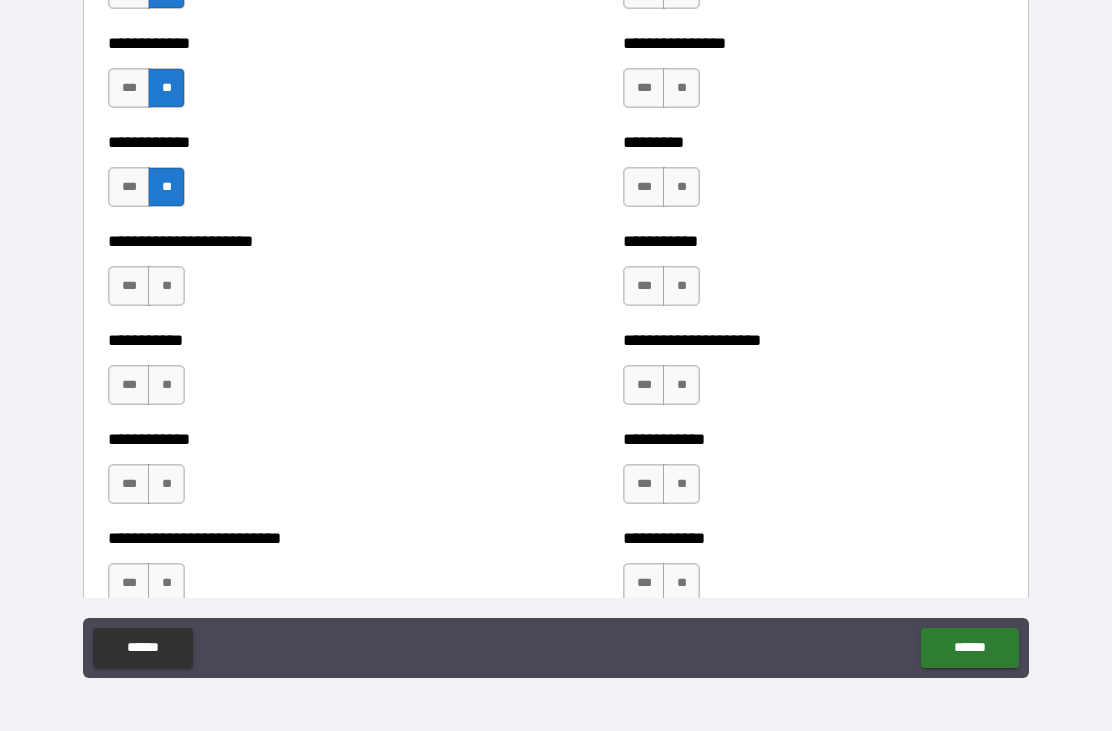 scroll, scrollTop: 5020, scrollLeft: 0, axis: vertical 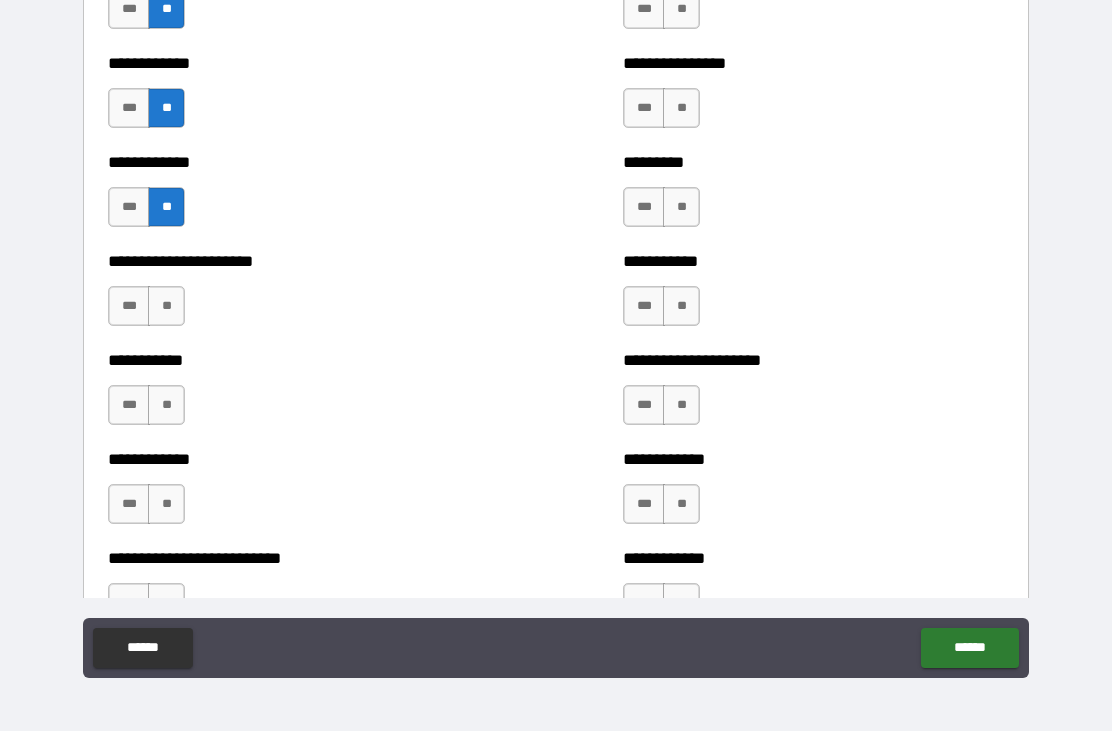 click on "**" at bounding box center (166, 306) 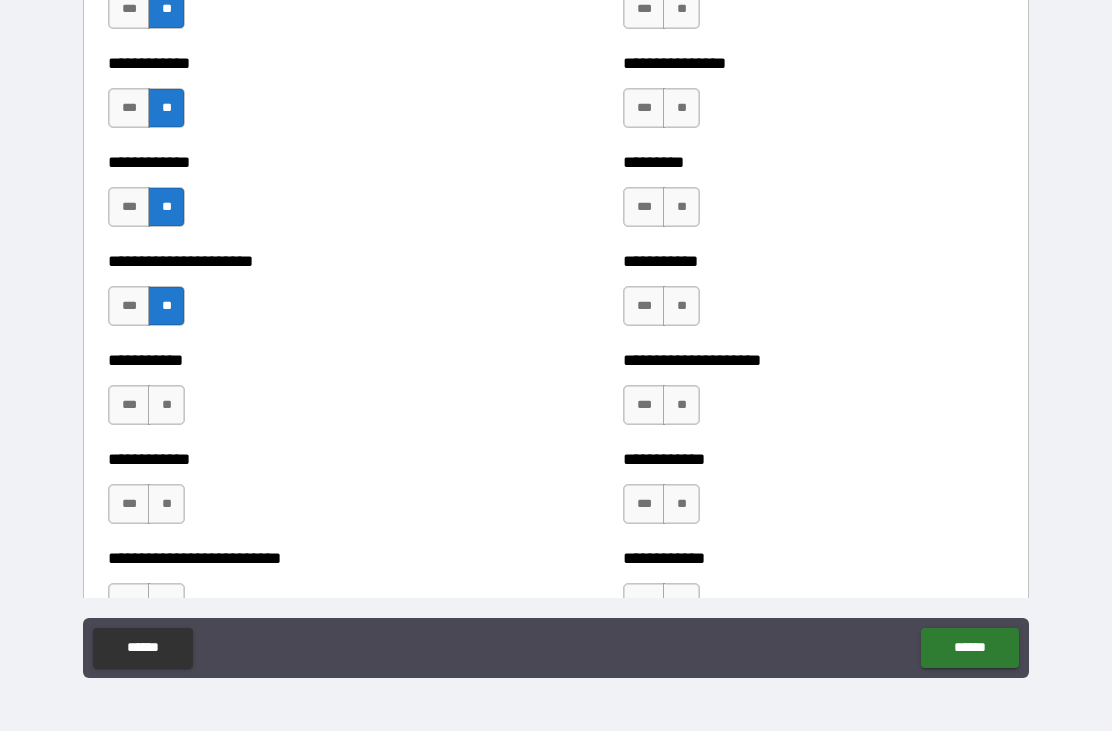 click on "**" at bounding box center (166, 405) 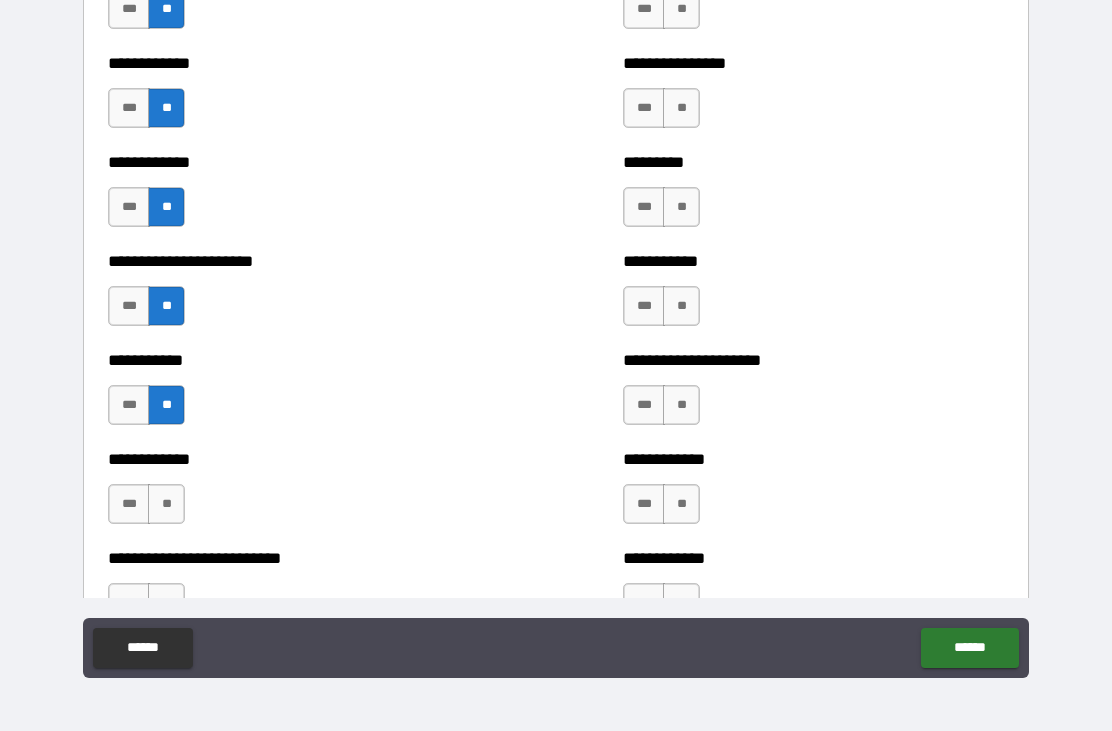 click on "**" at bounding box center (166, 504) 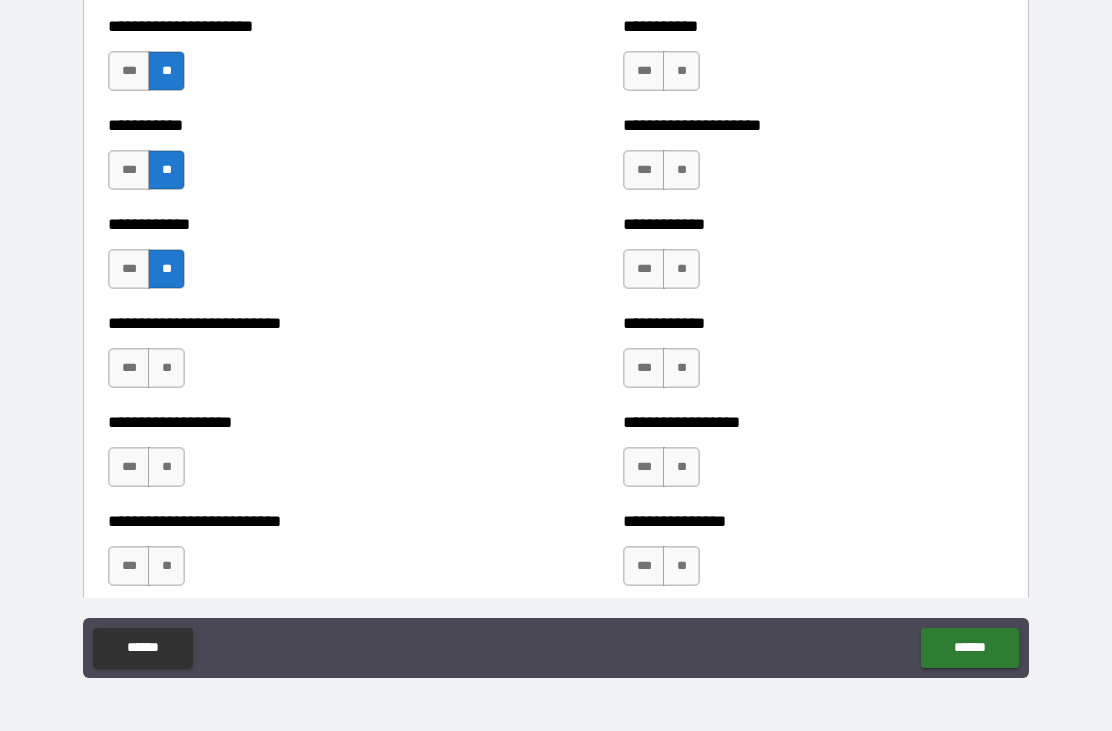 scroll, scrollTop: 5258, scrollLeft: 0, axis: vertical 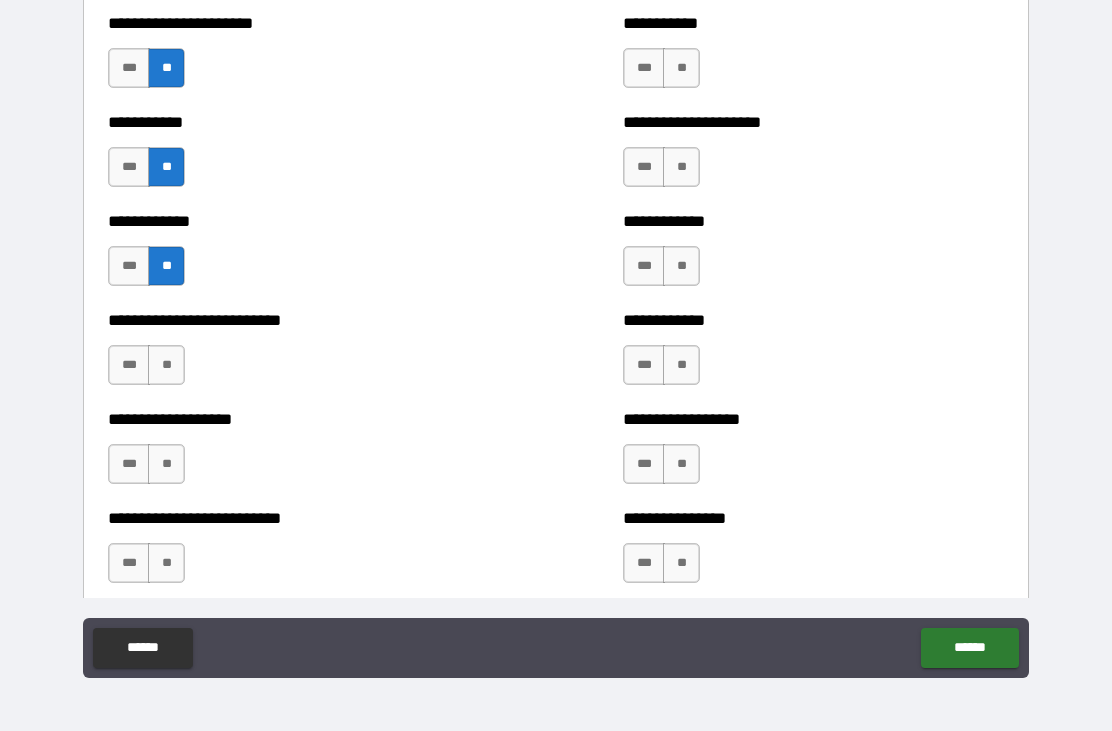 click on "**" at bounding box center (166, 365) 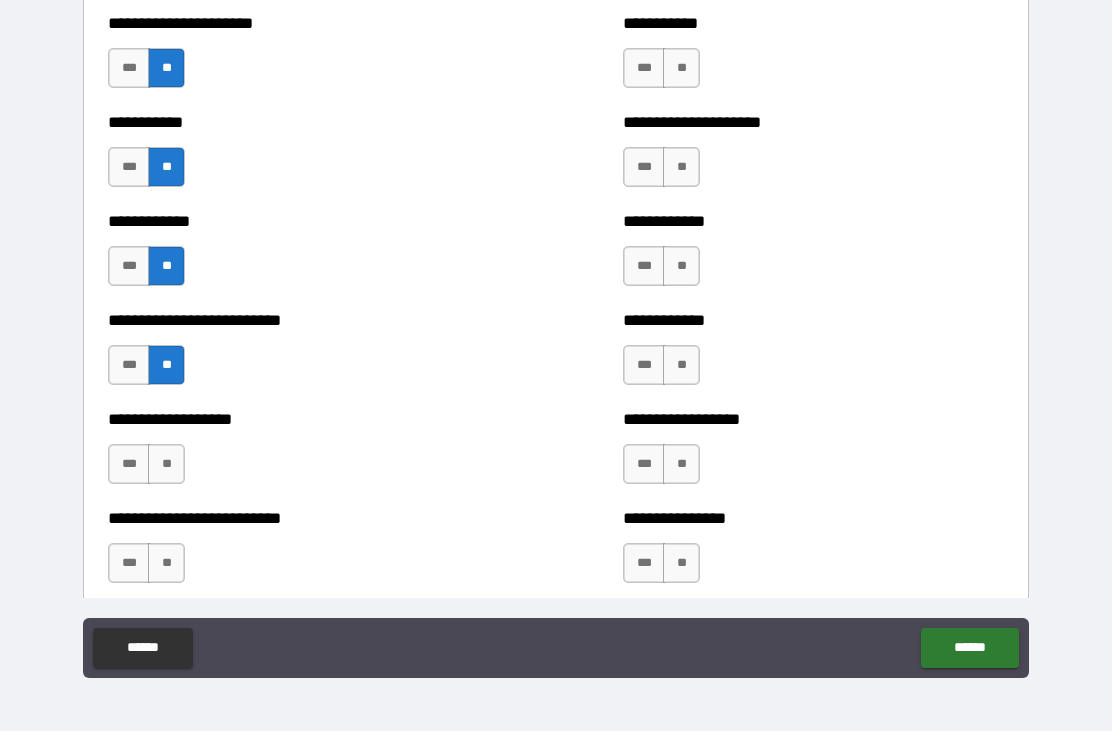 click on "**" at bounding box center [166, 464] 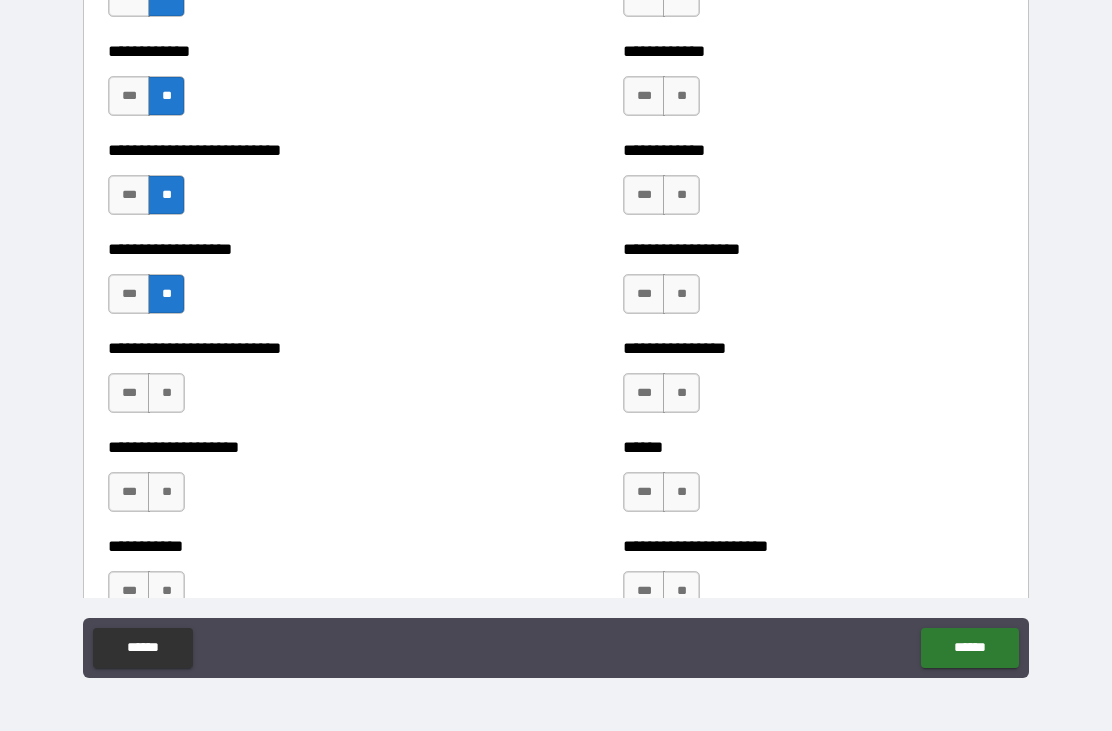 scroll, scrollTop: 5434, scrollLeft: 0, axis: vertical 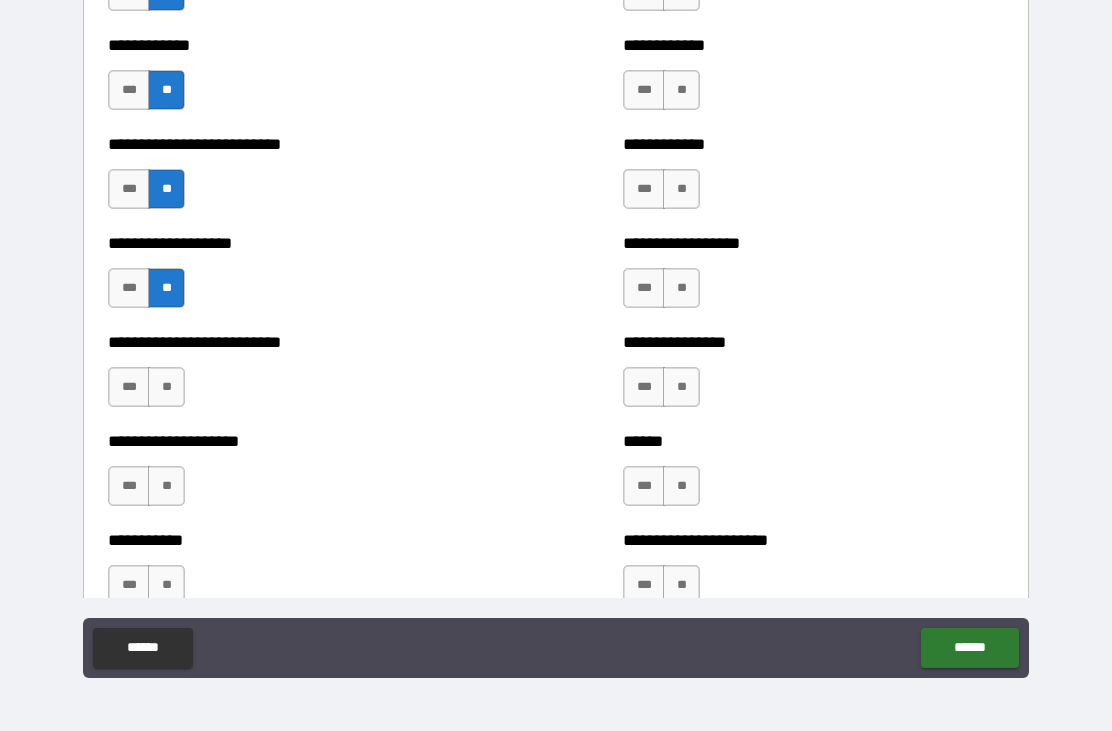 click on "**" at bounding box center (166, 387) 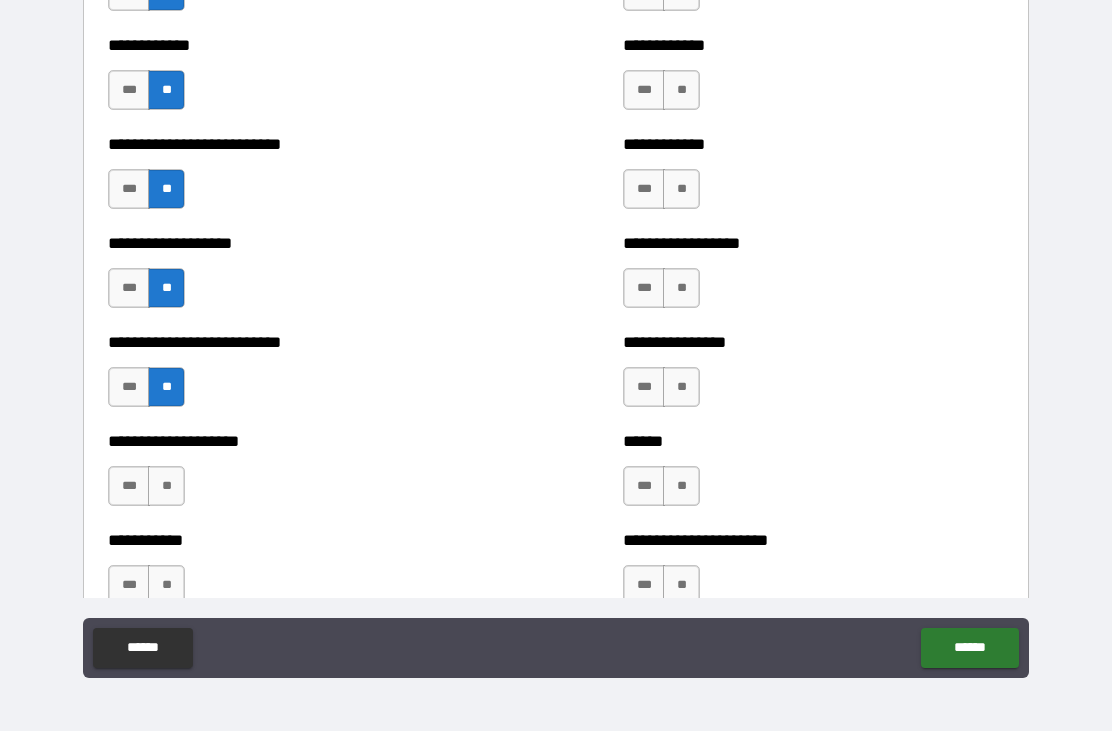click on "**" at bounding box center (166, 486) 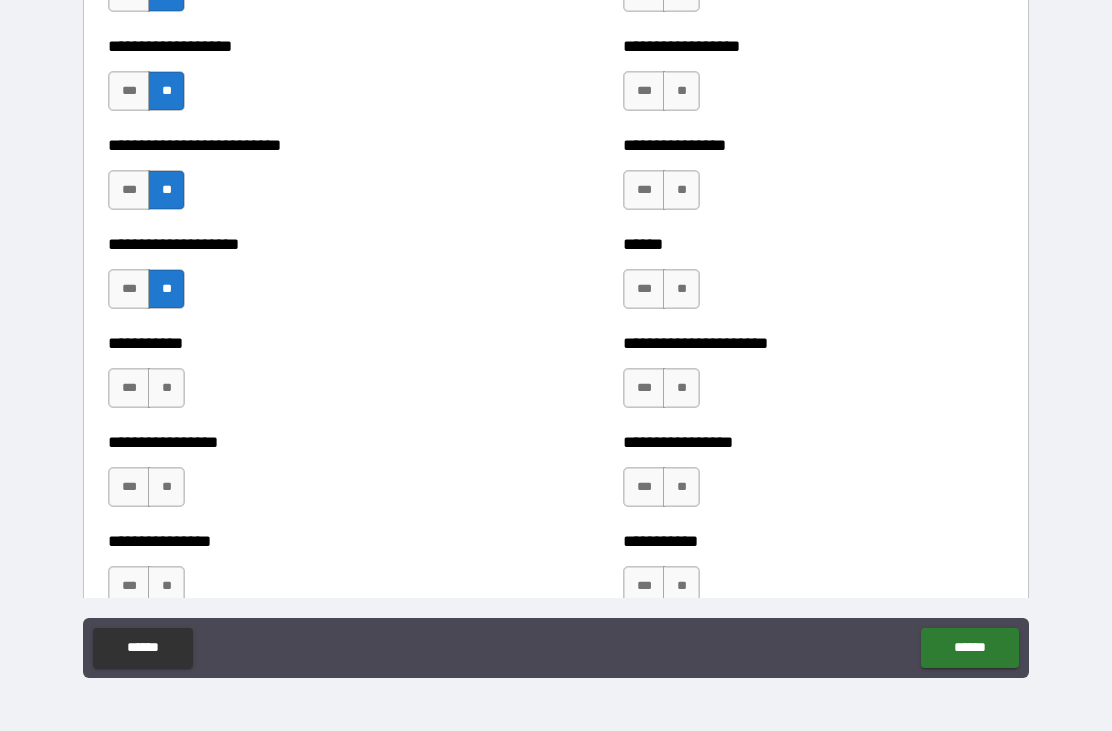 scroll, scrollTop: 5634, scrollLeft: 0, axis: vertical 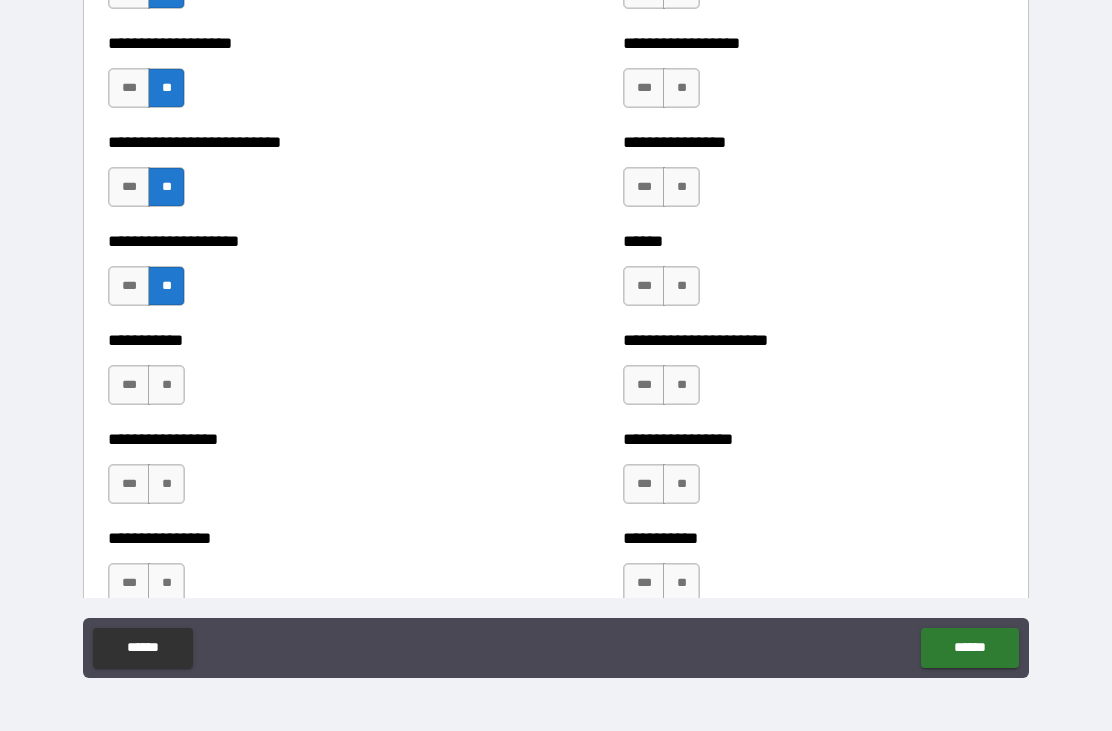 click on "**" at bounding box center [166, 385] 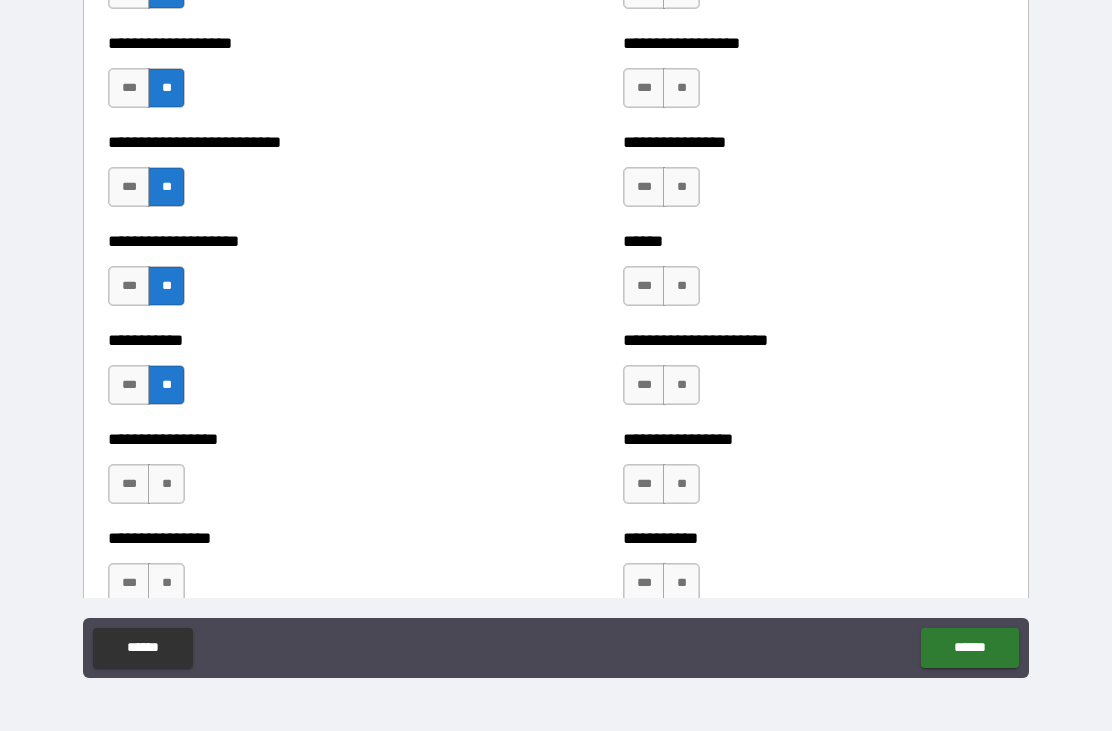 click on "**" at bounding box center (166, 484) 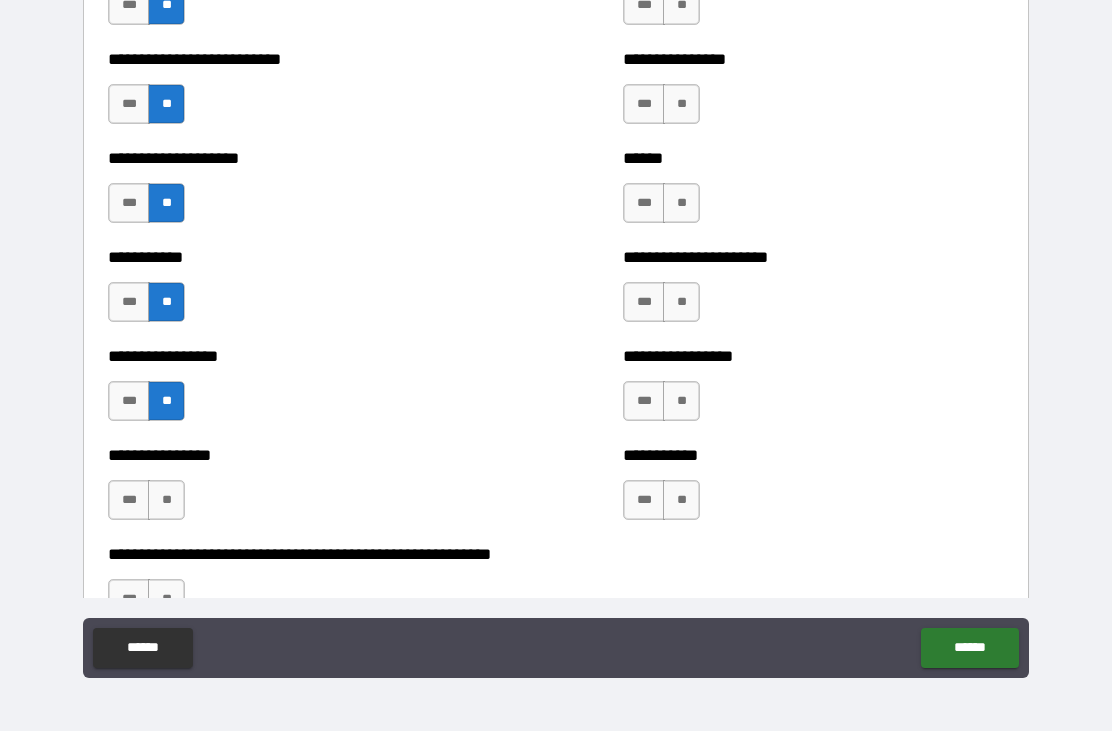 scroll, scrollTop: 5866, scrollLeft: 0, axis: vertical 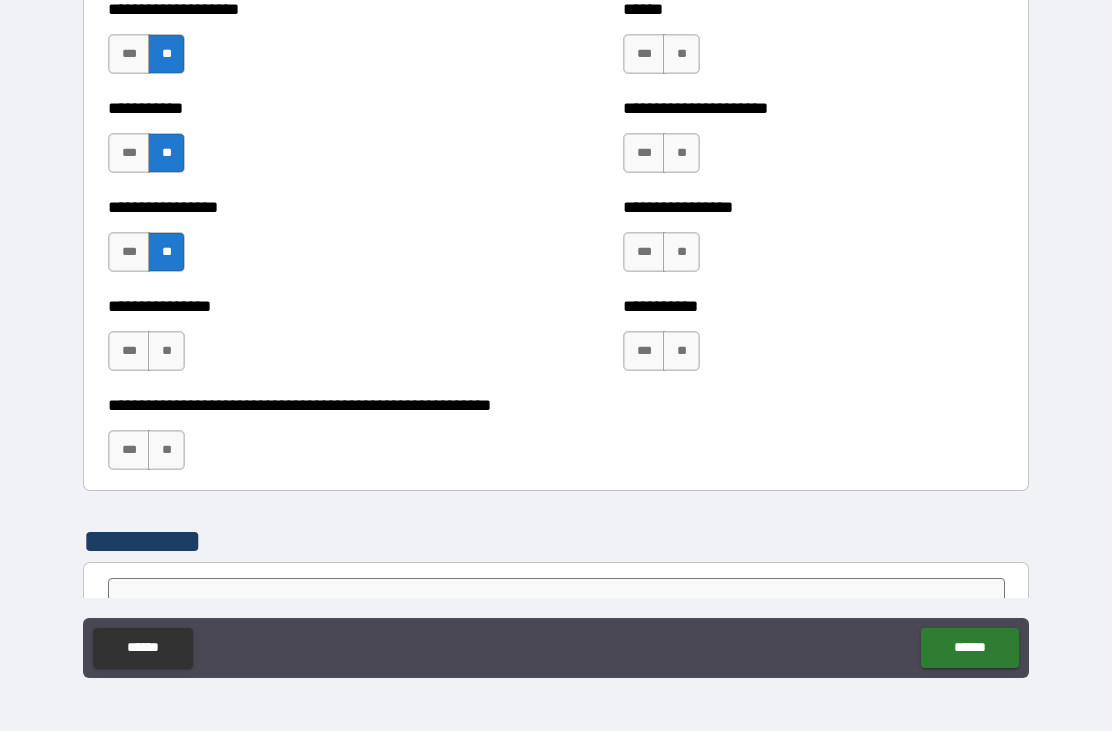 click on "**" at bounding box center (166, 351) 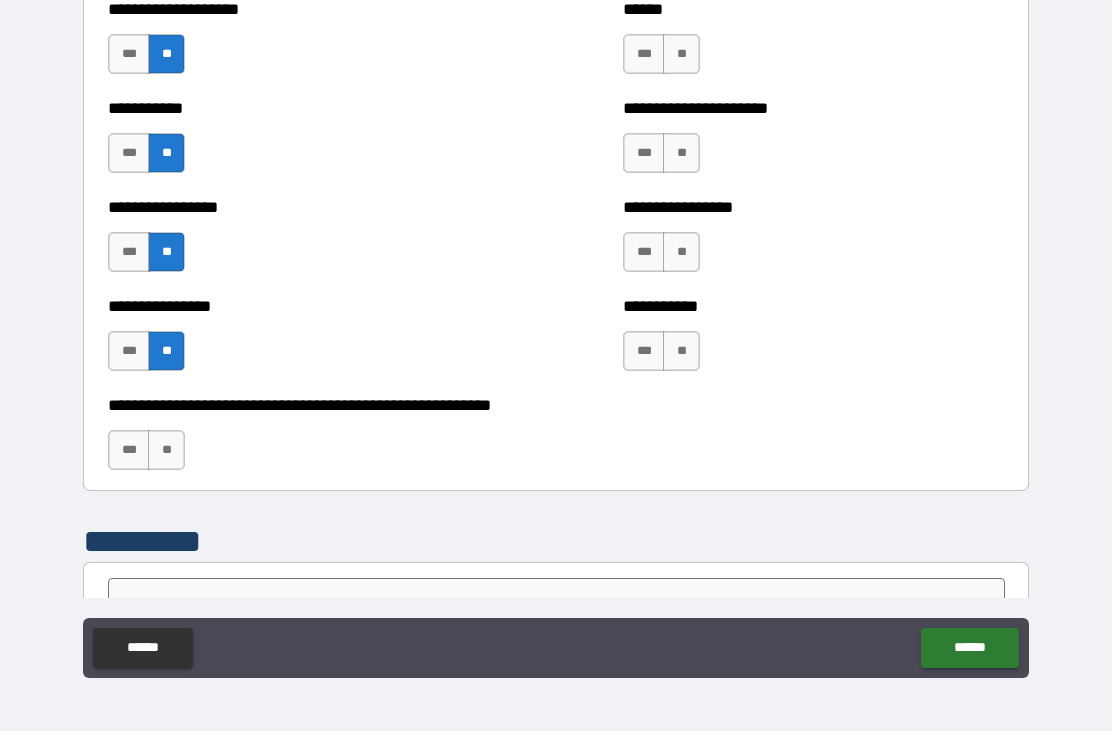 click on "**" at bounding box center [166, 450] 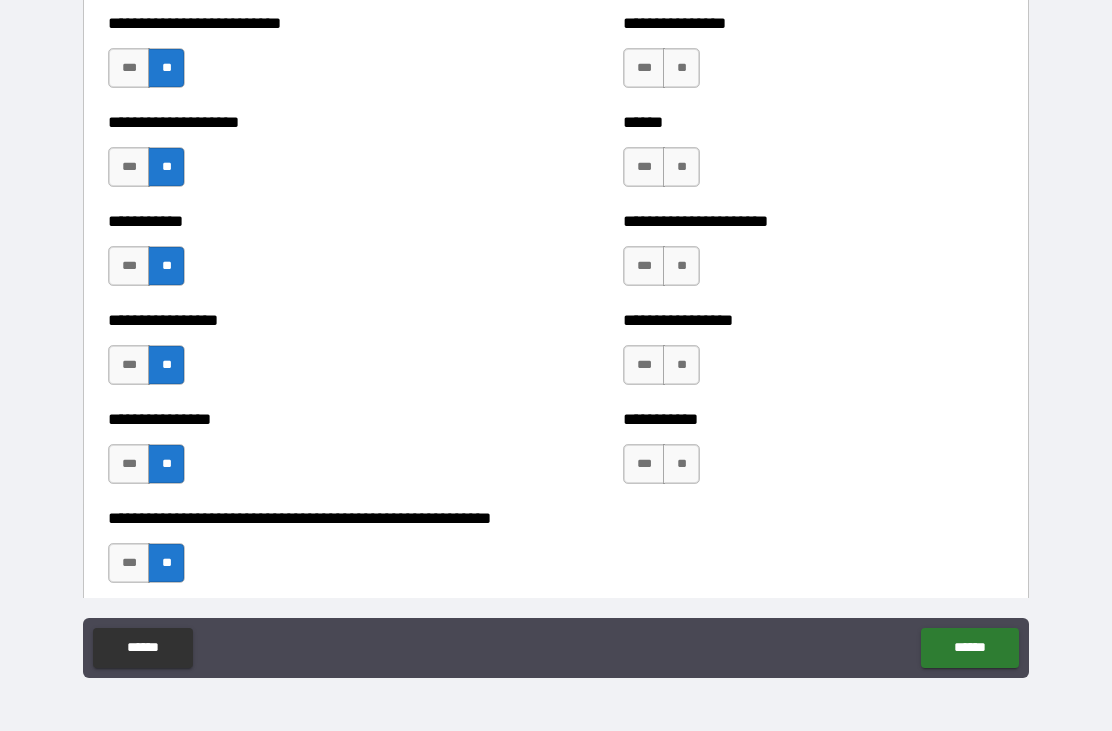 scroll, scrollTop: 5749, scrollLeft: 0, axis: vertical 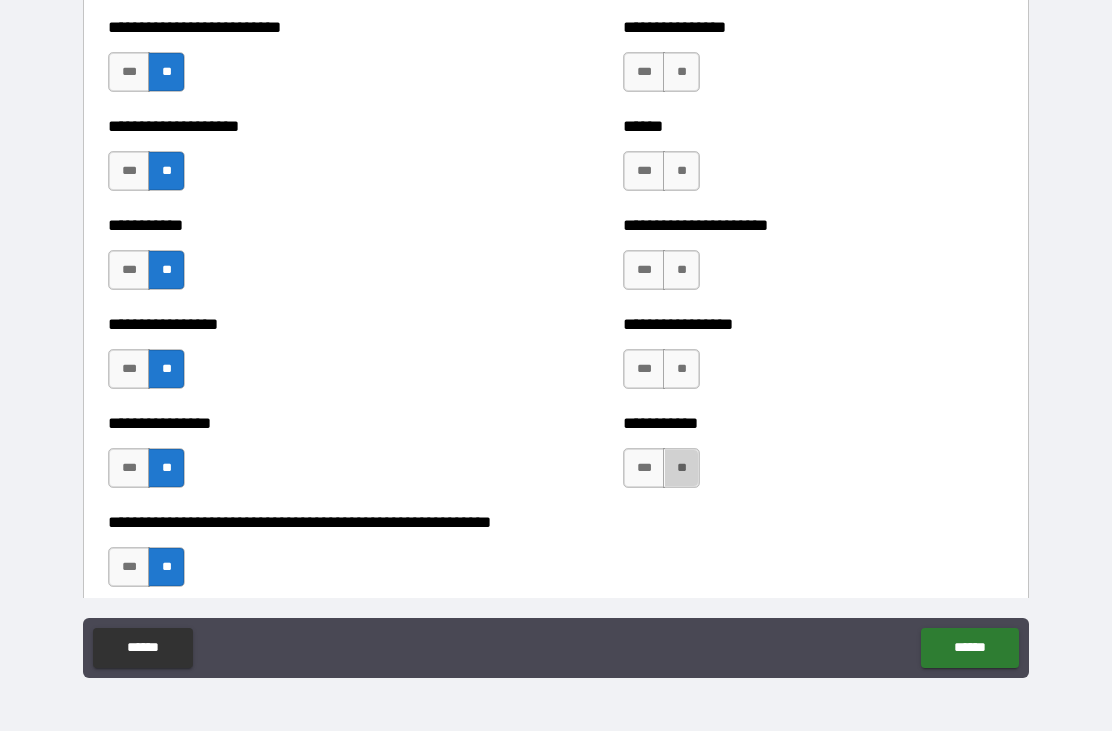 click on "**" at bounding box center [681, 468] 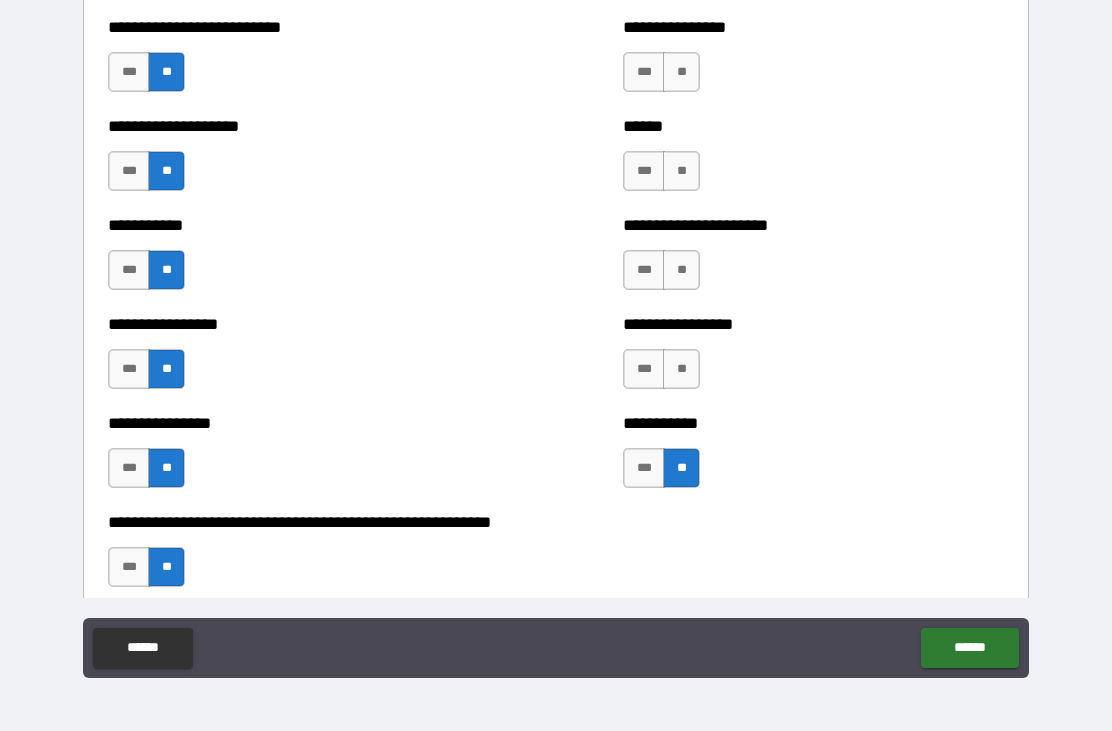 click on "**" at bounding box center (681, 369) 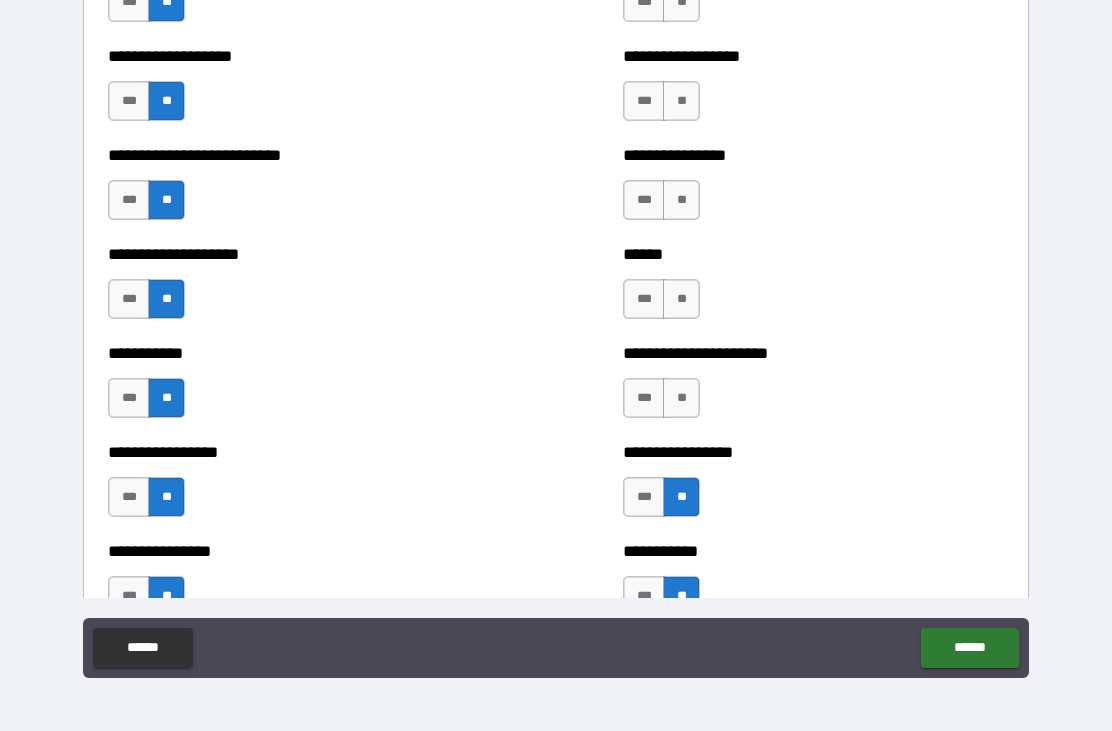 scroll, scrollTop: 5574, scrollLeft: 0, axis: vertical 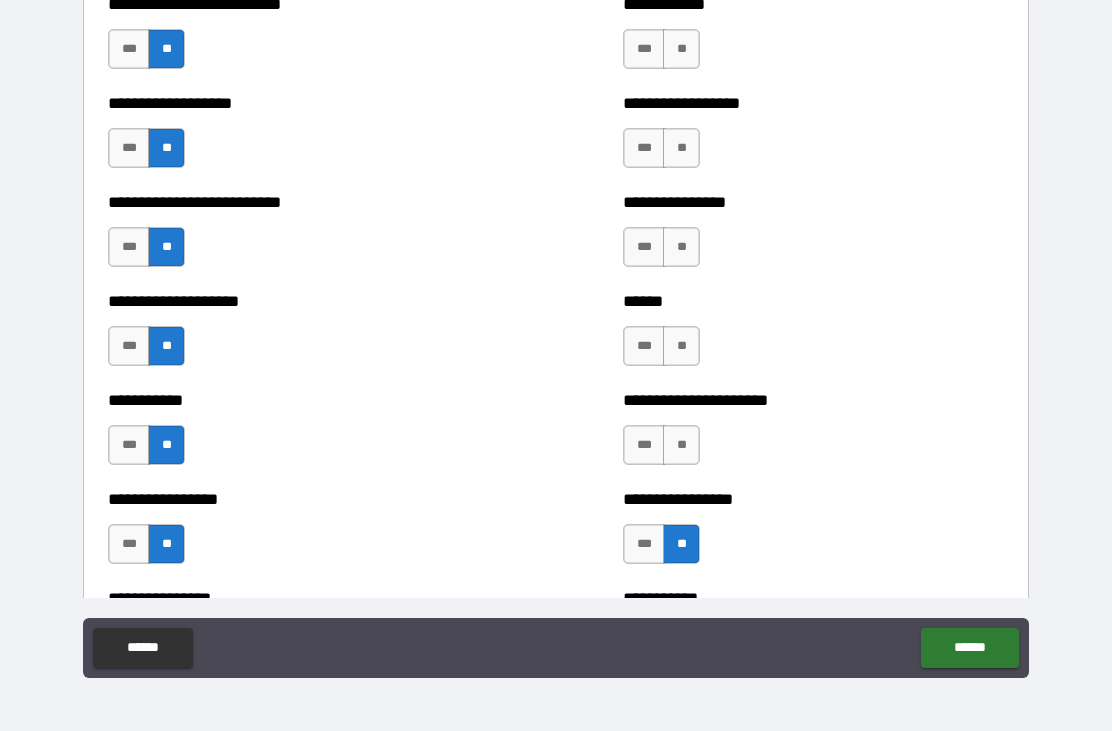 click on "**" at bounding box center (681, 445) 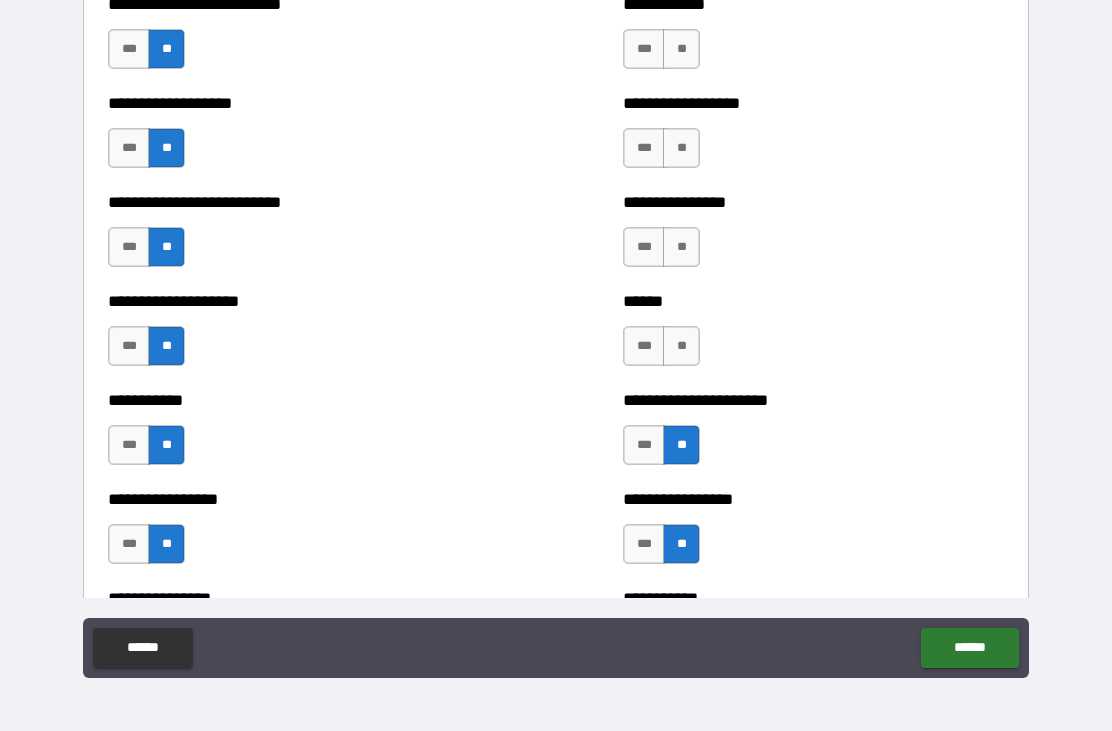 click on "**" at bounding box center [681, 346] 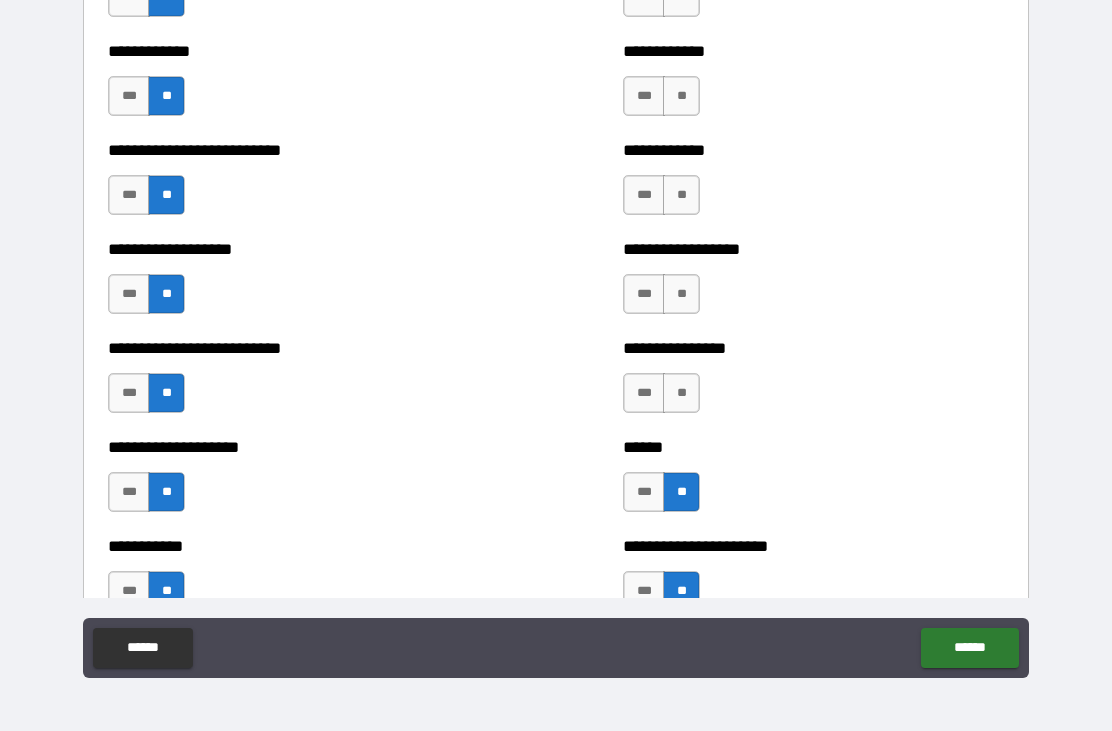 scroll, scrollTop: 5424, scrollLeft: 0, axis: vertical 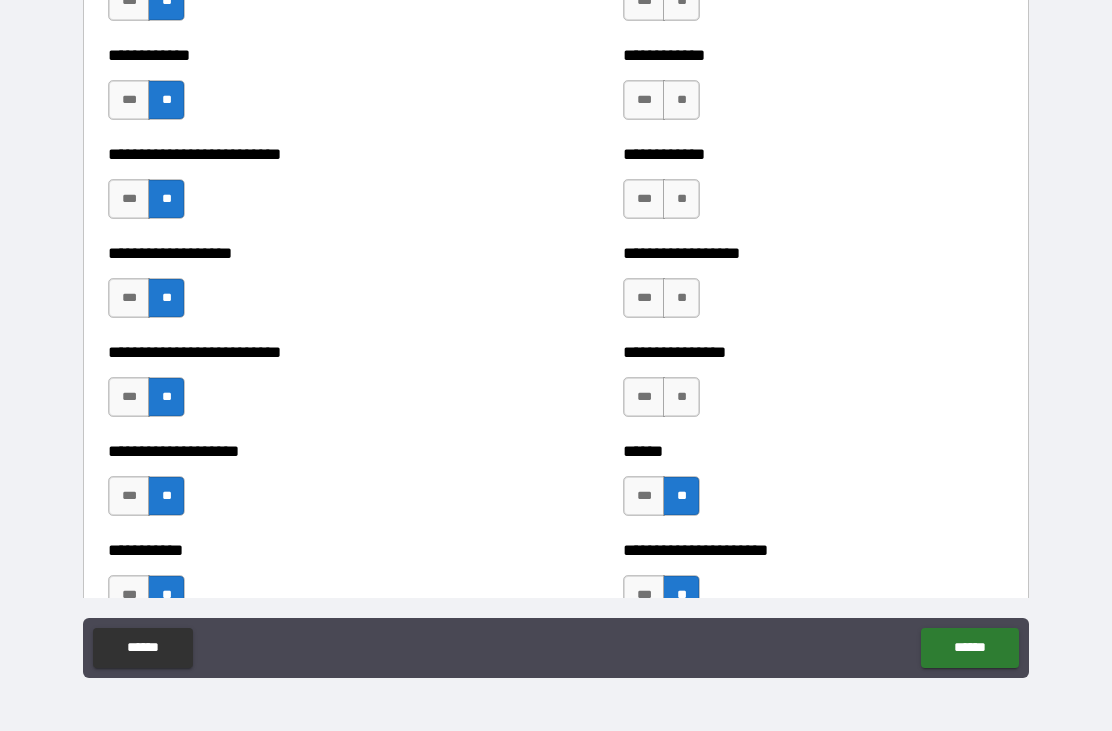 click on "**" at bounding box center [681, 397] 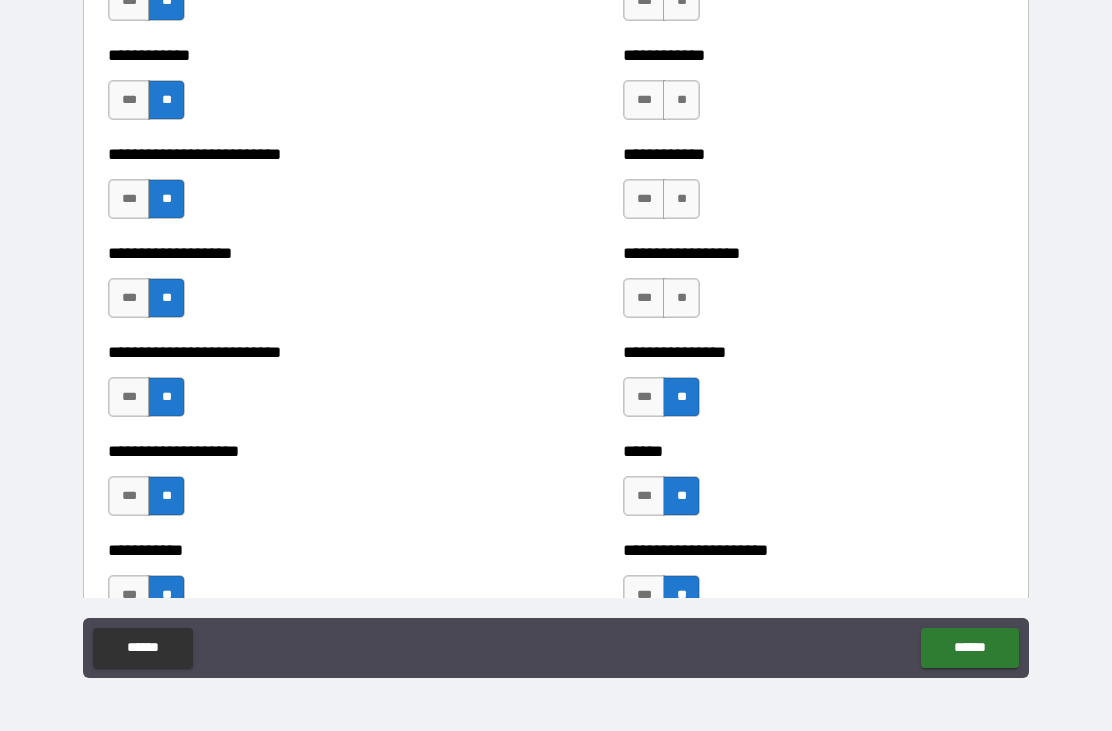 click on "**" at bounding box center (681, 298) 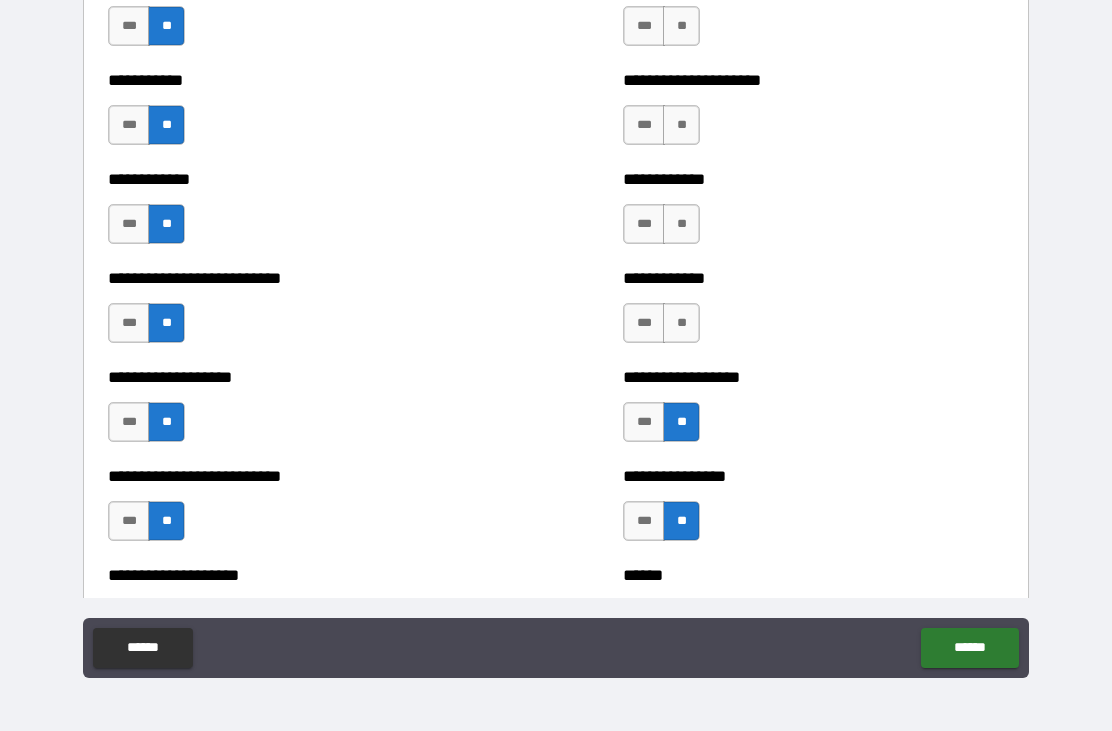 scroll, scrollTop: 5291, scrollLeft: 0, axis: vertical 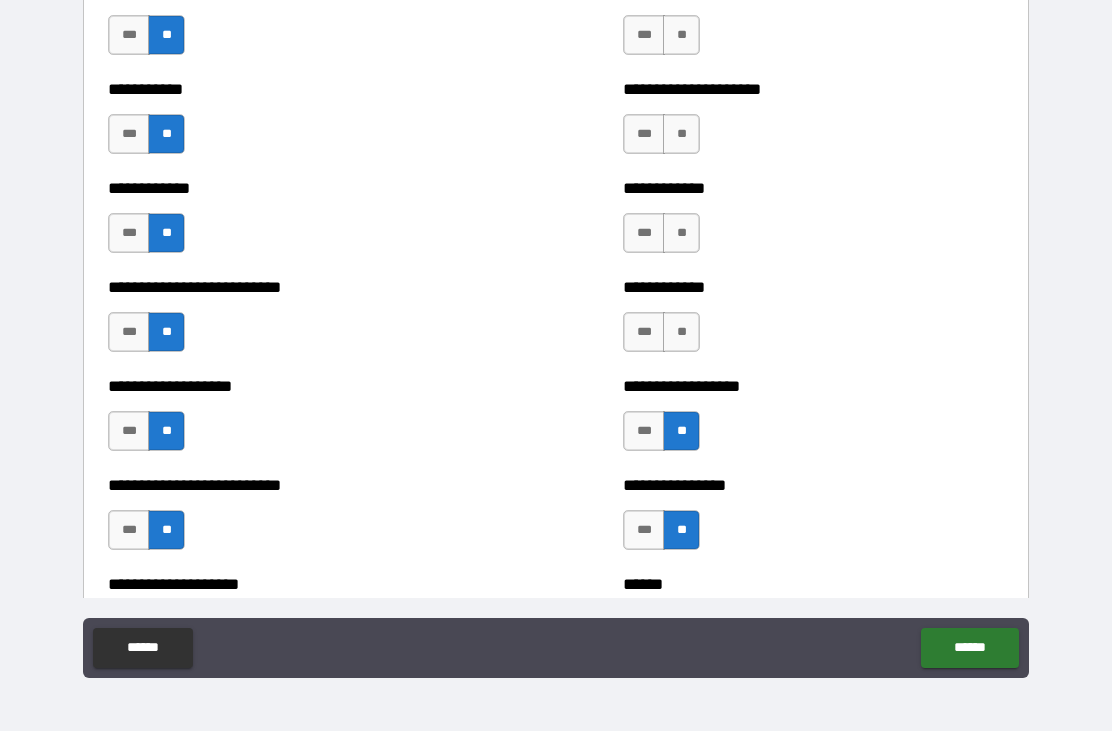 click on "**" at bounding box center (681, 332) 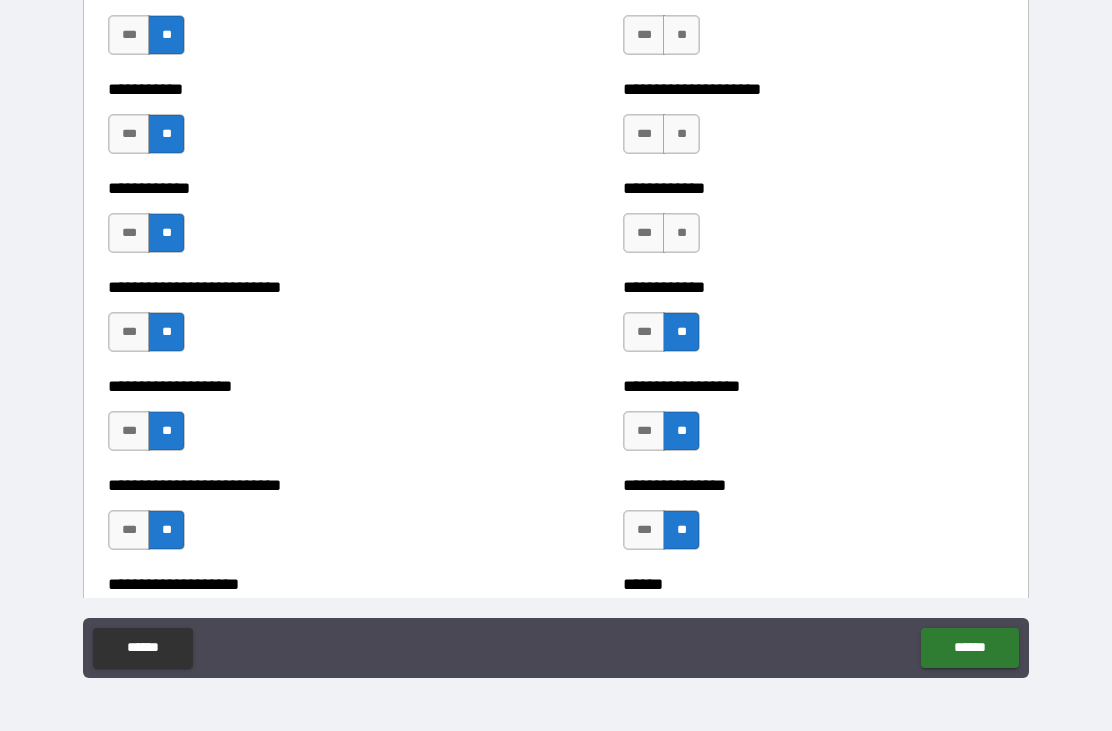 click on "**" at bounding box center (681, 233) 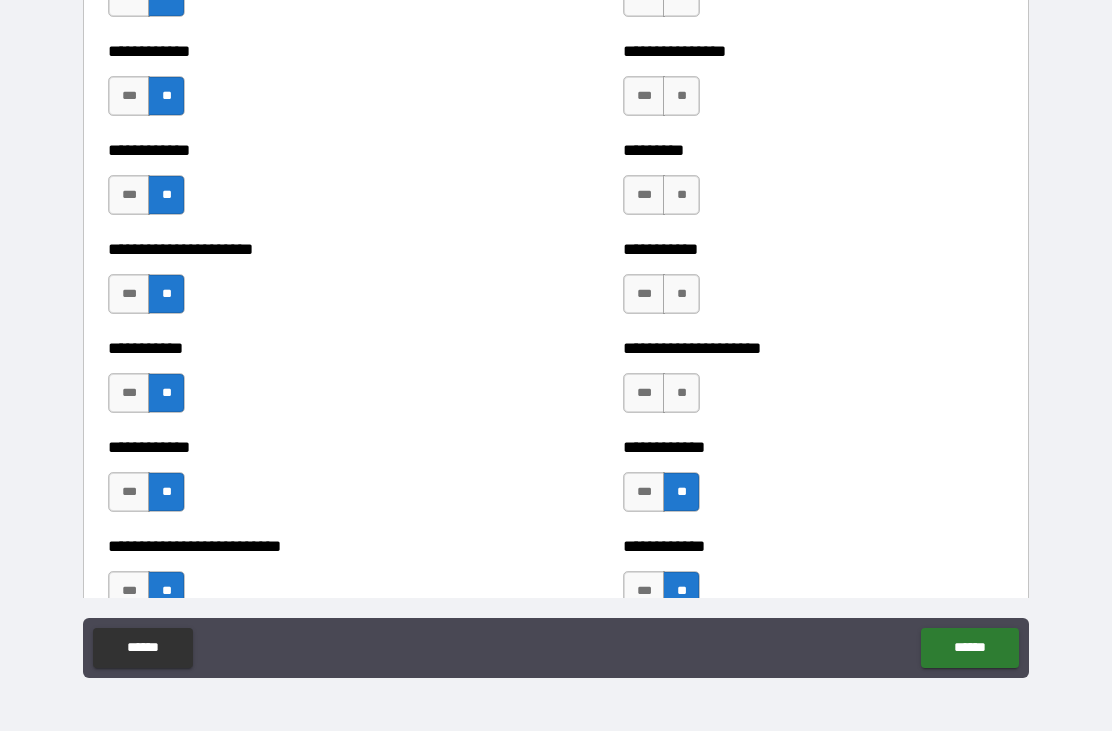 scroll, scrollTop: 5030, scrollLeft: 0, axis: vertical 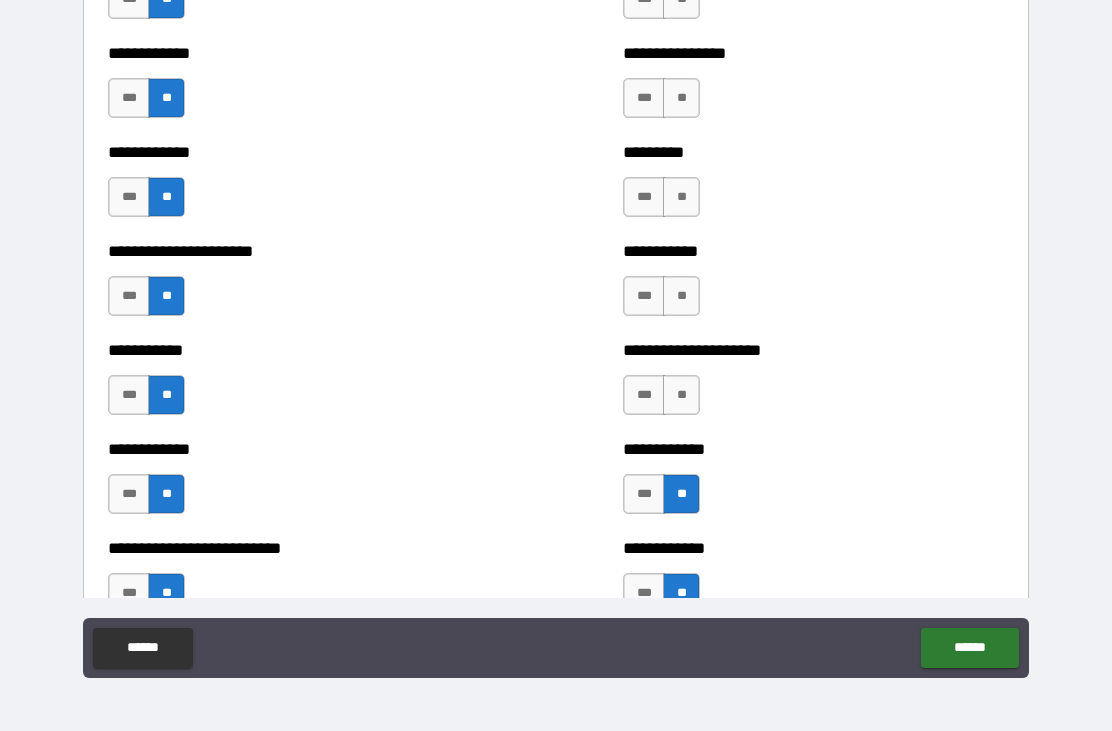 click on "**" at bounding box center [681, 395] 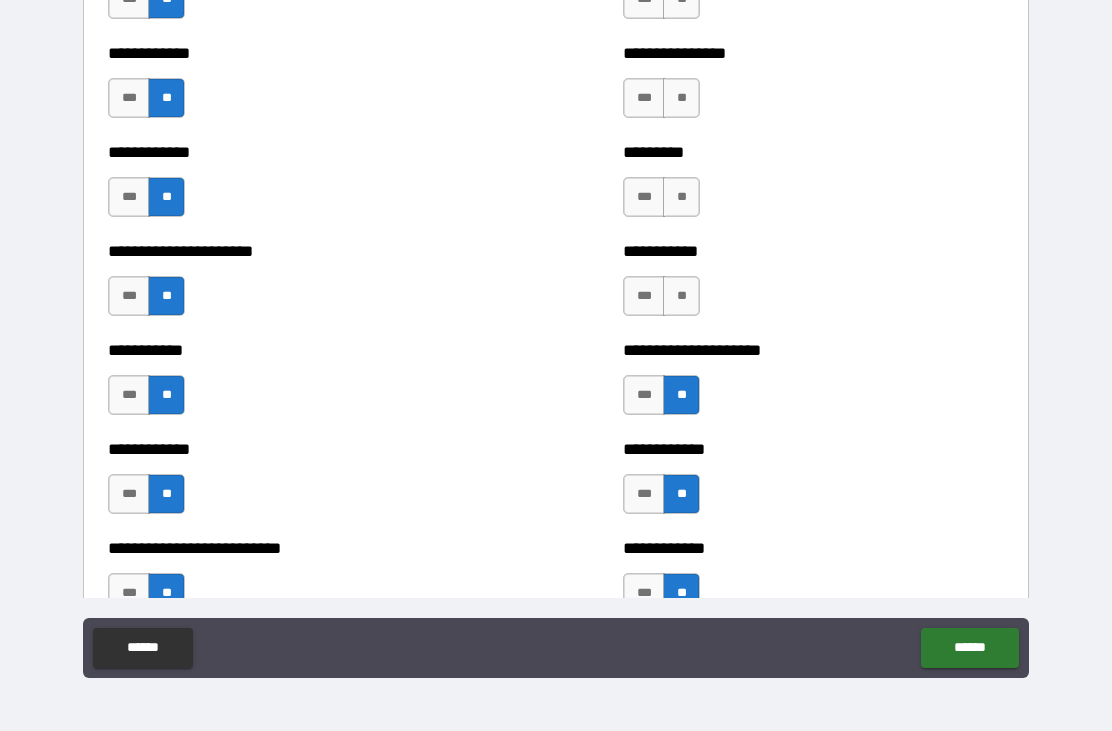 click on "**" at bounding box center [681, 296] 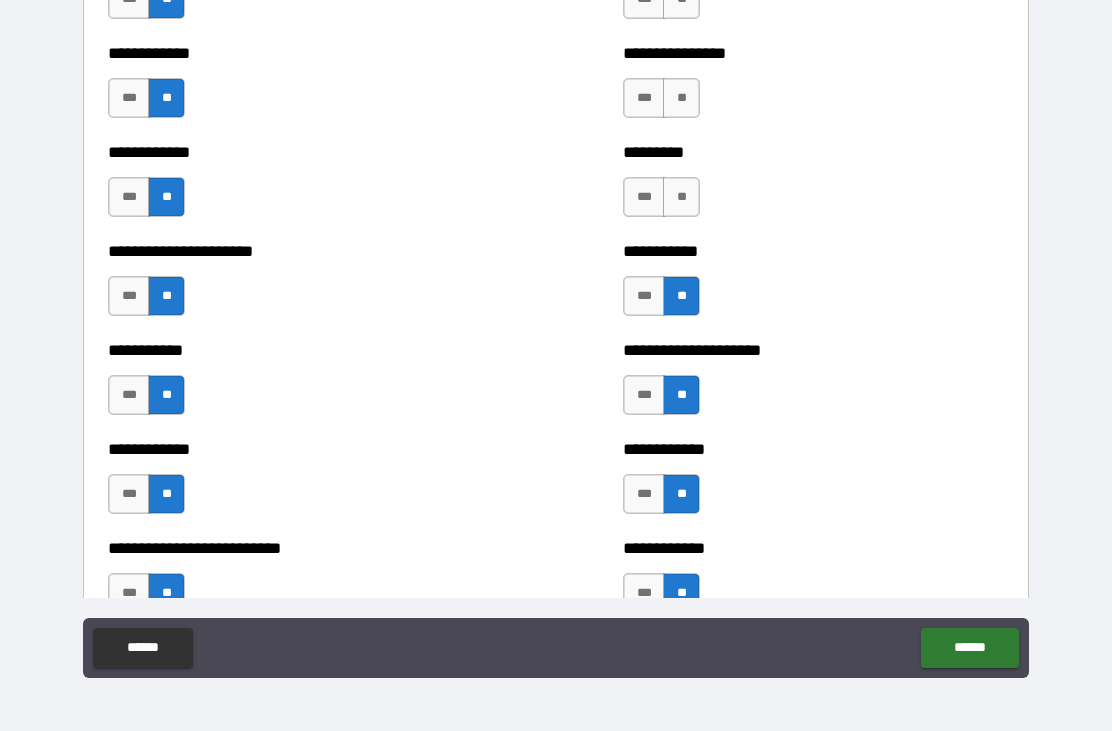 click on "**" at bounding box center [681, 197] 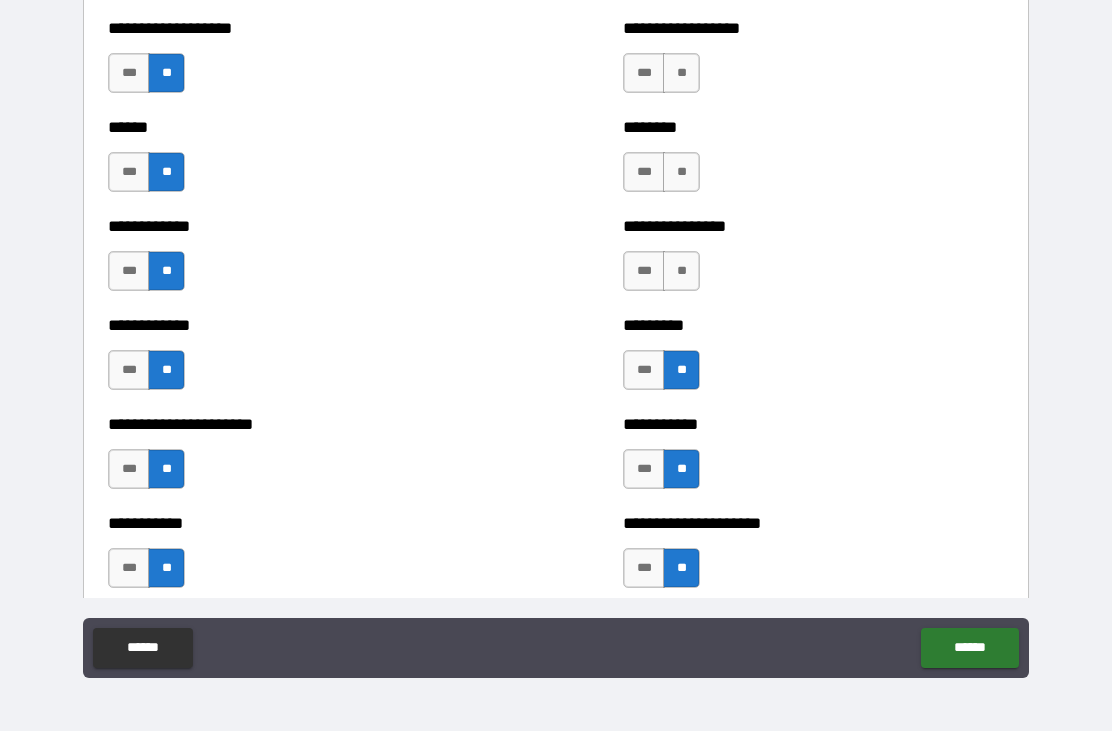 scroll, scrollTop: 4838, scrollLeft: 0, axis: vertical 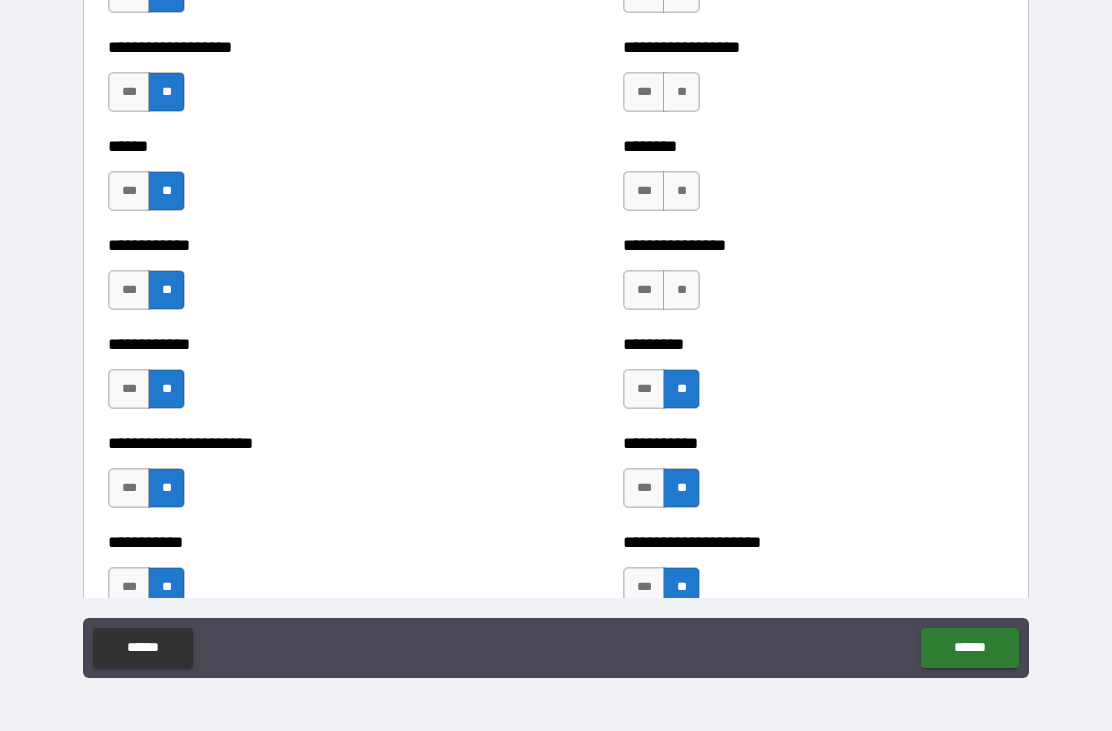 click on "**" at bounding box center [681, 290] 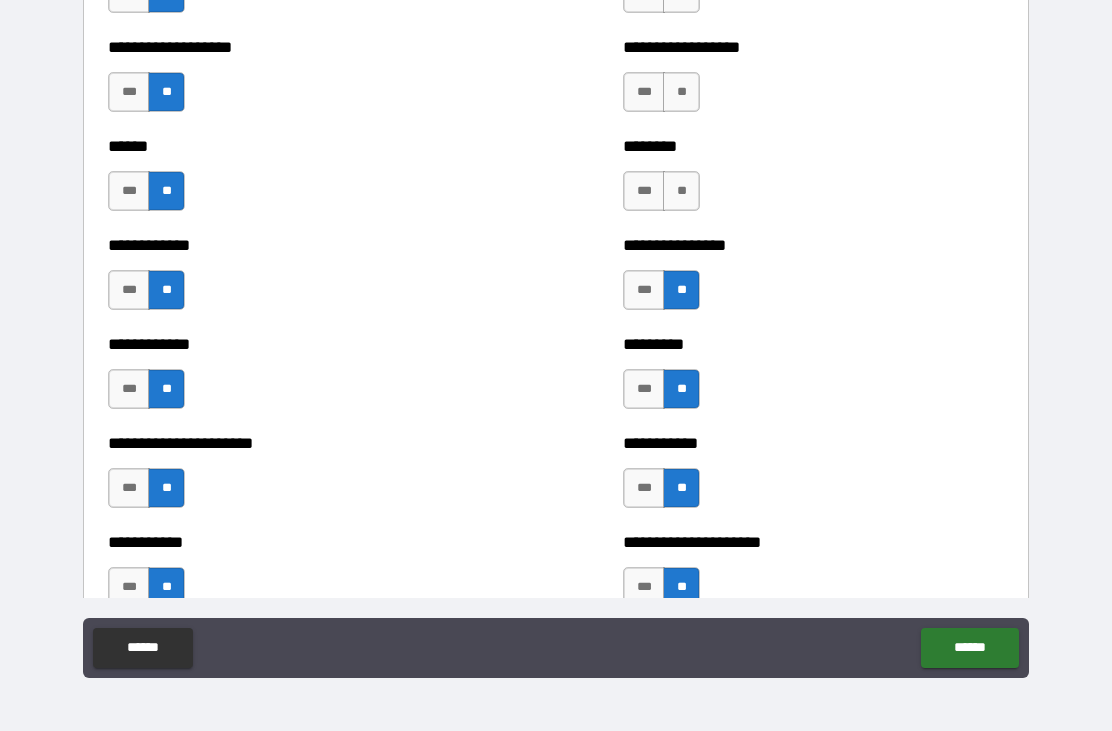 click on "**" at bounding box center (681, 191) 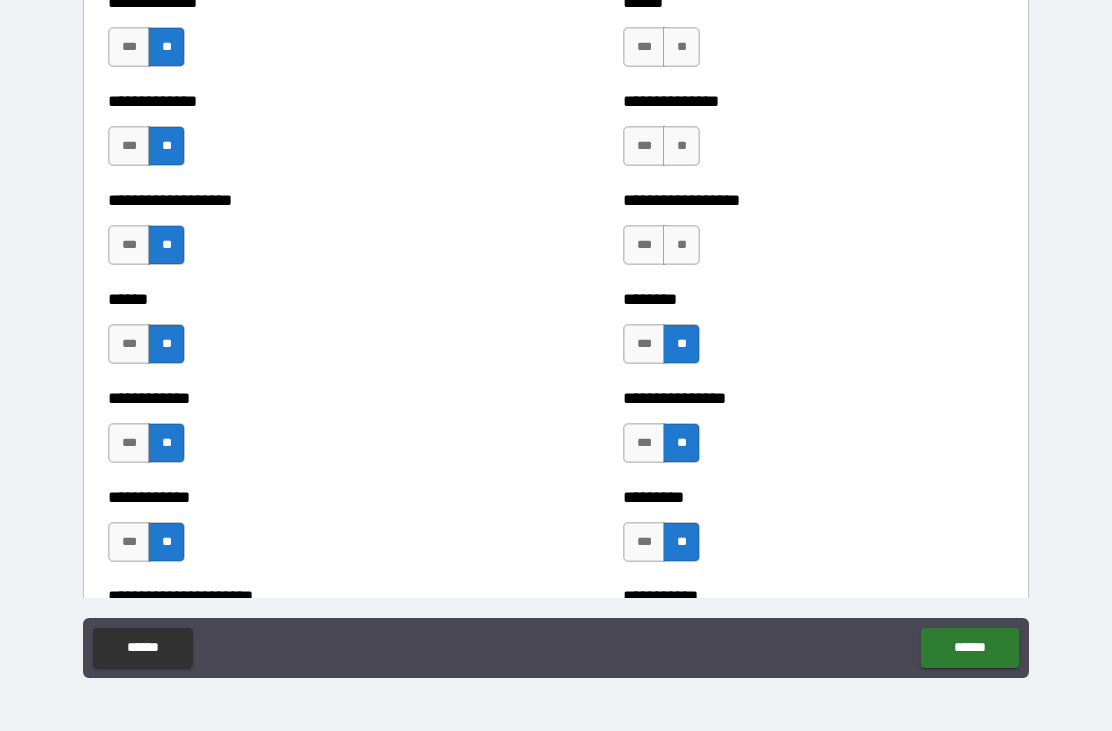 scroll, scrollTop: 4660, scrollLeft: 0, axis: vertical 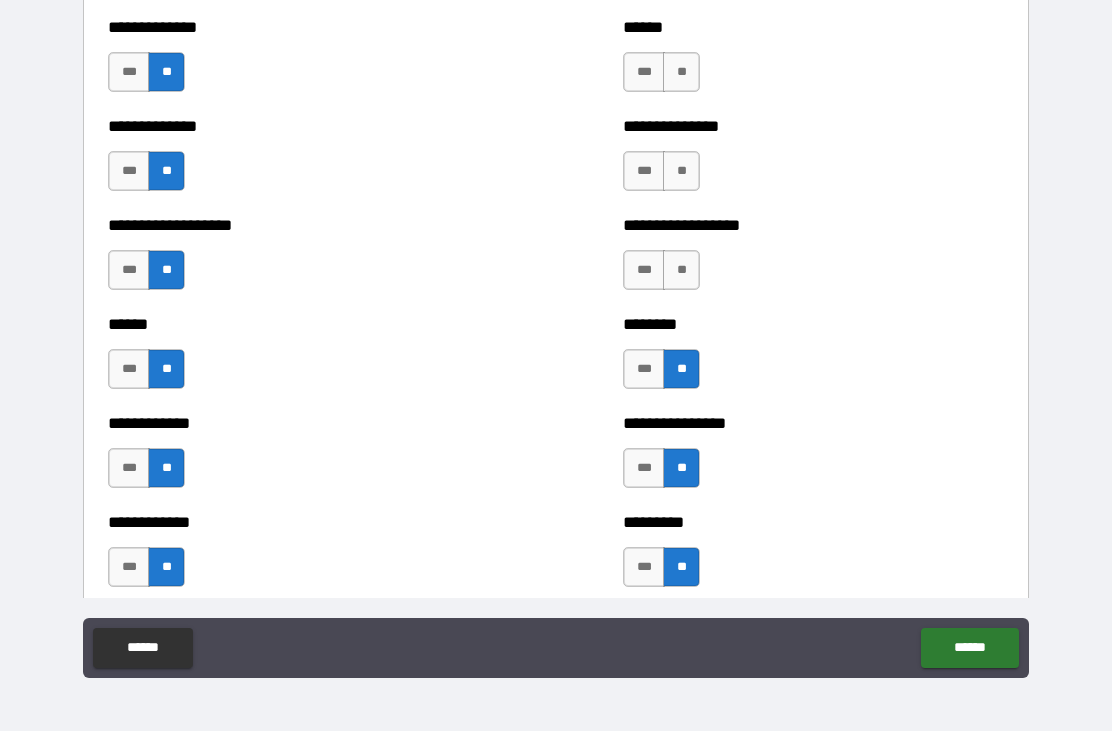 click on "**" at bounding box center (681, 270) 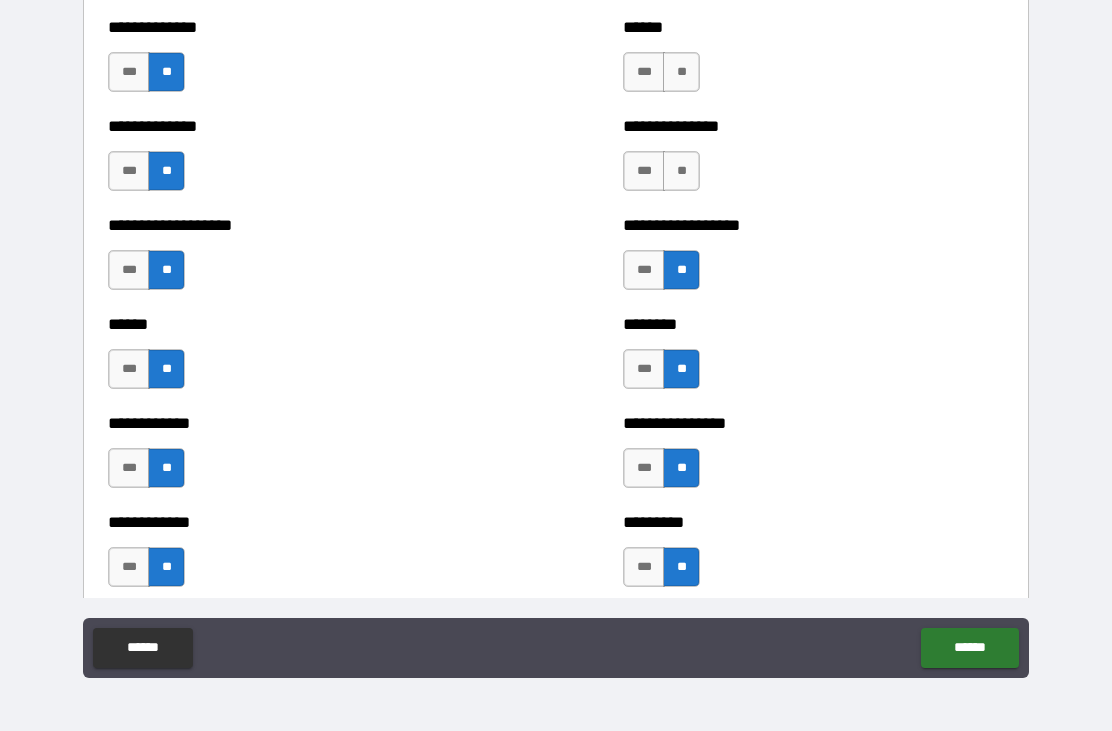 click on "**" at bounding box center (681, 171) 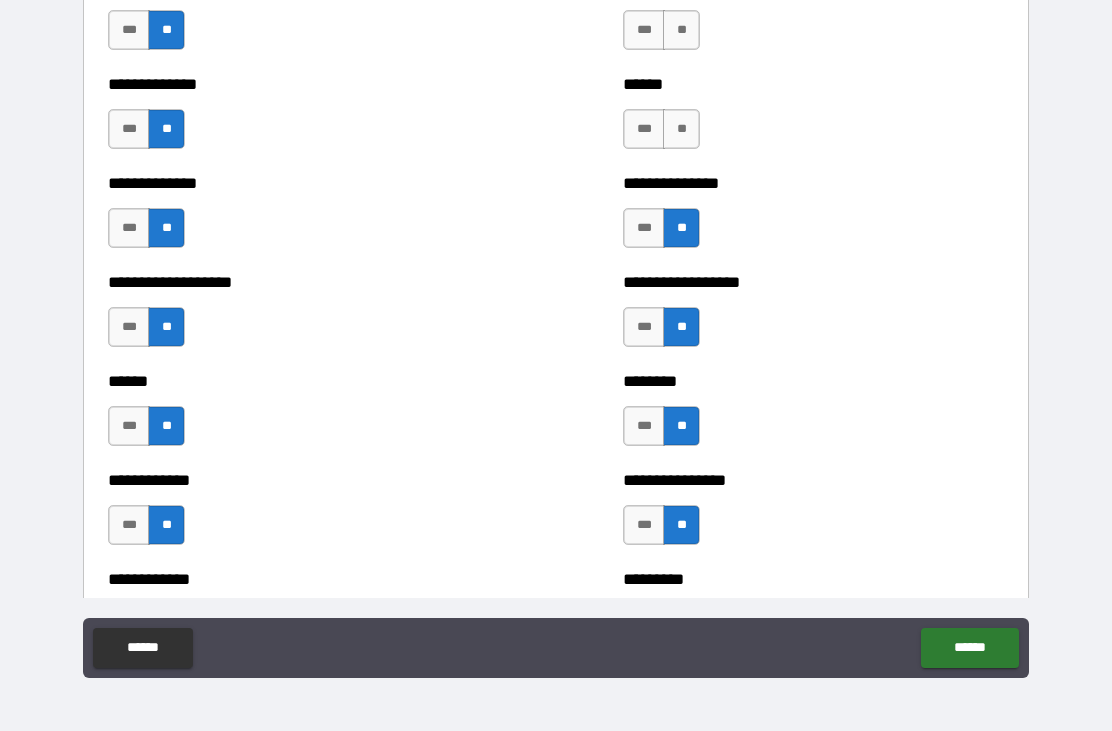 scroll, scrollTop: 4497, scrollLeft: 0, axis: vertical 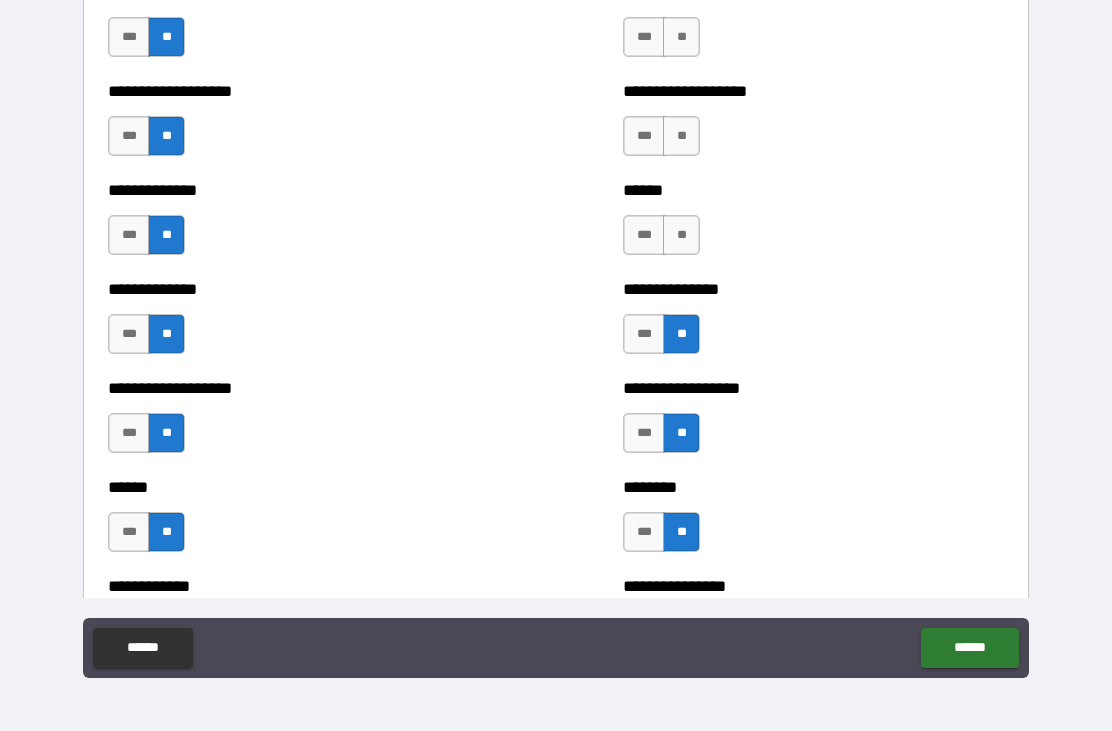 click on "**" at bounding box center [681, 235] 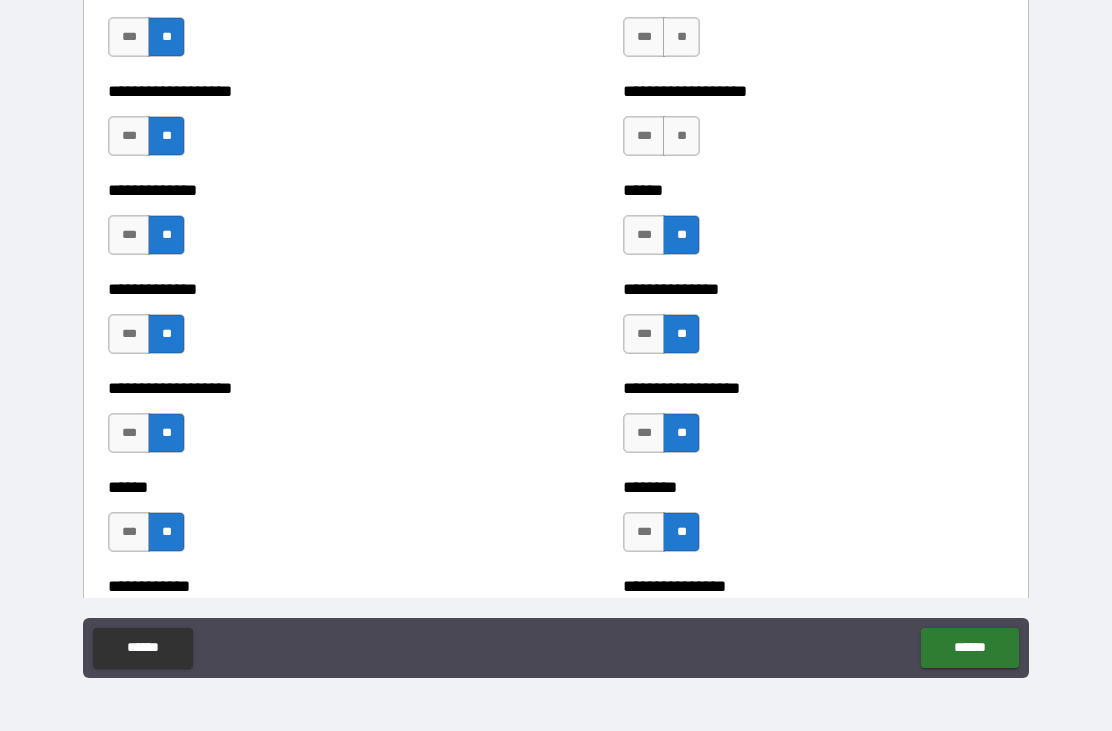 click on "**" at bounding box center [681, 136] 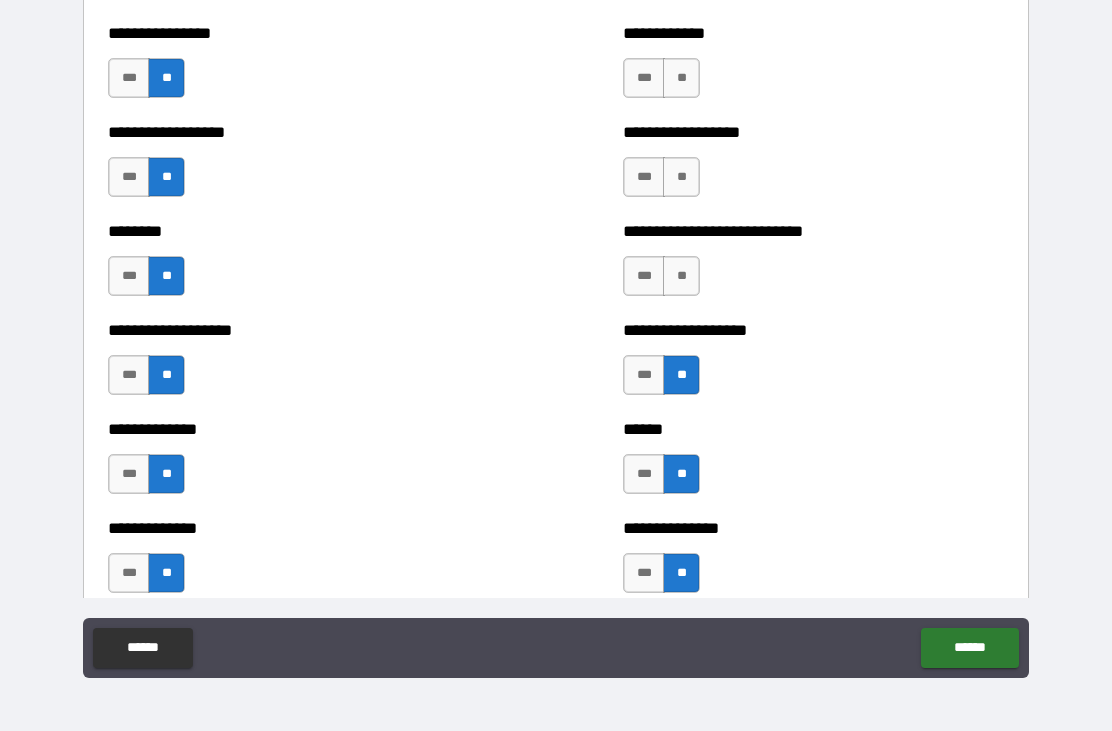 click on "**" at bounding box center [681, 276] 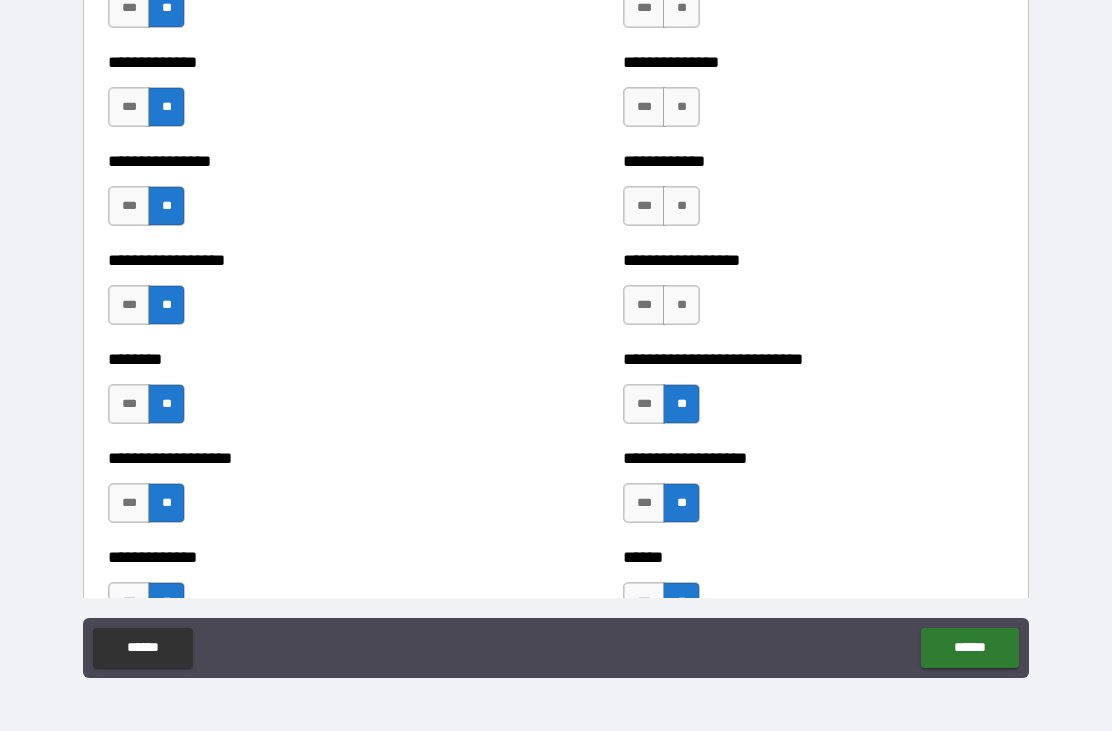 click on "**" at bounding box center (681, 305) 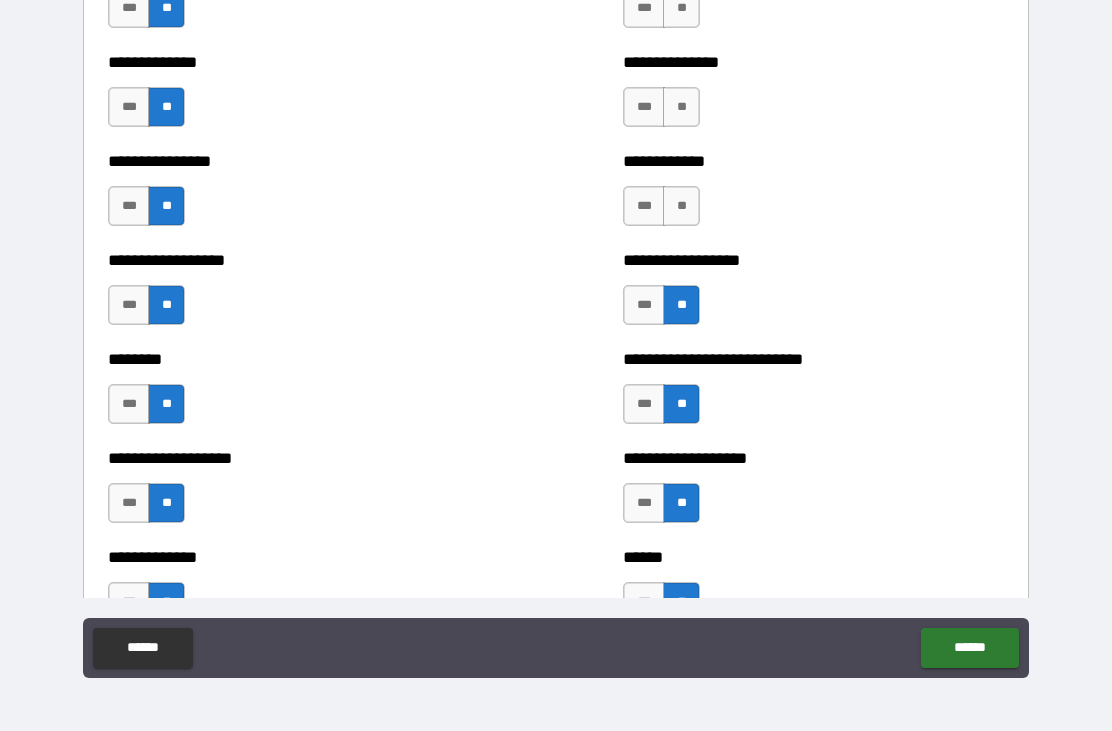 scroll, scrollTop: 3993, scrollLeft: 0, axis: vertical 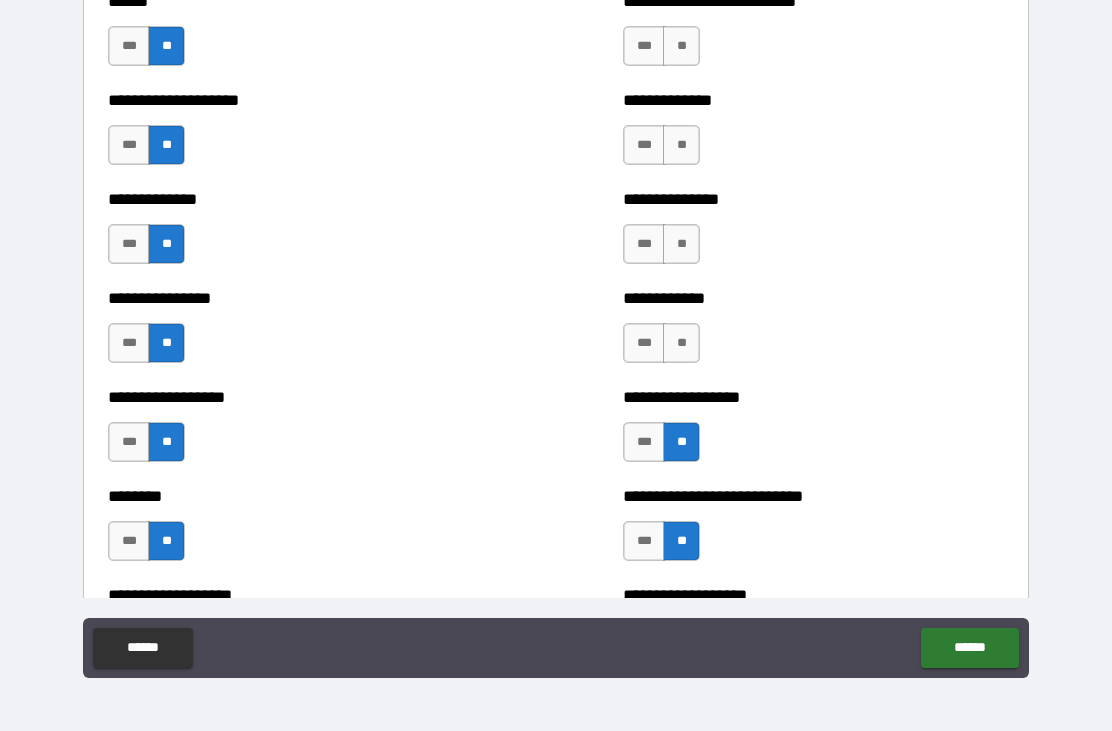 click on "**" at bounding box center [681, 343] 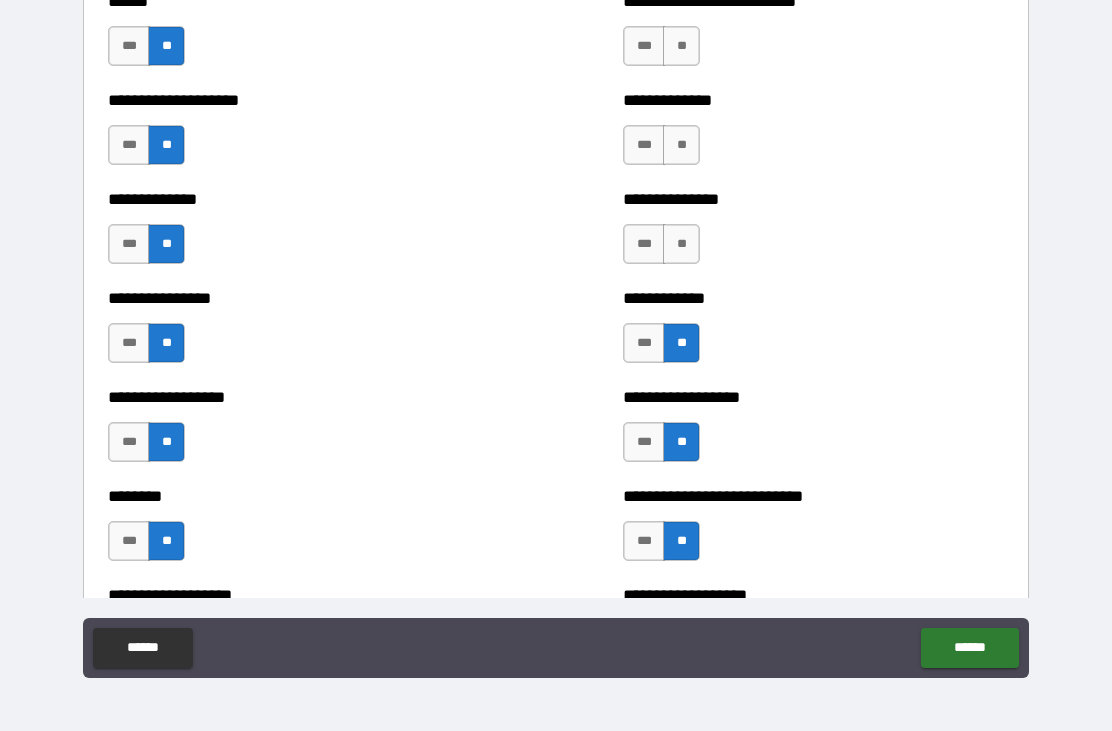 click on "**" at bounding box center (681, 244) 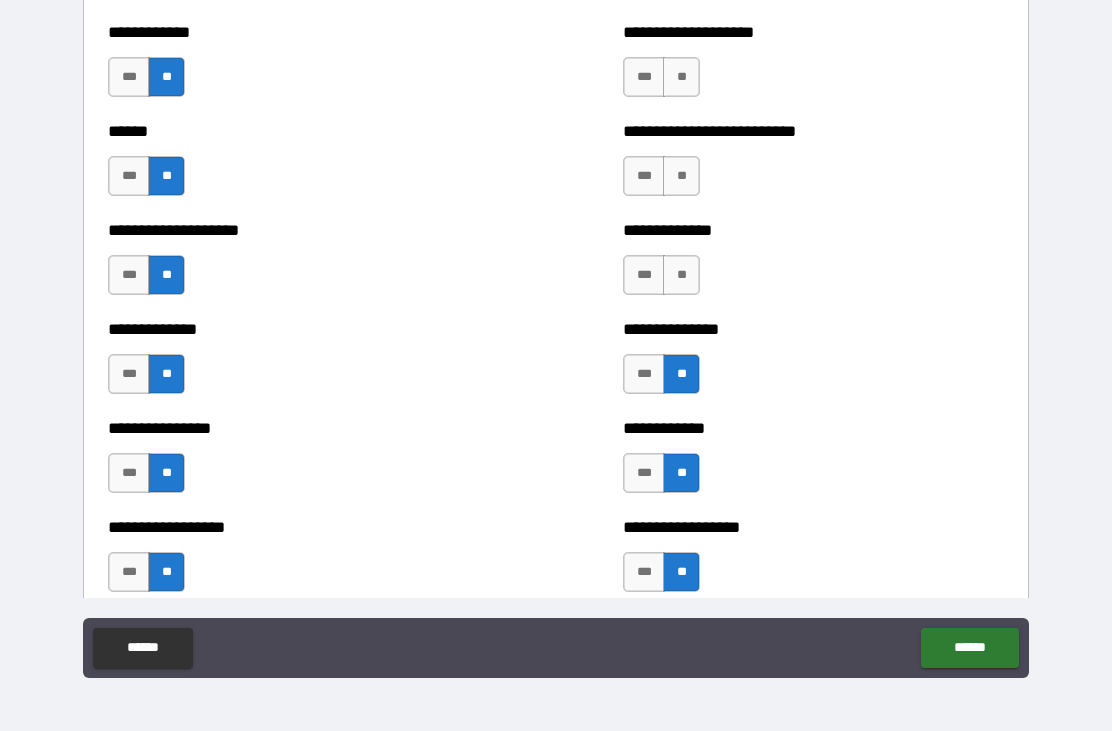 scroll, scrollTop: 3839, scrollLeft: 0, axis: vertical 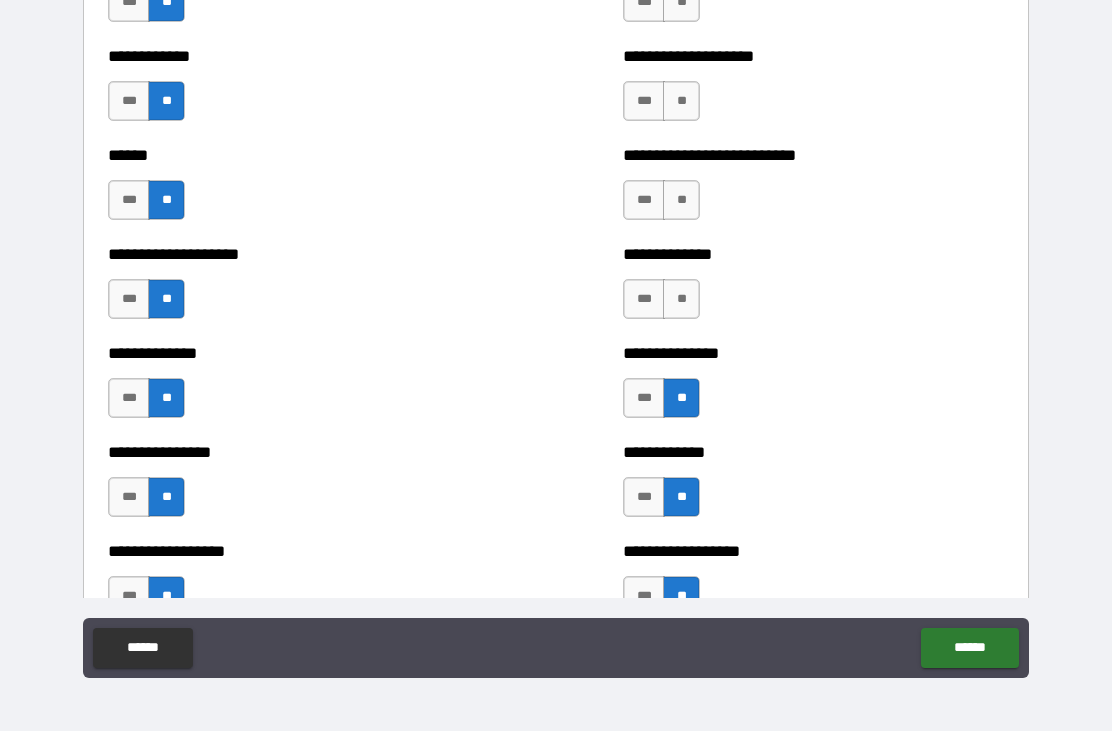 click on "**" at bounding box center [681, 299] 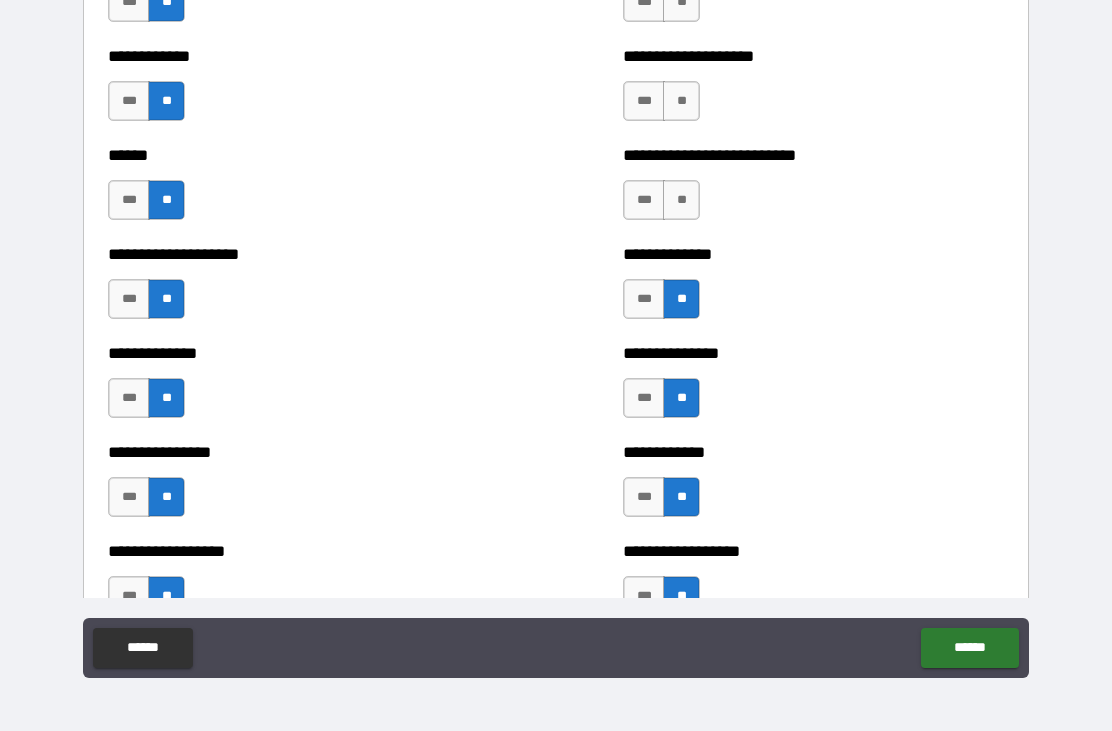 click on "**" at bounding box center (681, 200) 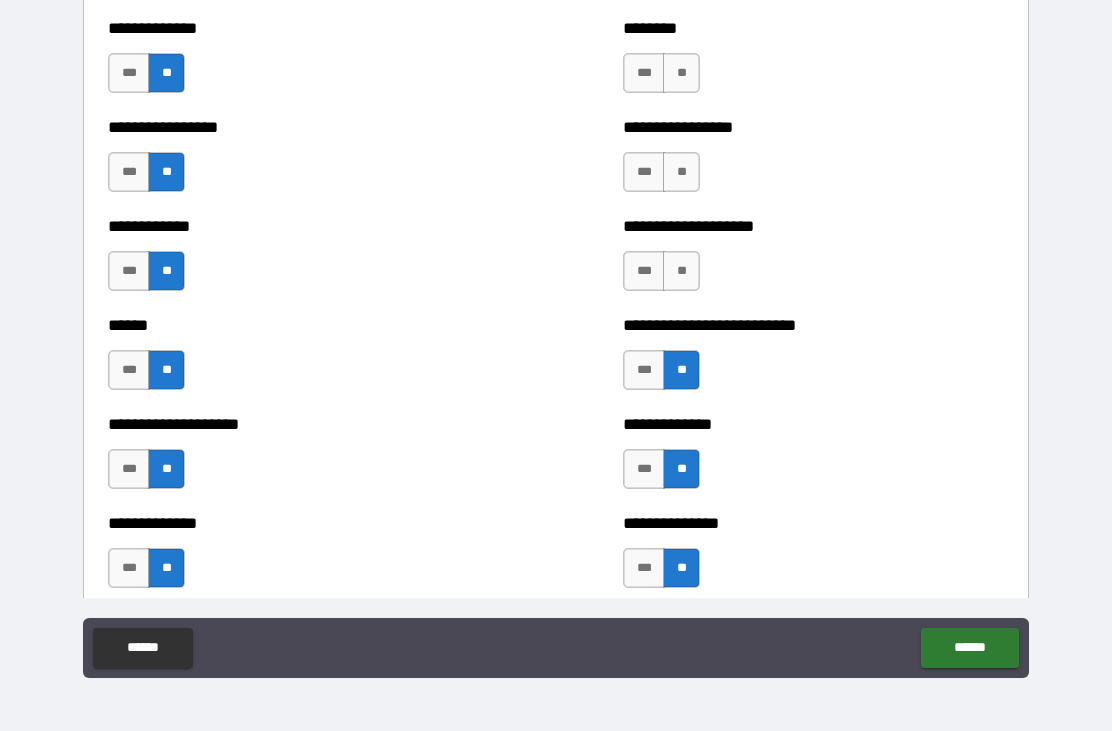click on "**" at bounding box center [681, 271] 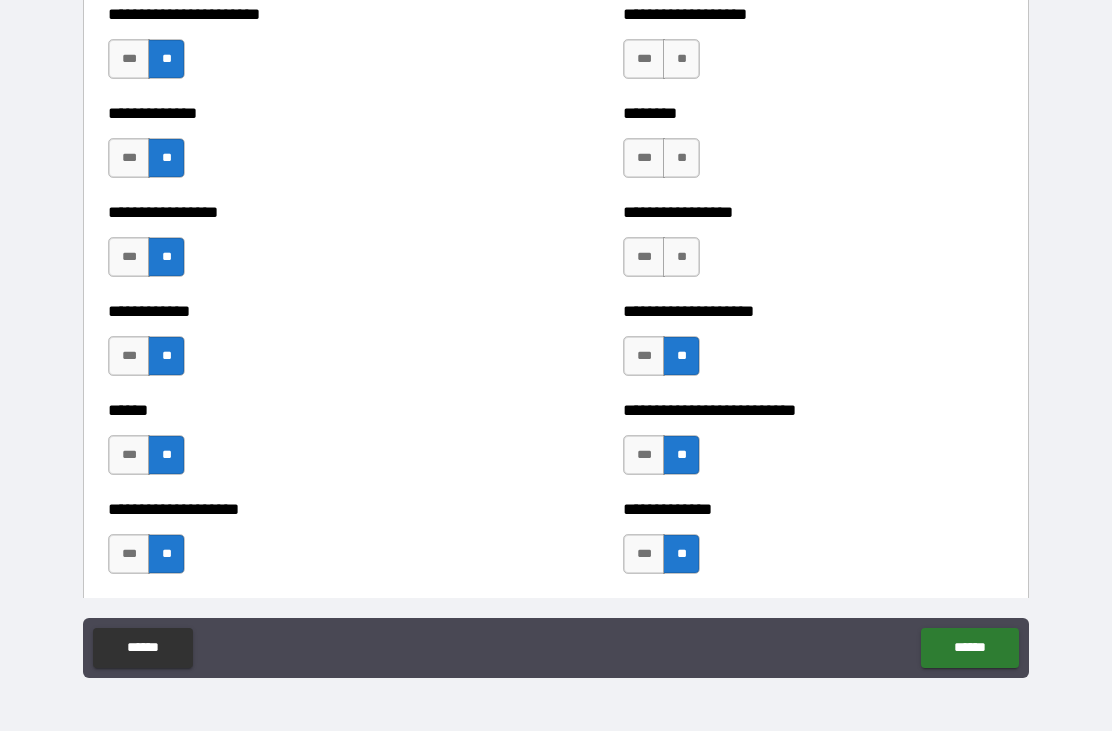 scroll, scrollTop: 3585, scrollLeft: 0, axis: vertical 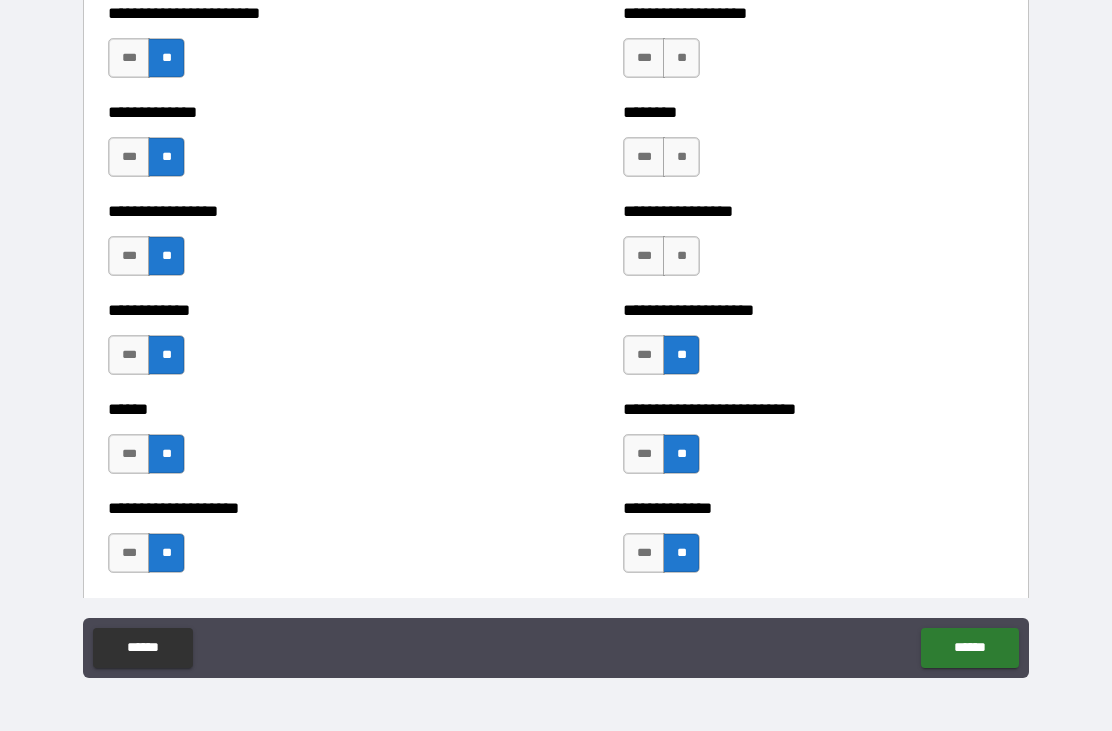 click on "**" at bounding box center (681, 256) 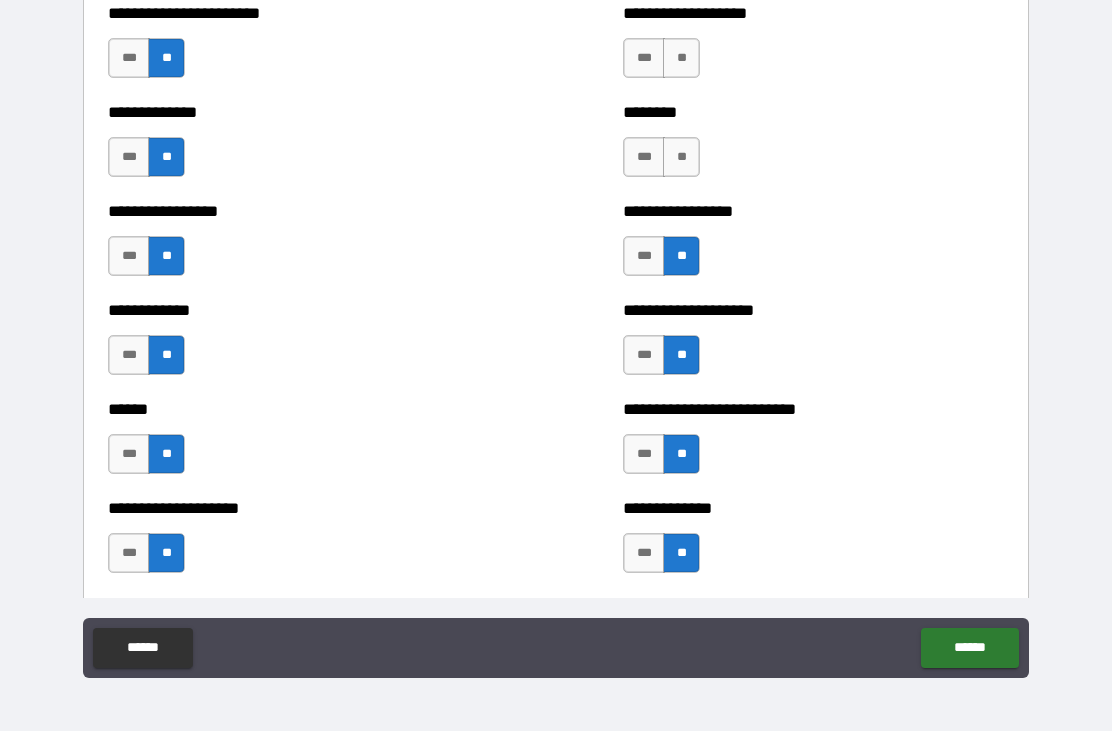 click on "**" at bounding box center (681, 157) 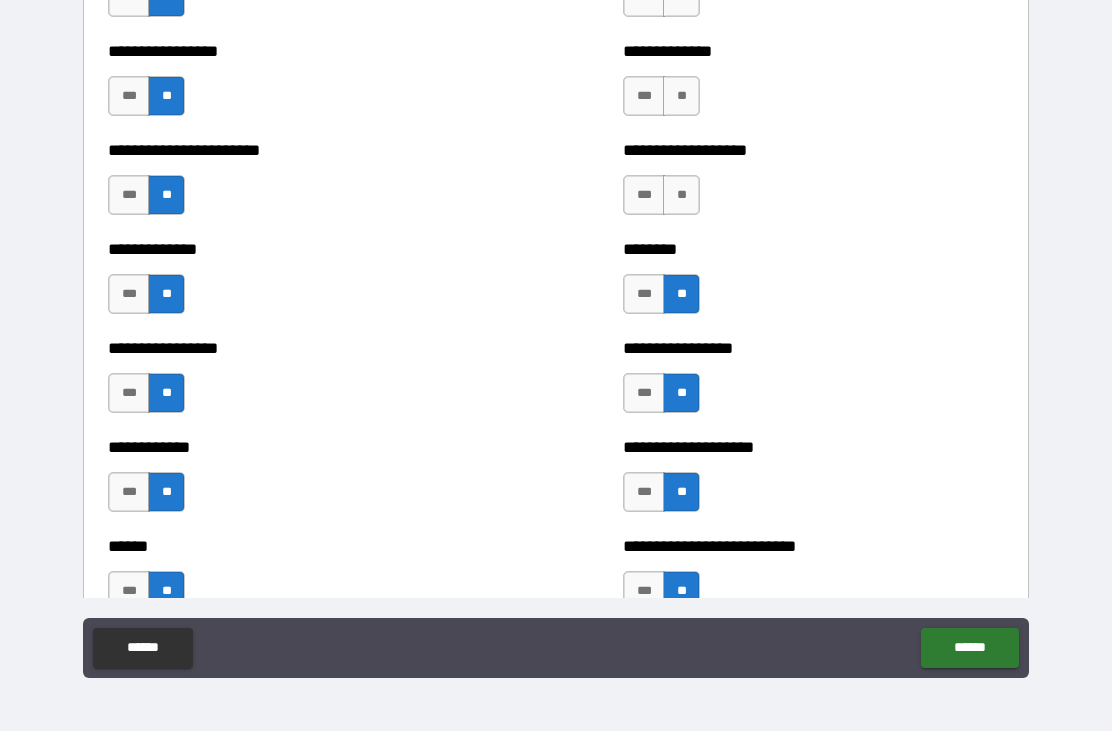 click on "**" at bounding box center [681, 195] 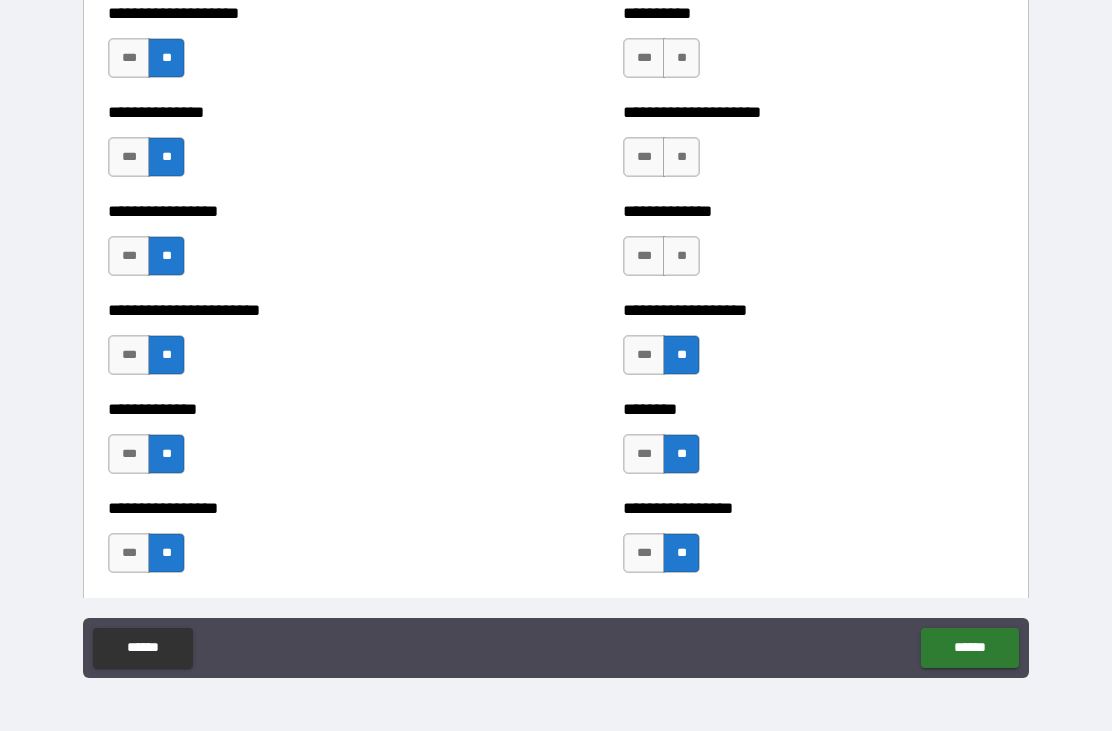 scroll, scrollTop: 3272, scrollLeft: 0, axis: vertical 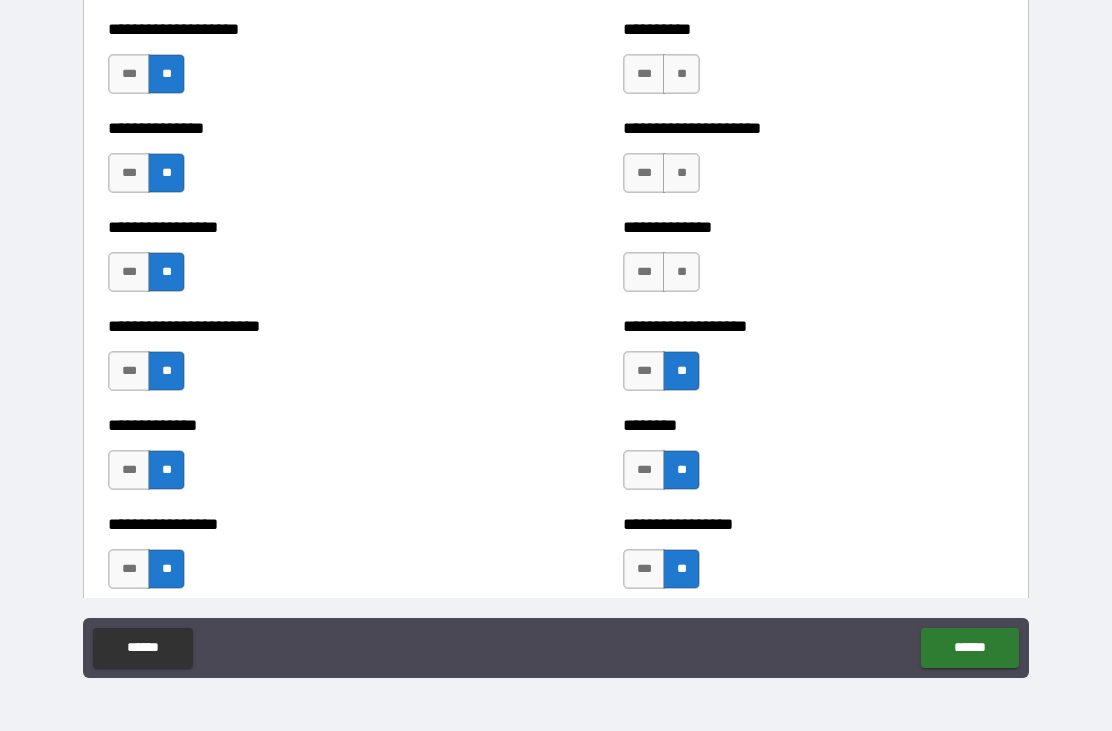 click on "**" at bounding box center (681, 272) 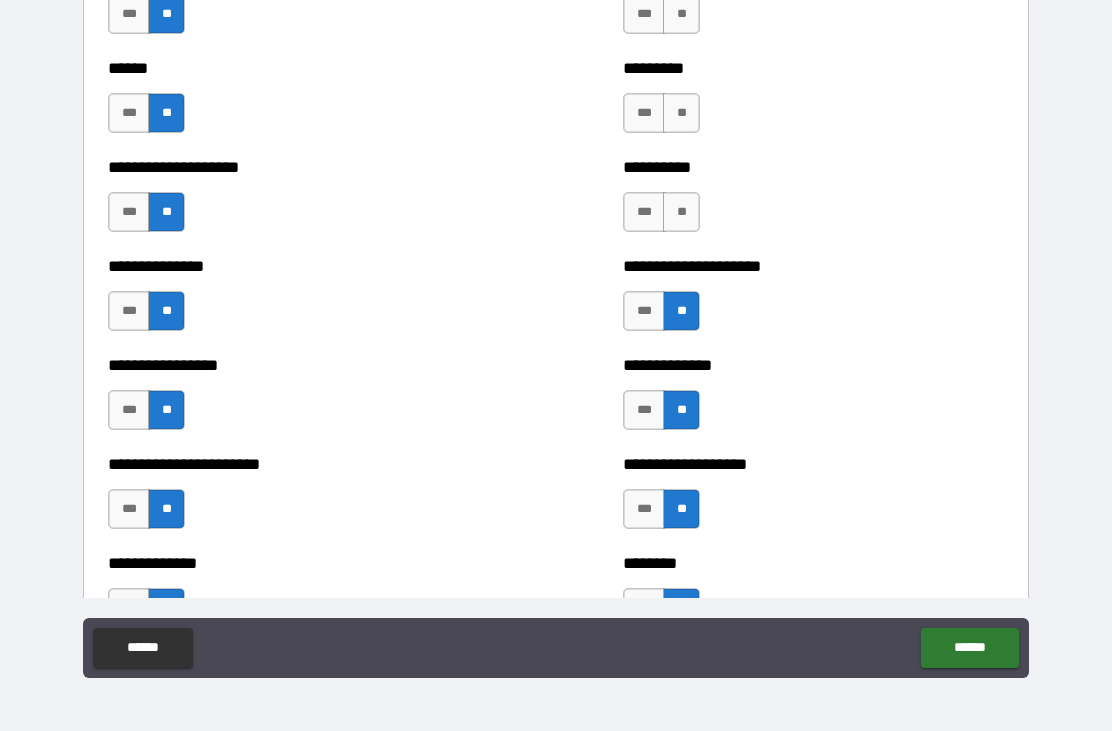 scroll 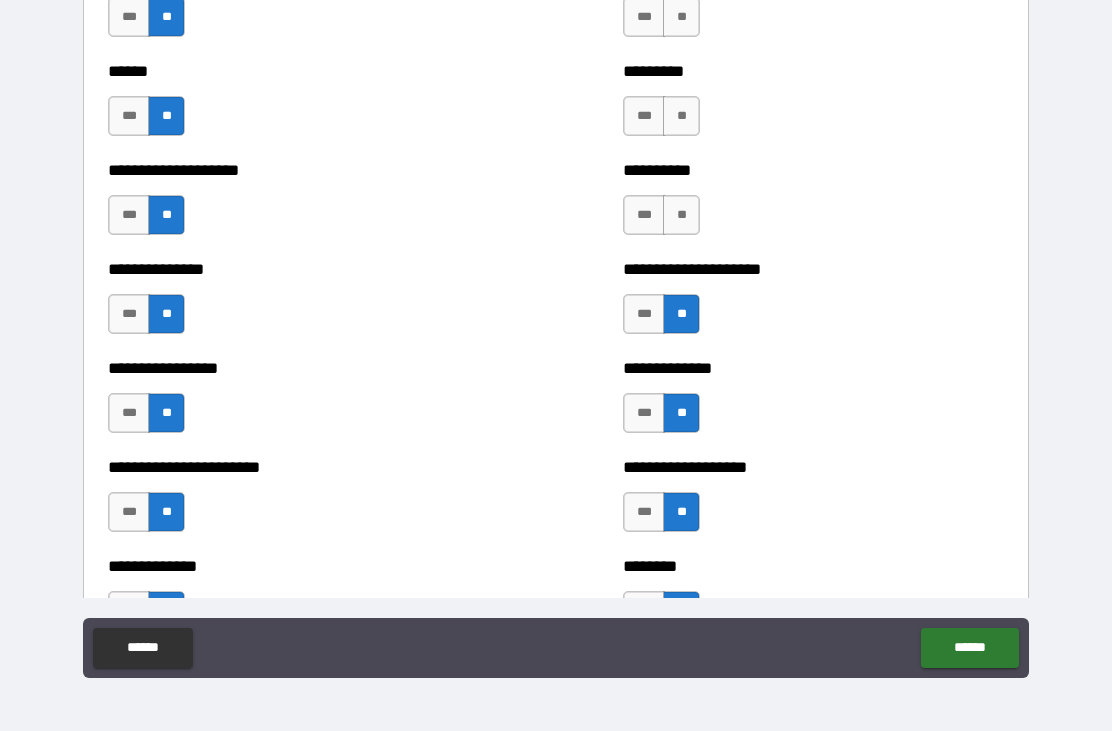 click on "**" at bounding box center (681, 215) 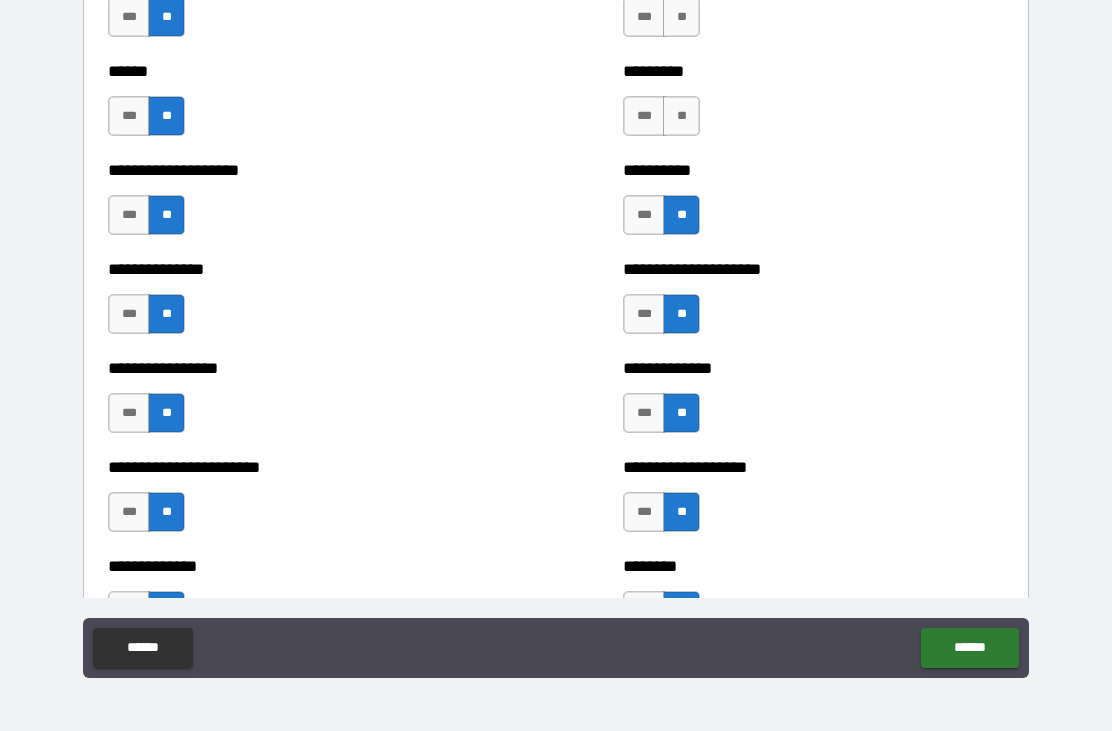 click on "**" at bounding box center (681, 116) 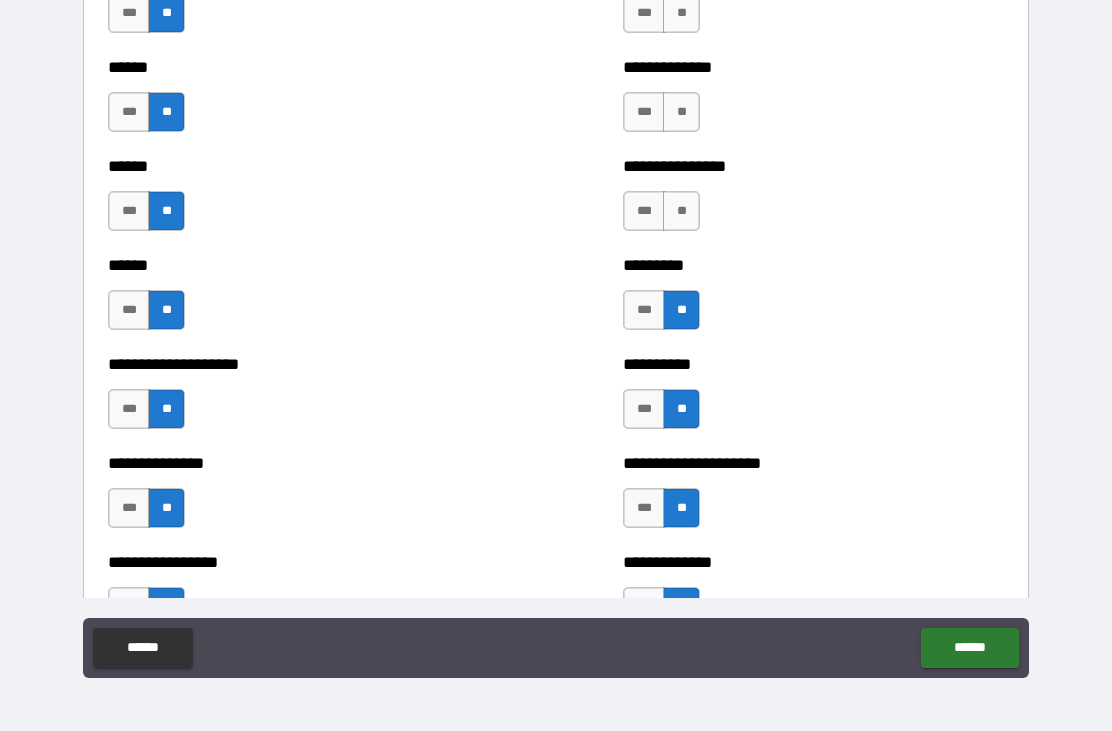 click on "**" at bounding box center [681, 211] 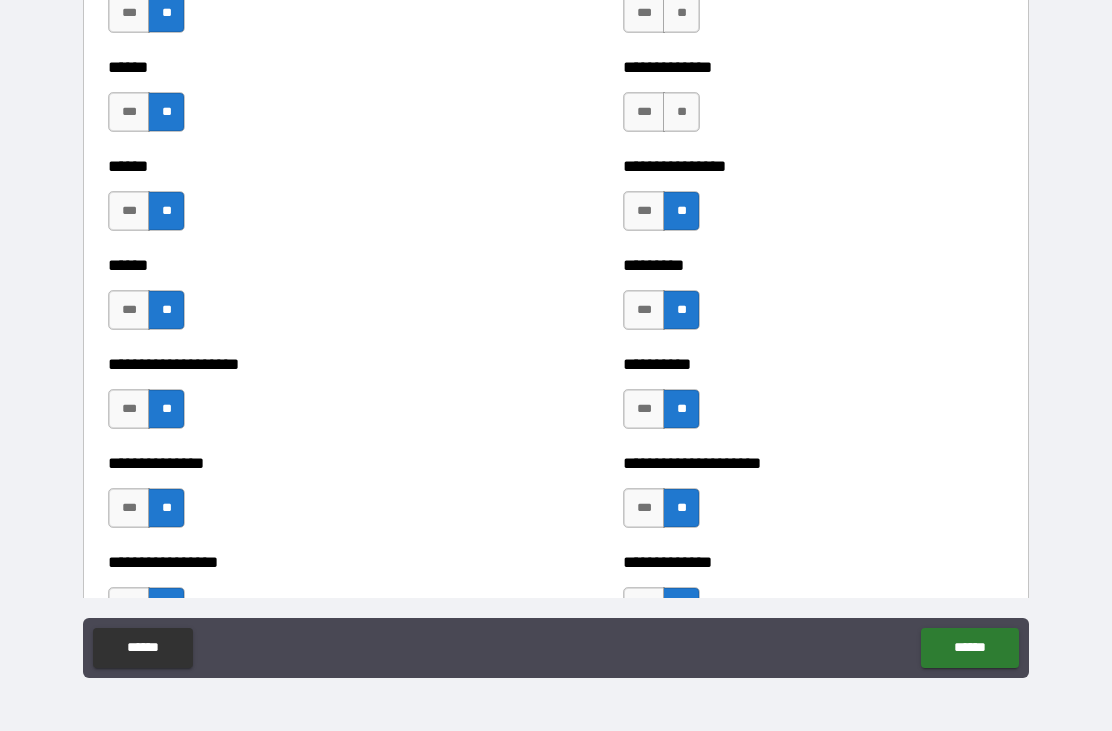 click on "**" at bounding box center (681, 112) 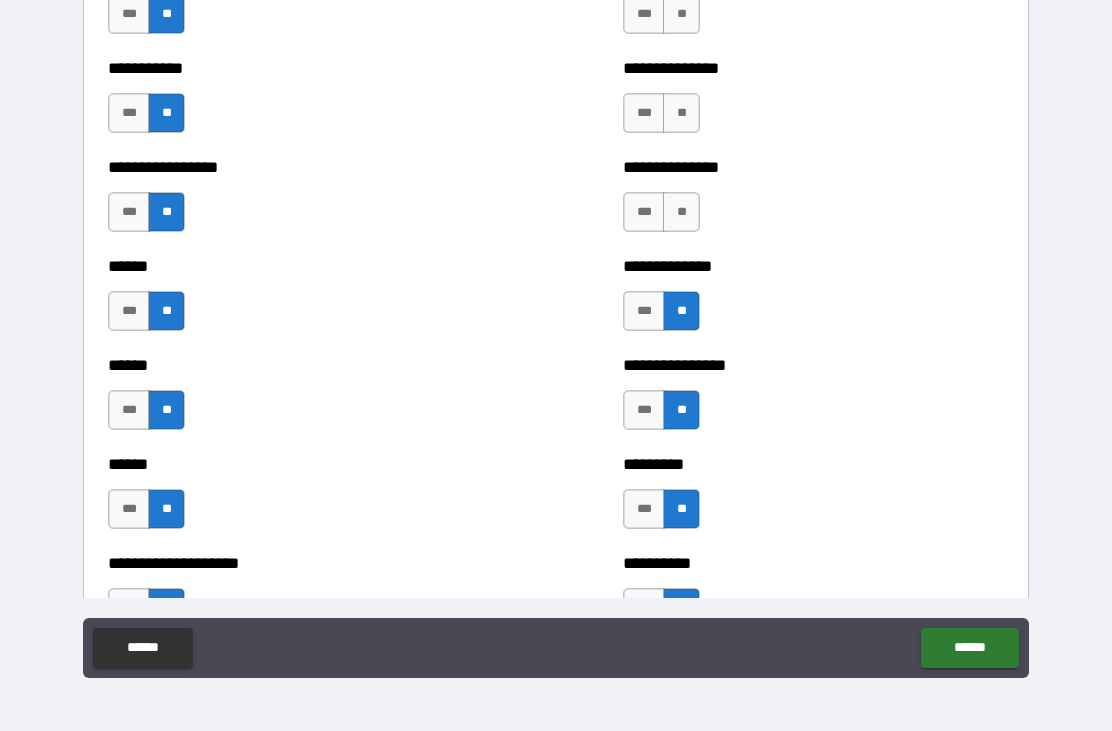 click on "**" at bounding box center (681, 212) 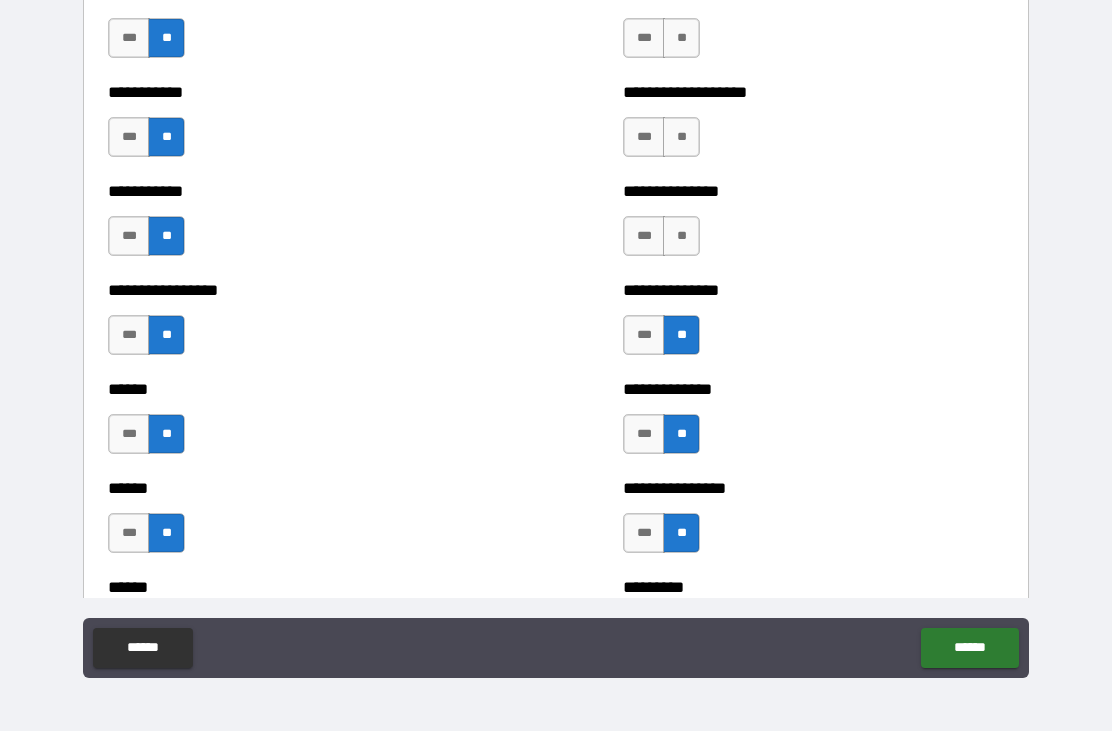 click on "**" at bounding box center [681, 236] 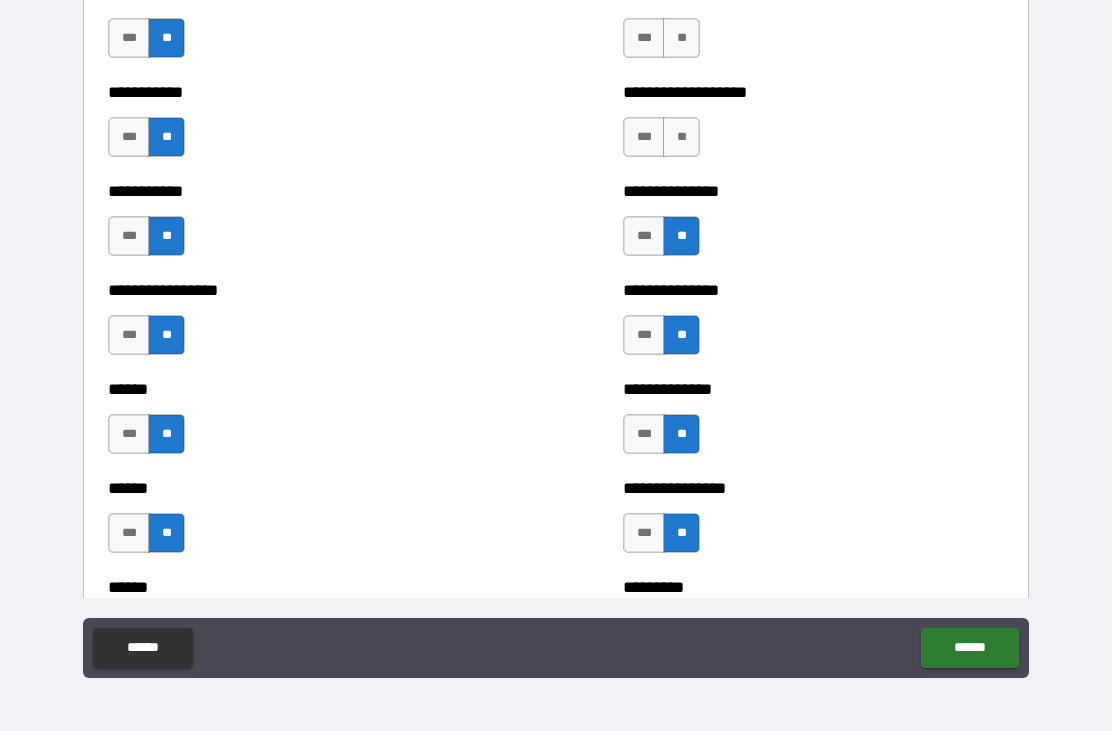 click on "**" at bounding box center (681, 137) 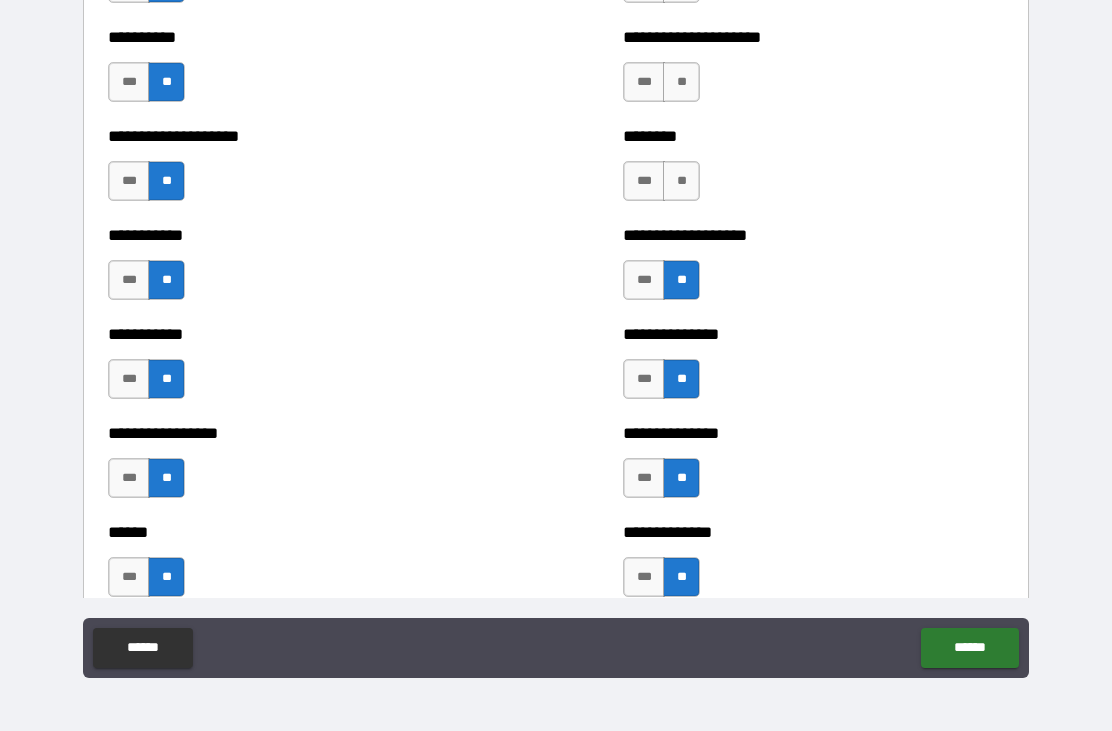 scroll, scrollTop: 2449, scrollLeft: 0, axis: vertical 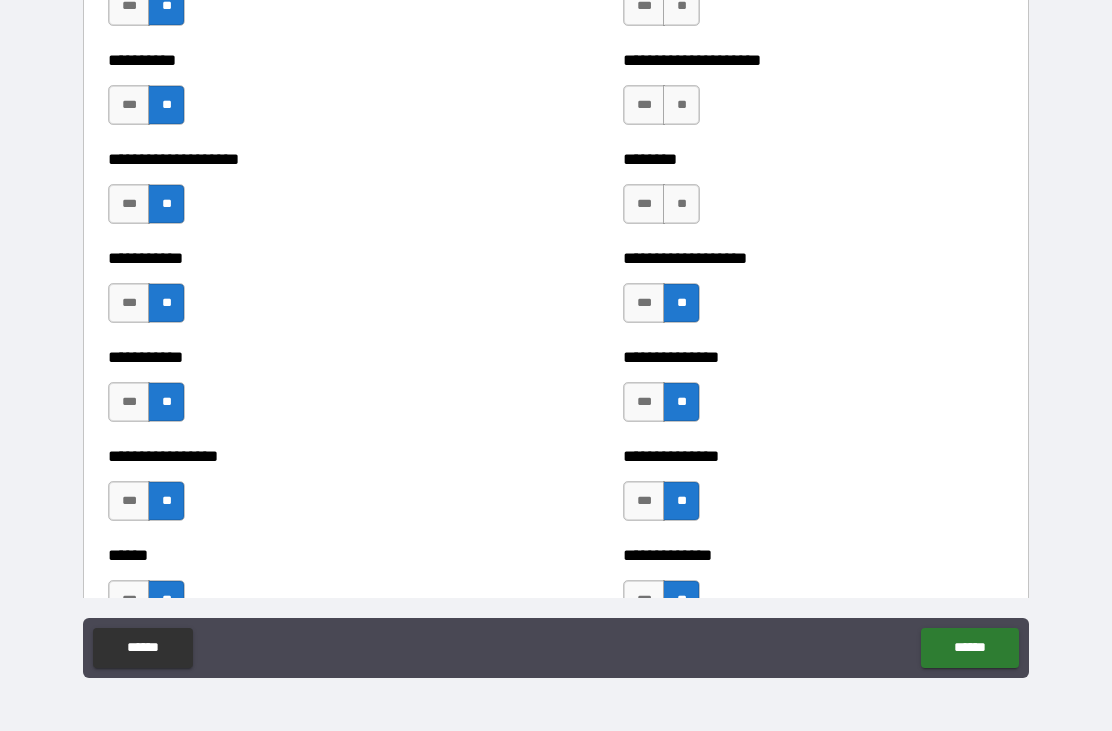 click on "**" at bounding box center (681, 204) 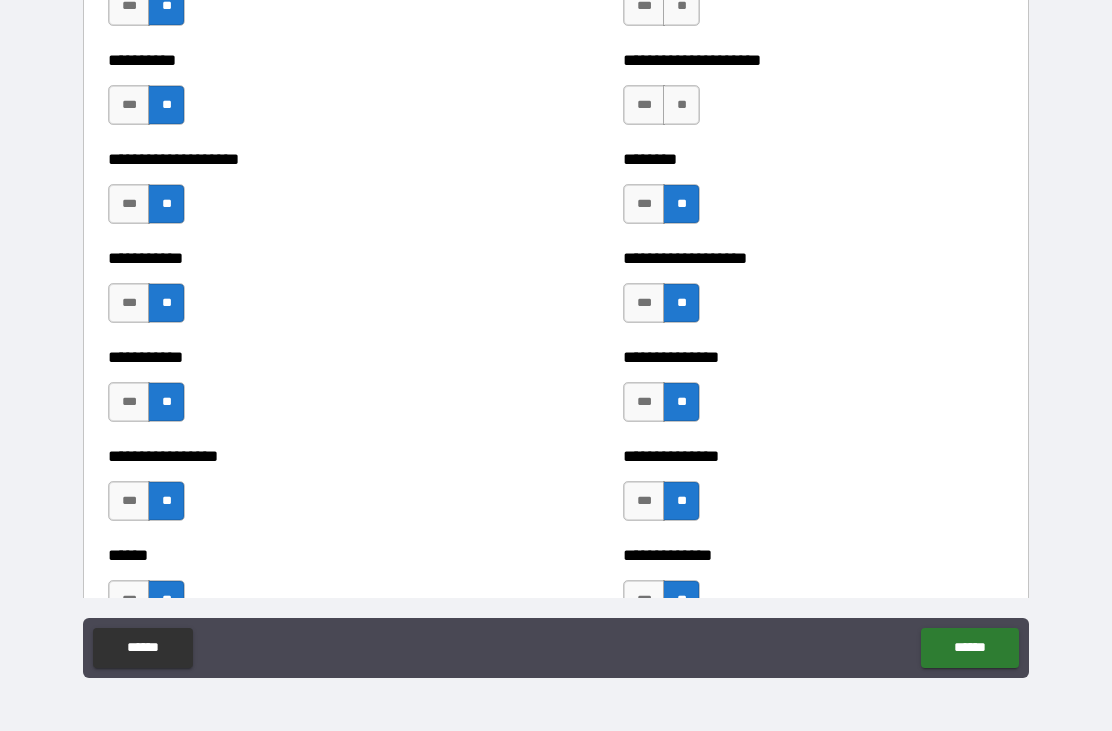 click on "**" at bounding box center [681, 105] 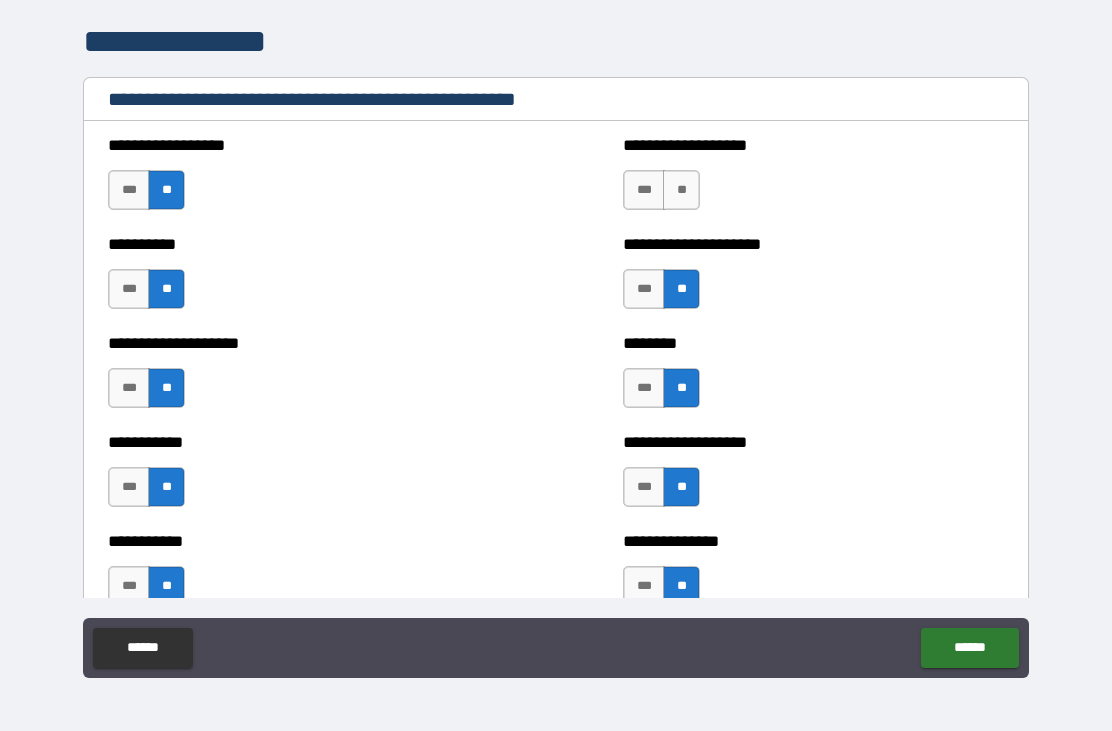 click on "**" at bounding box center [681, 190] 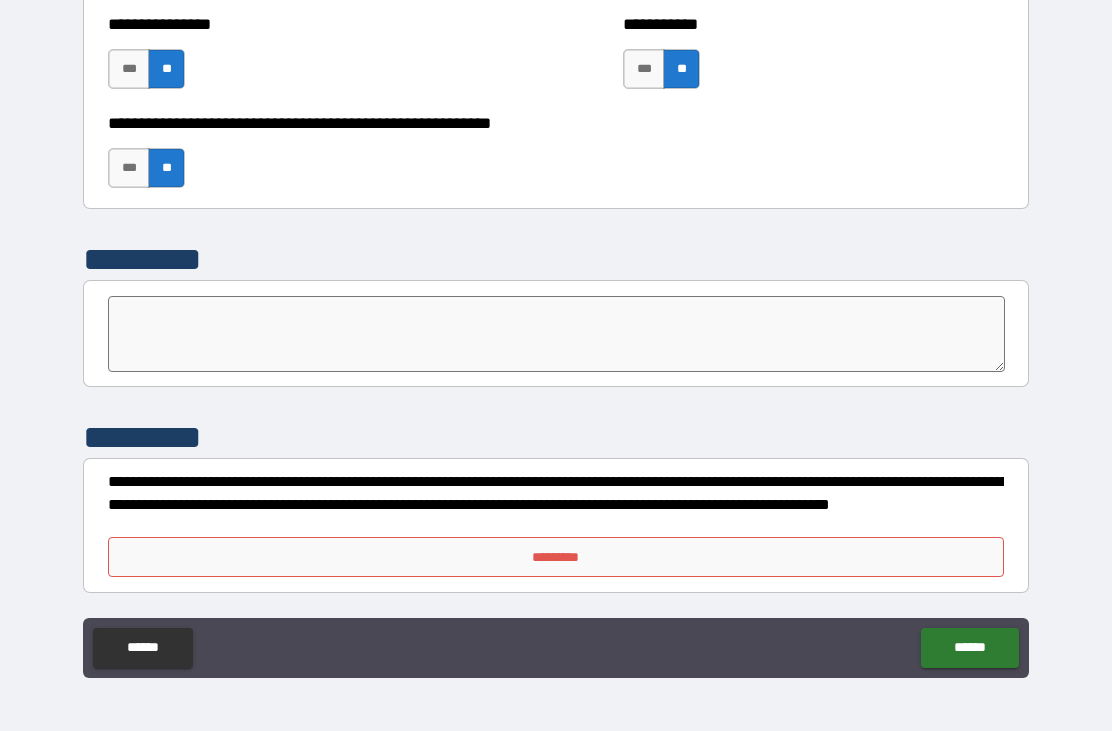 scroll, scrollTop: 6148, scrollLeft: 0, axis: vertical 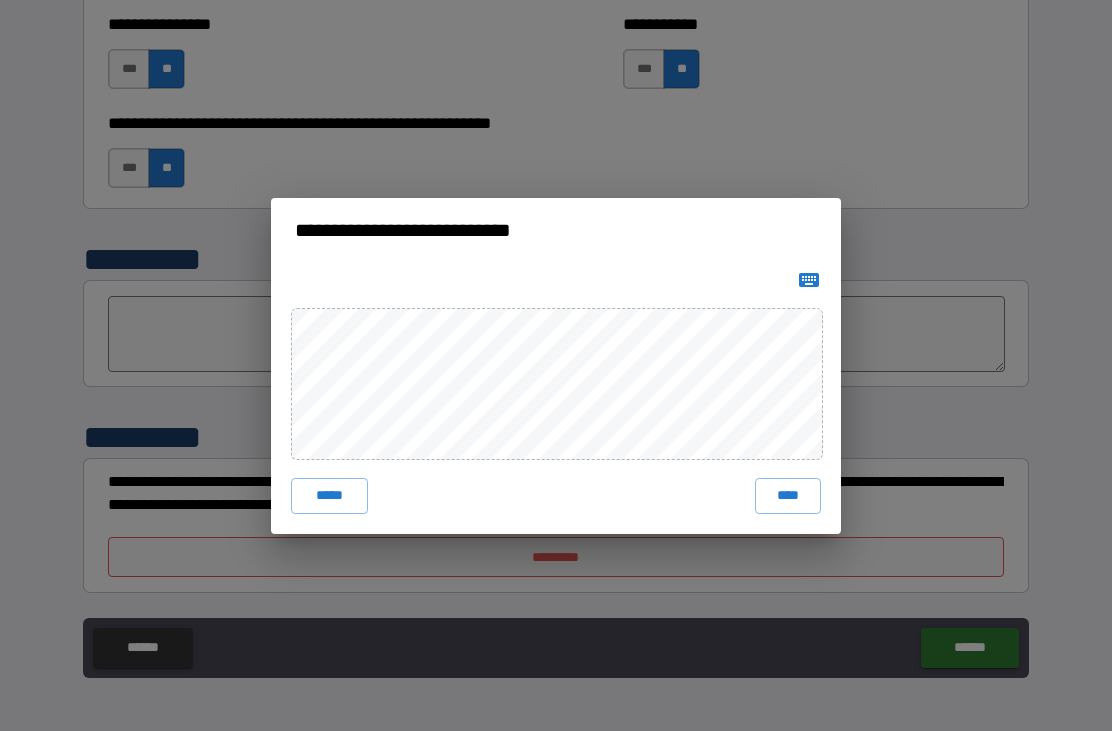 click on "****" at bounding box center [788, 496] 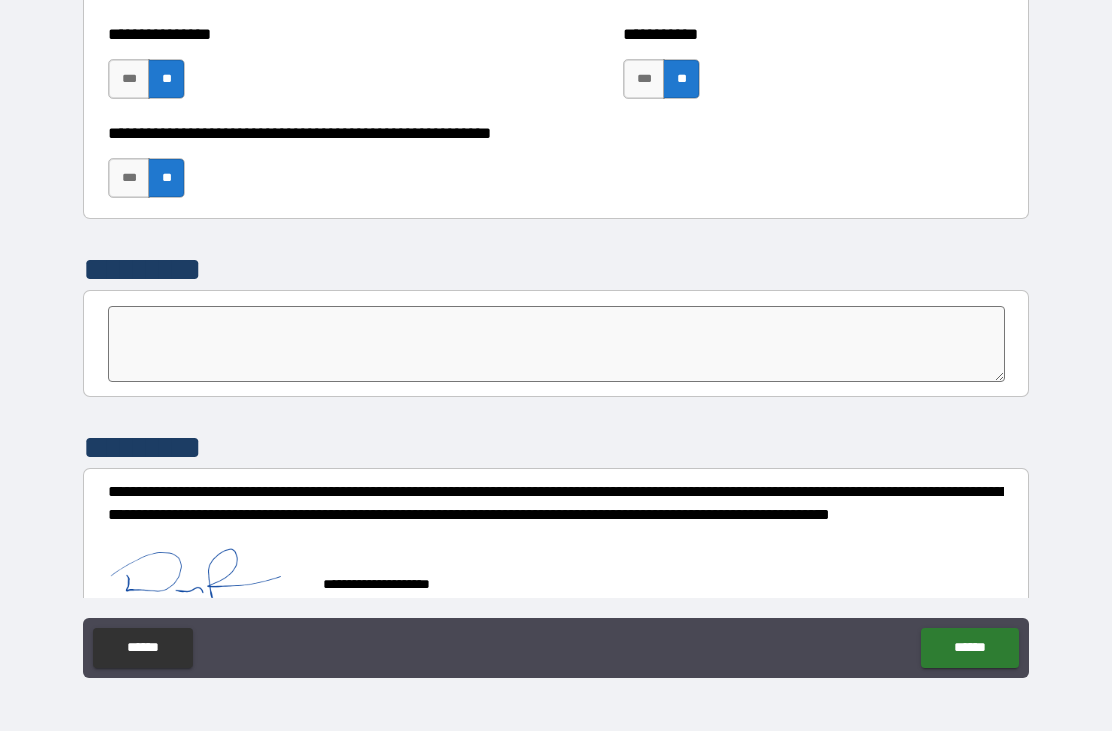 click on "******" at bounding box center [969, 648] 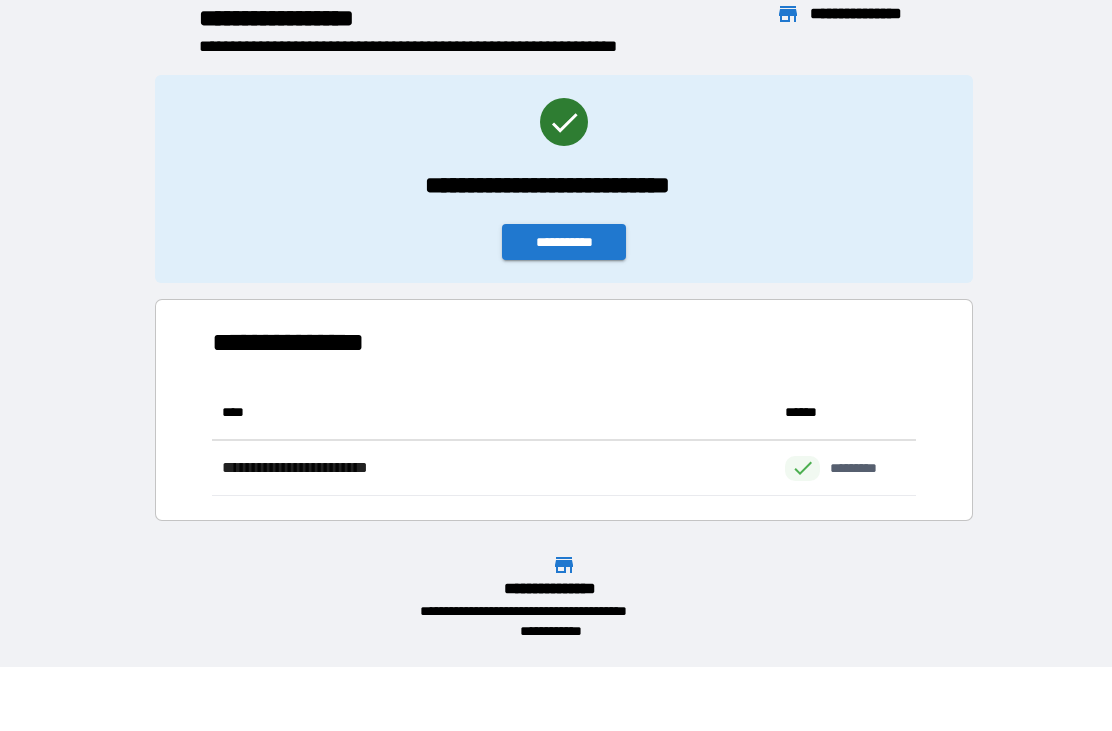 scroll, scrollTop: 111, scrollLeft: 704, axis: both 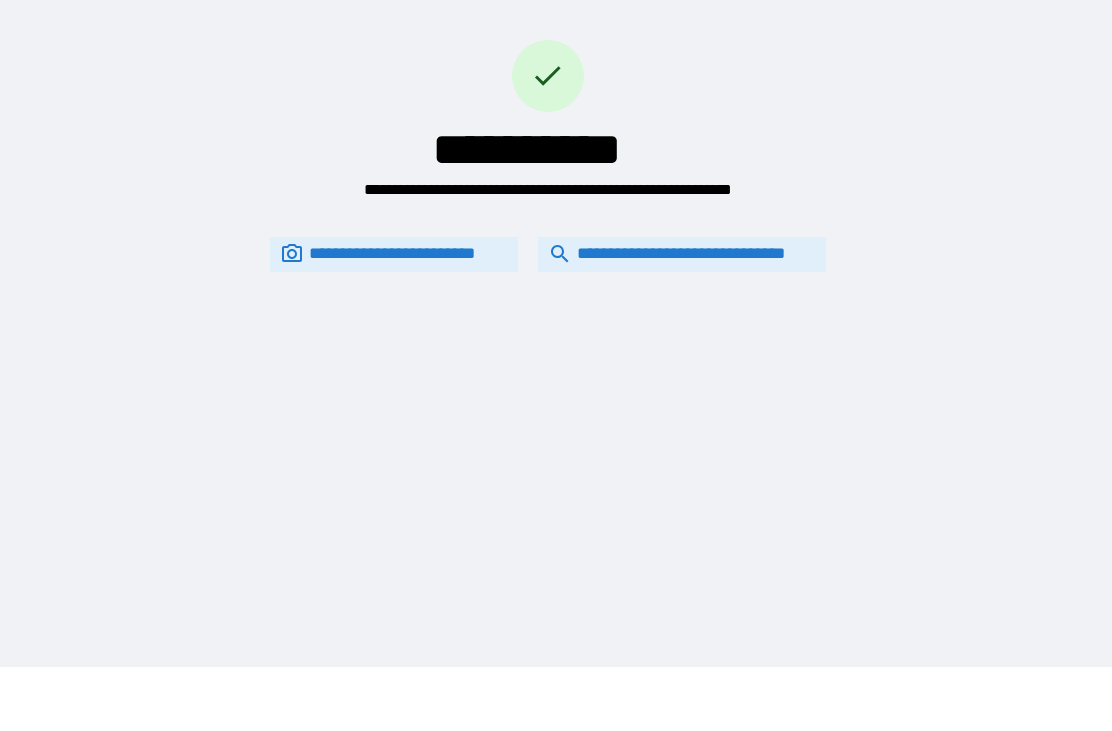 click on "**********" at bounding box center [682, 254] 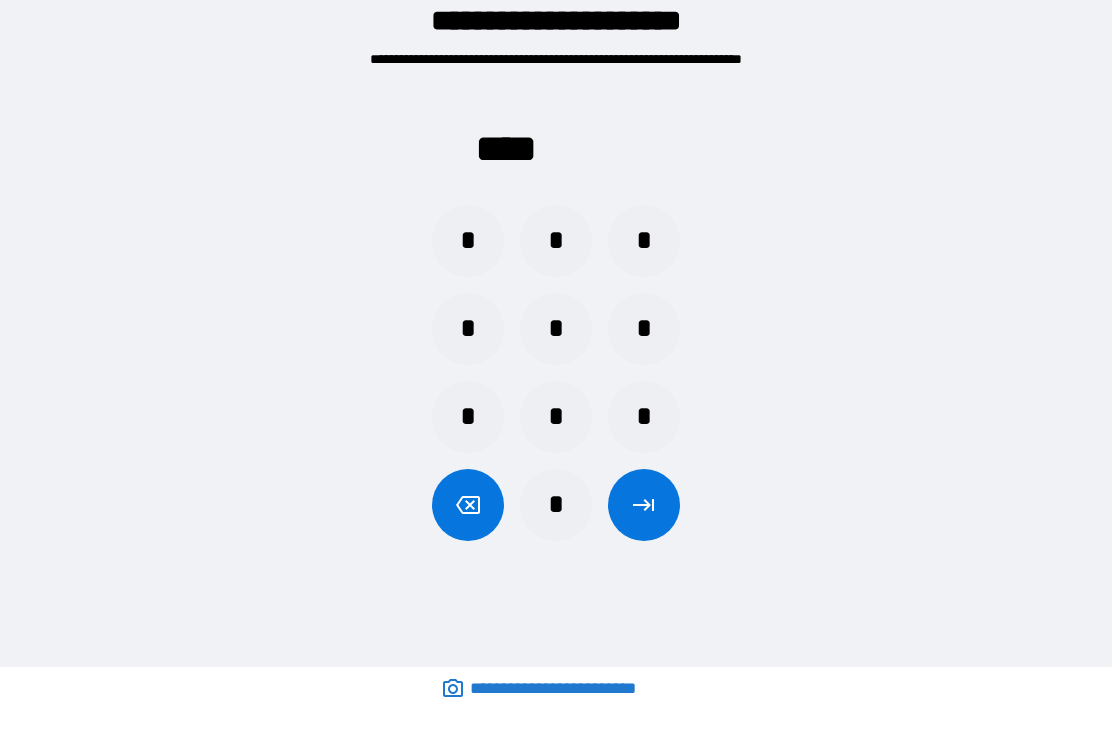 click on "*" at bounding box center [556, 241] 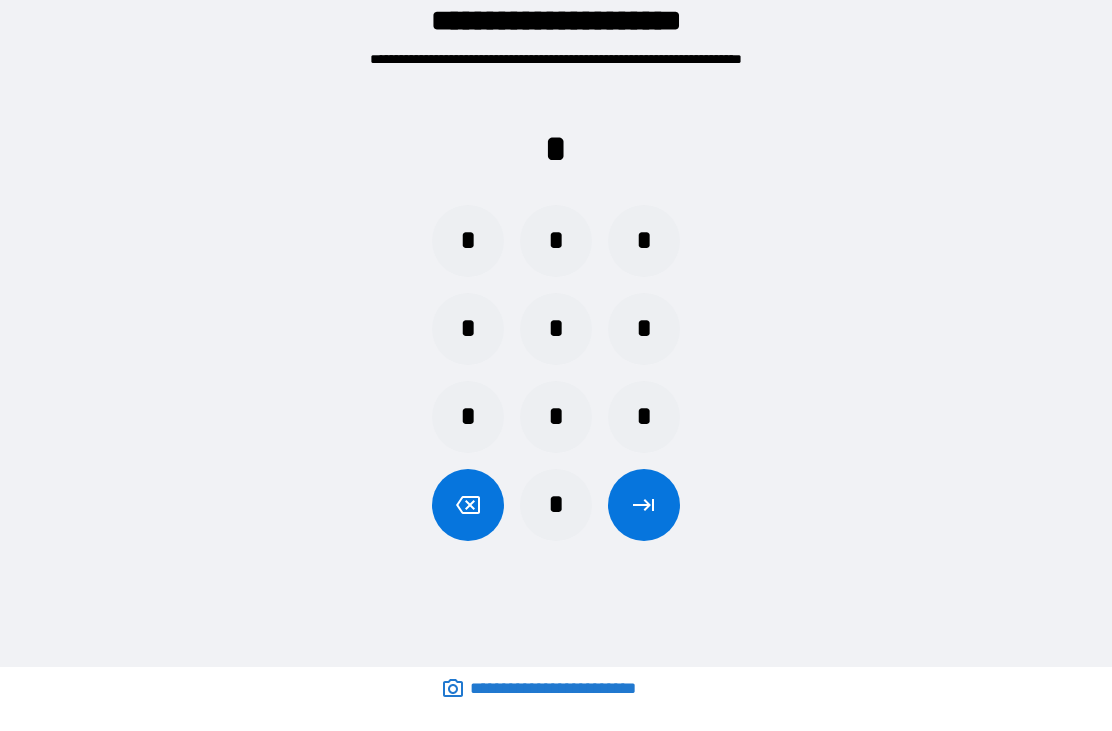 click on "*" at bounding box center [556, 329] 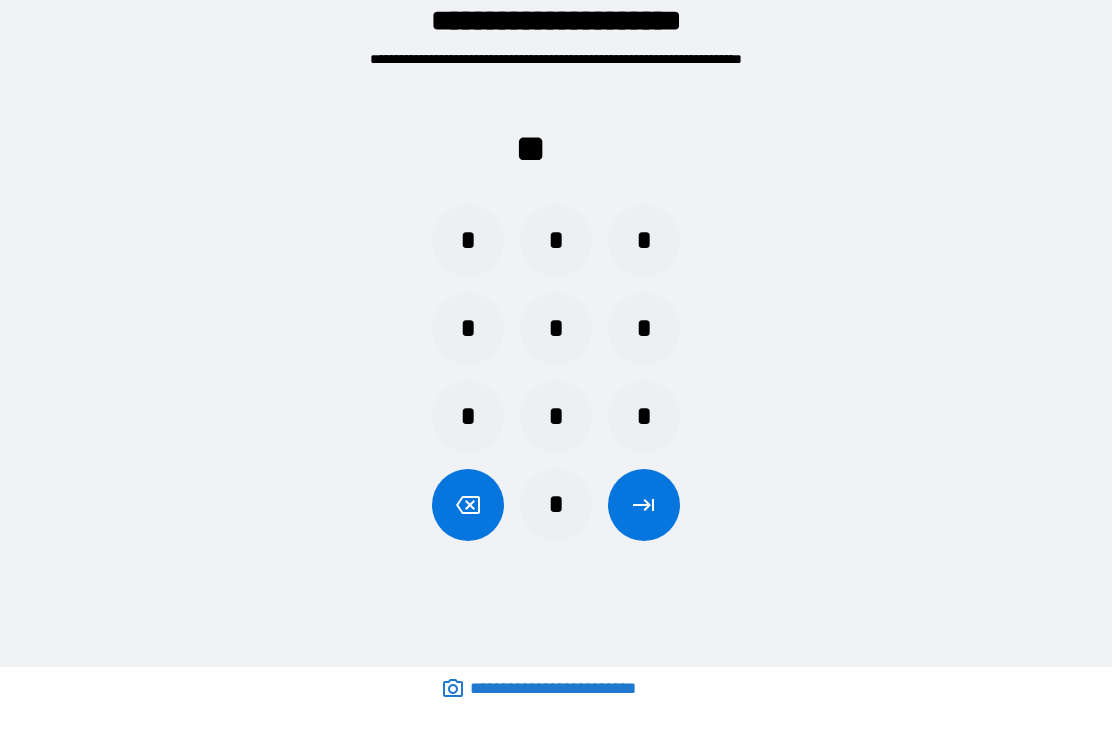 click on "*" at bounding box center (468, 241) 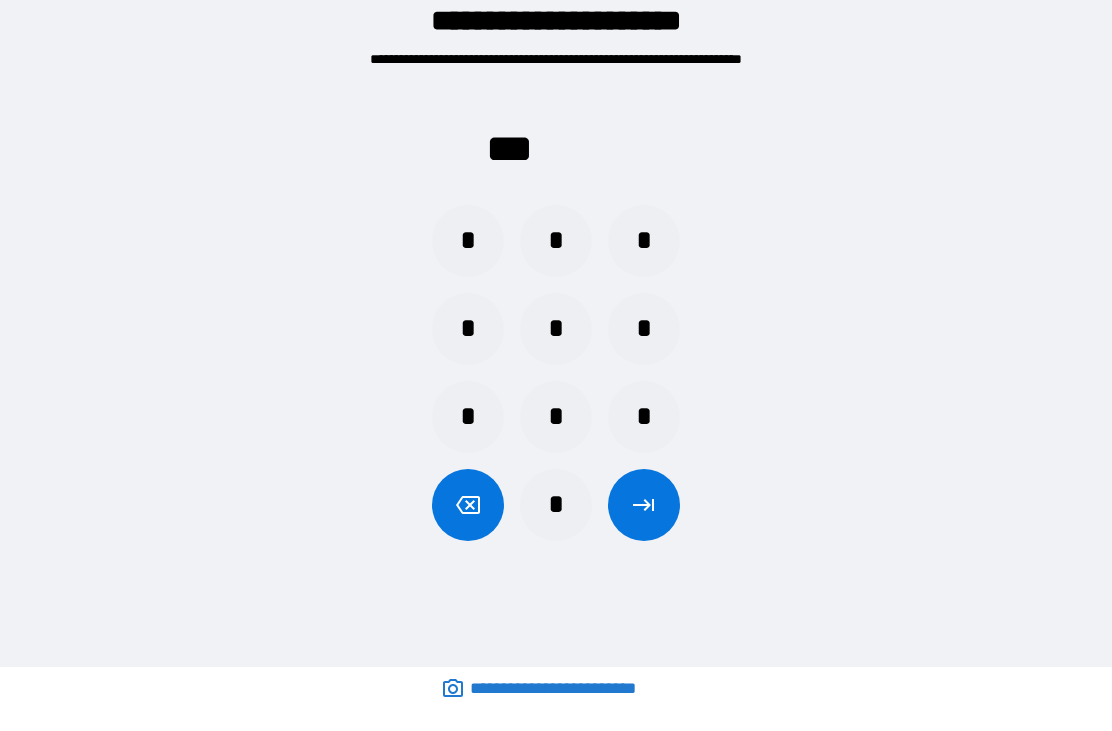 click on "*" at bounding box center (644, 417) 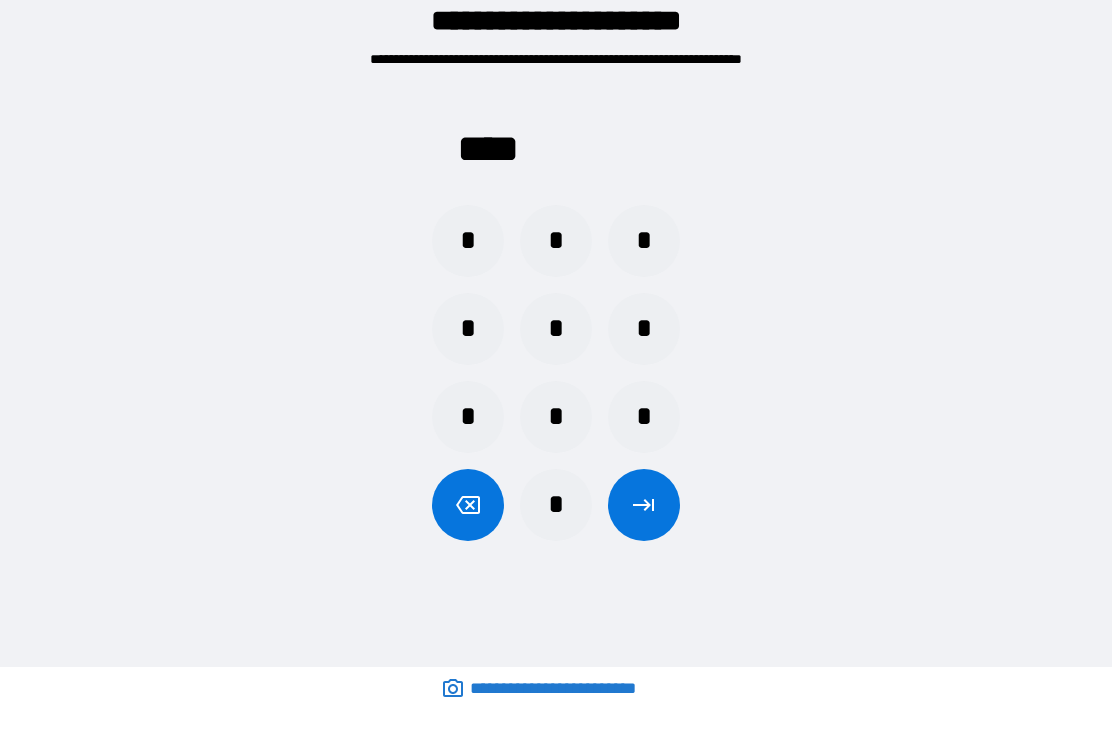 click at bounding box center (644, 505) 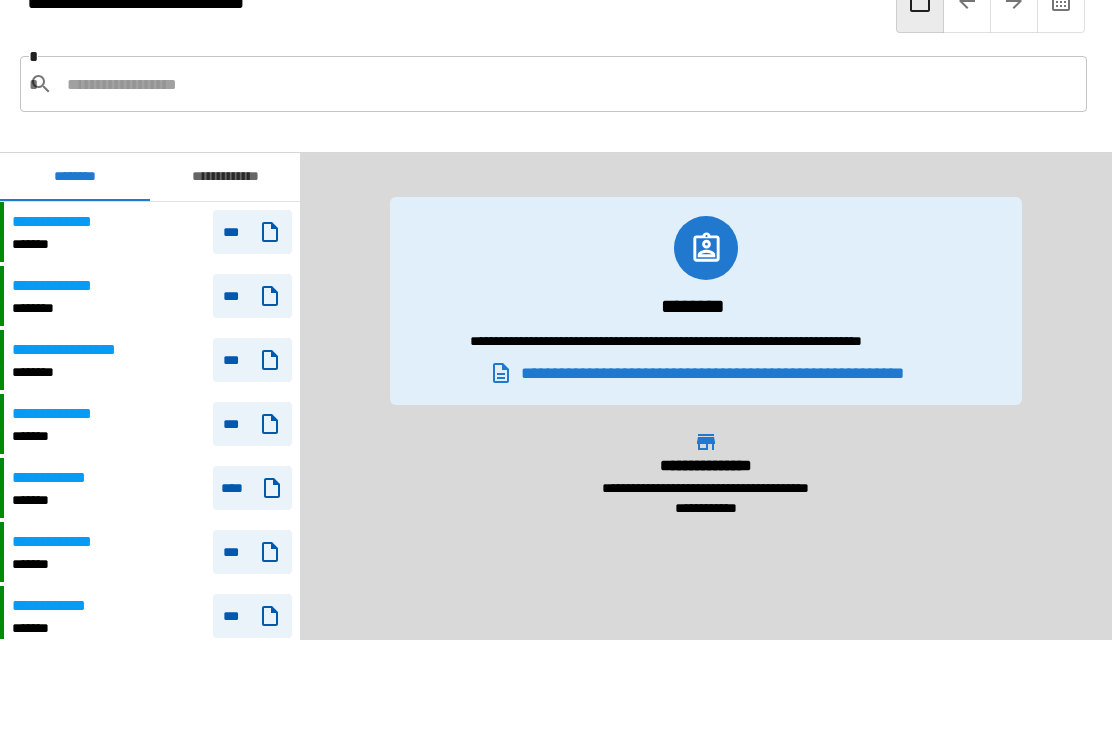 scroll, scrollTop: 240, scrollLeft: 0, axis: vertical 